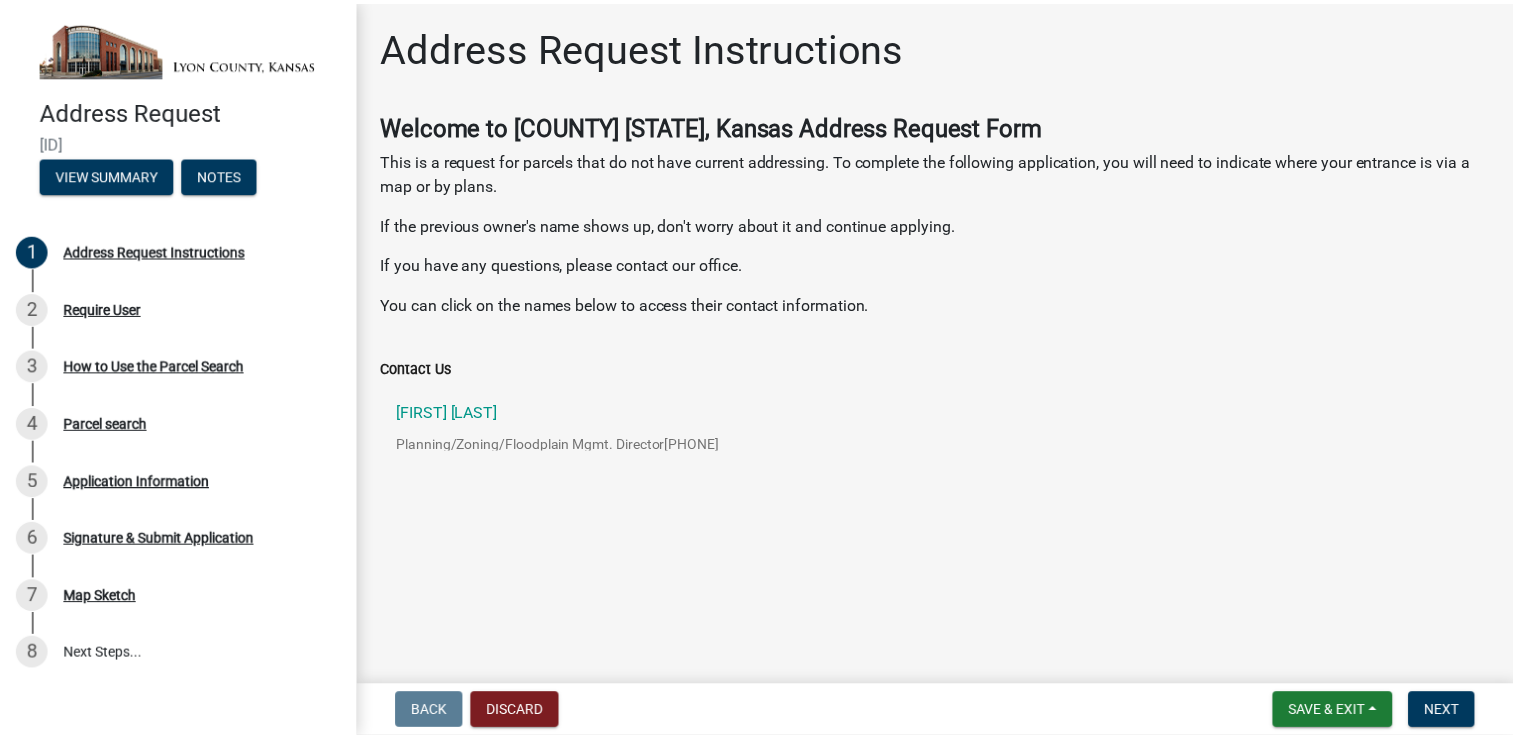 scroll, scrollTop: 0, scrollLeft: 0, axis: both 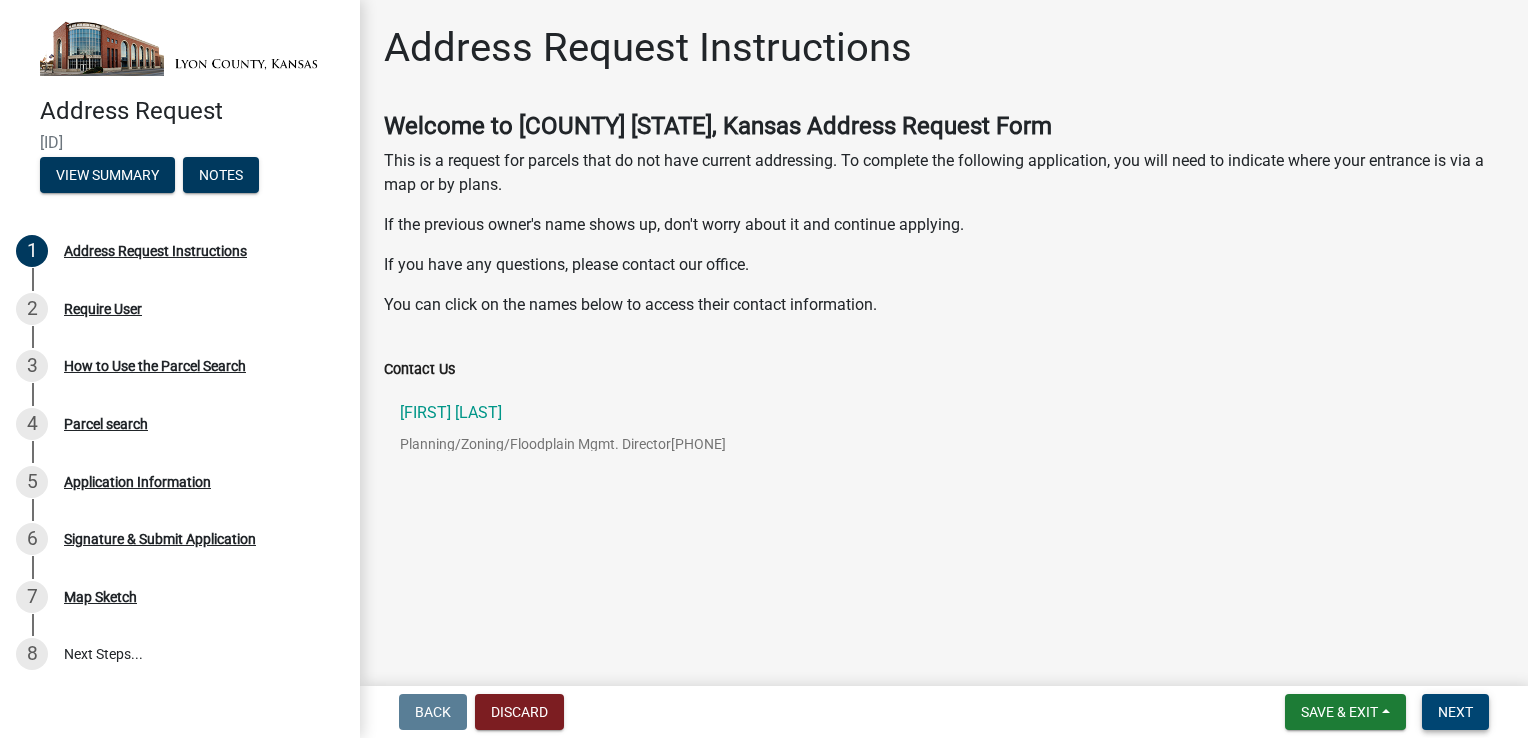 click on "Next" at bounding box center (1455, 712) 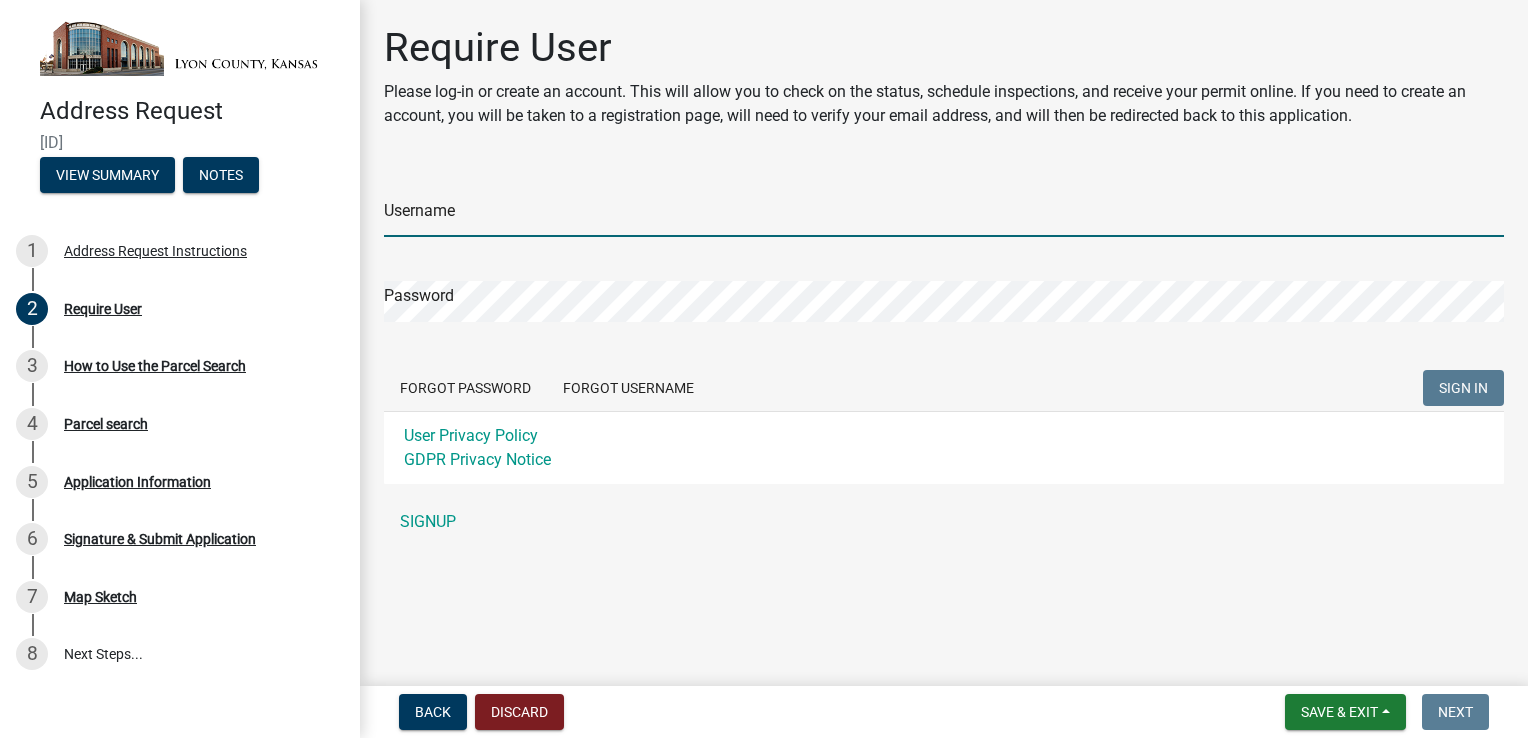 click on "Username" at bounding box center [944, 216] 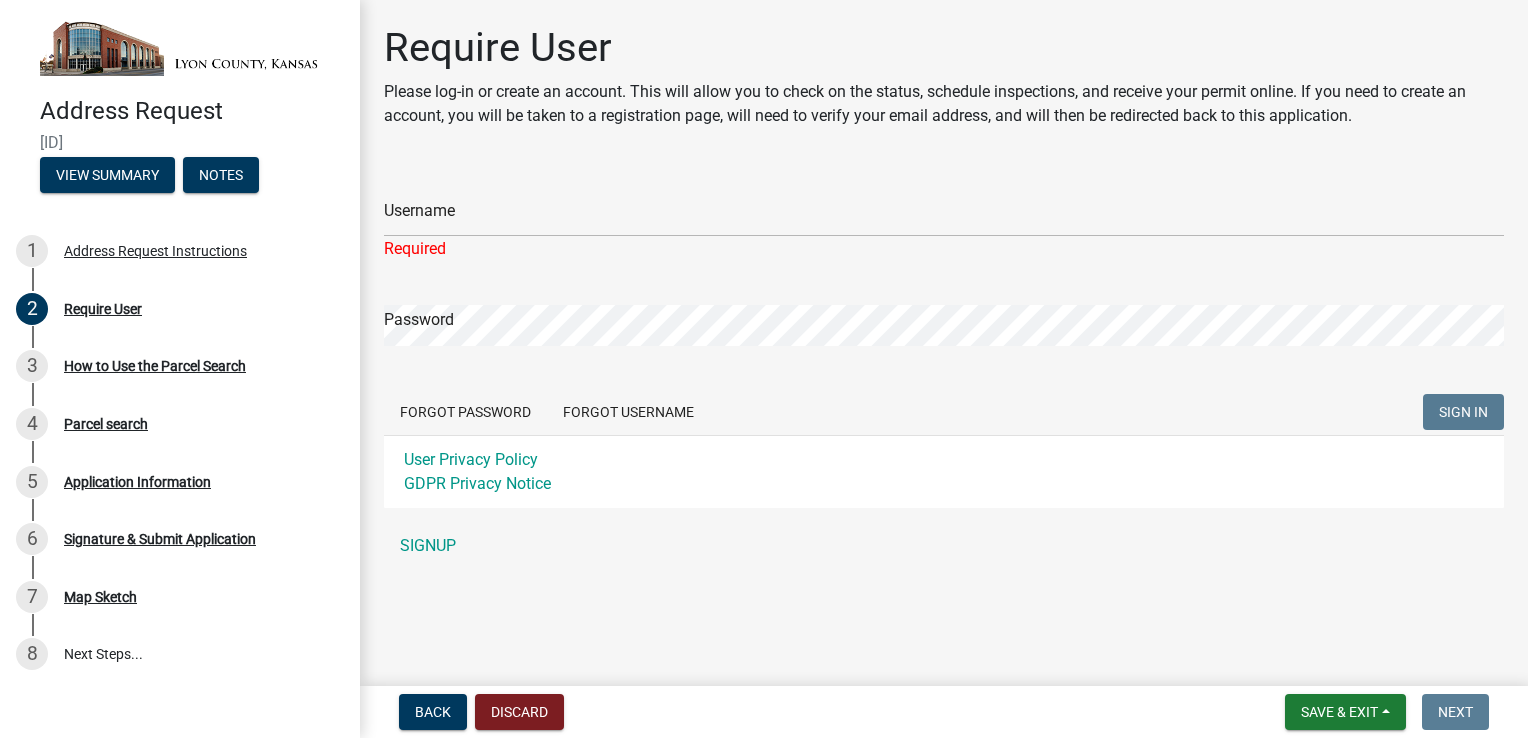 click on "Username Required Password  Forgot Password   Forgot Username  SIGN IN User Privacy Policy GDPR Privacy Notice SIGNUP" 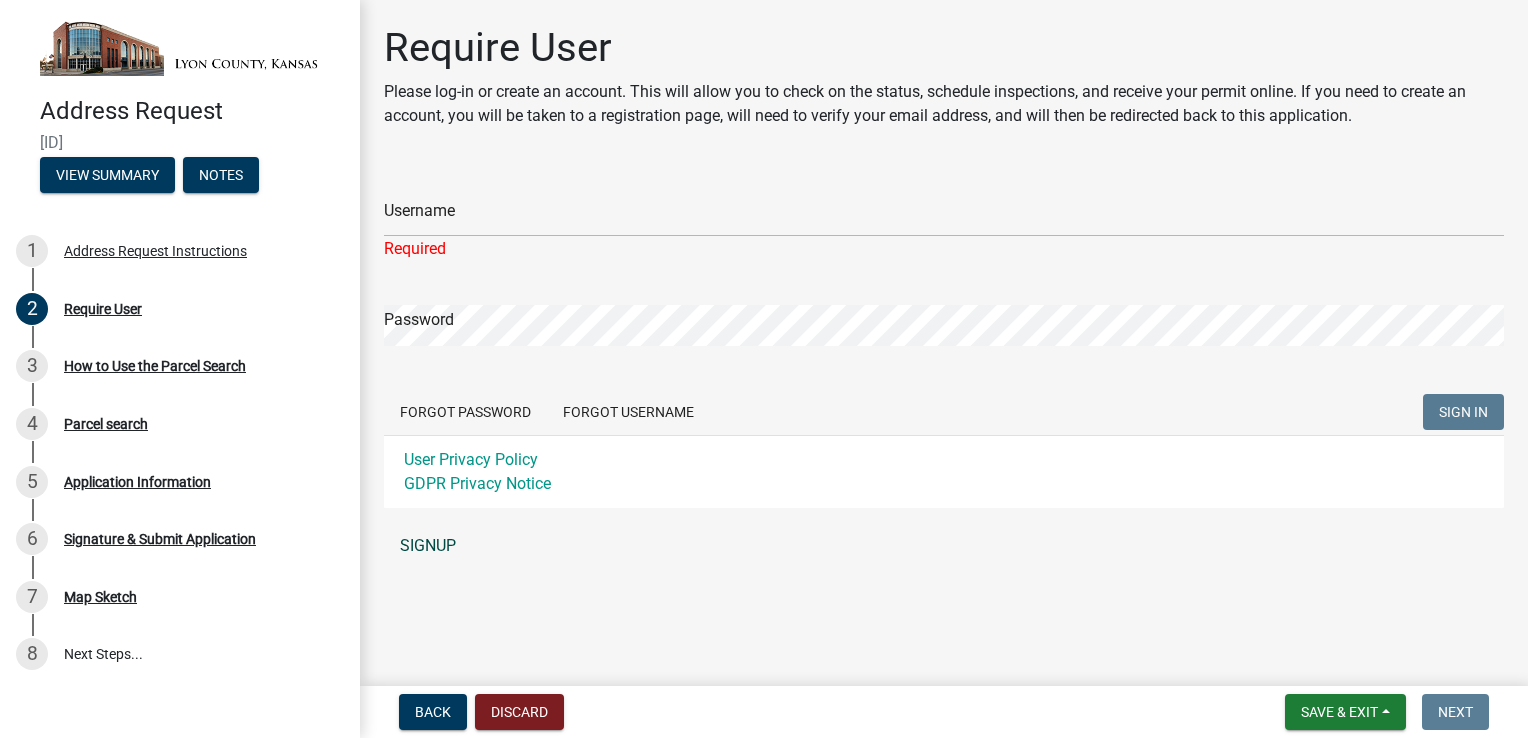 click on "SIGNUP" 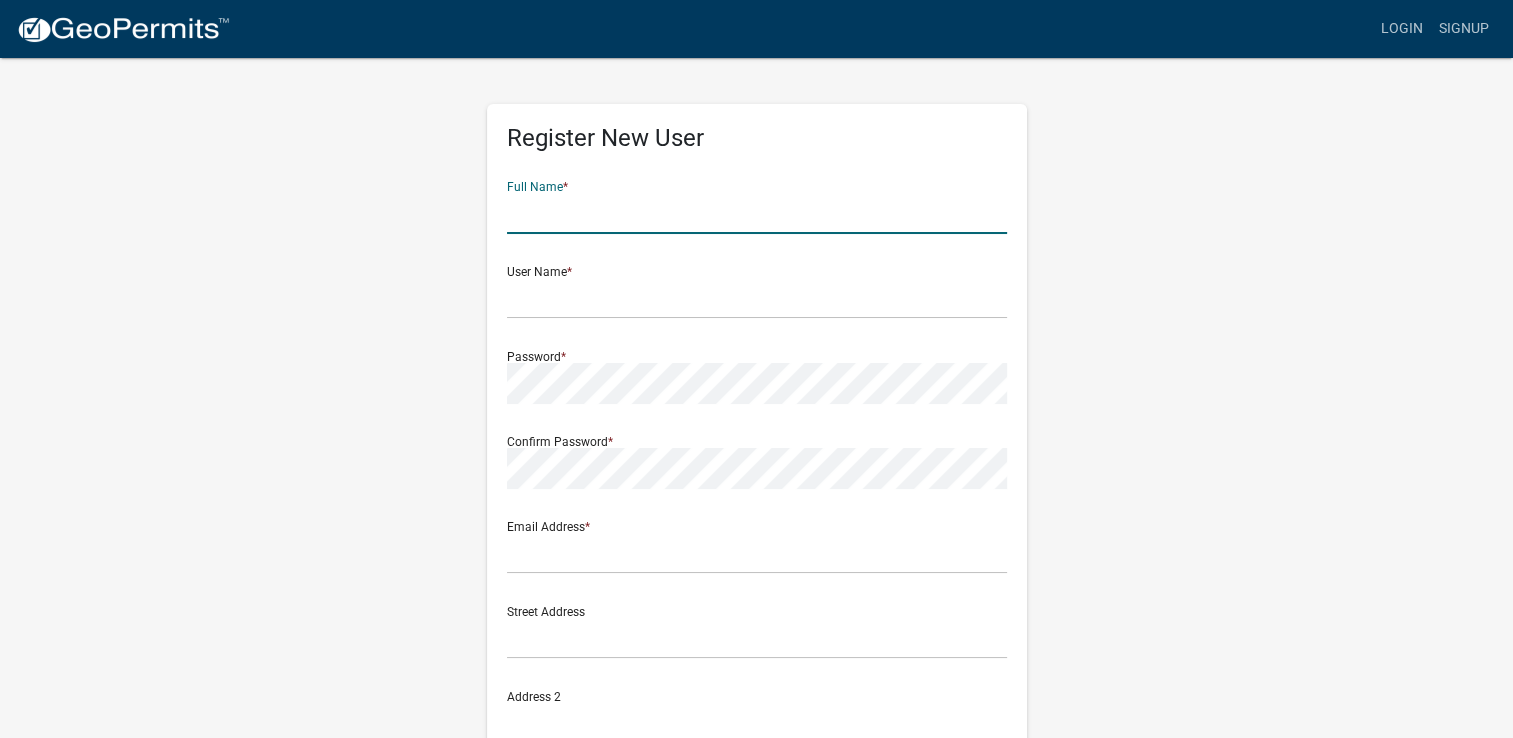 click 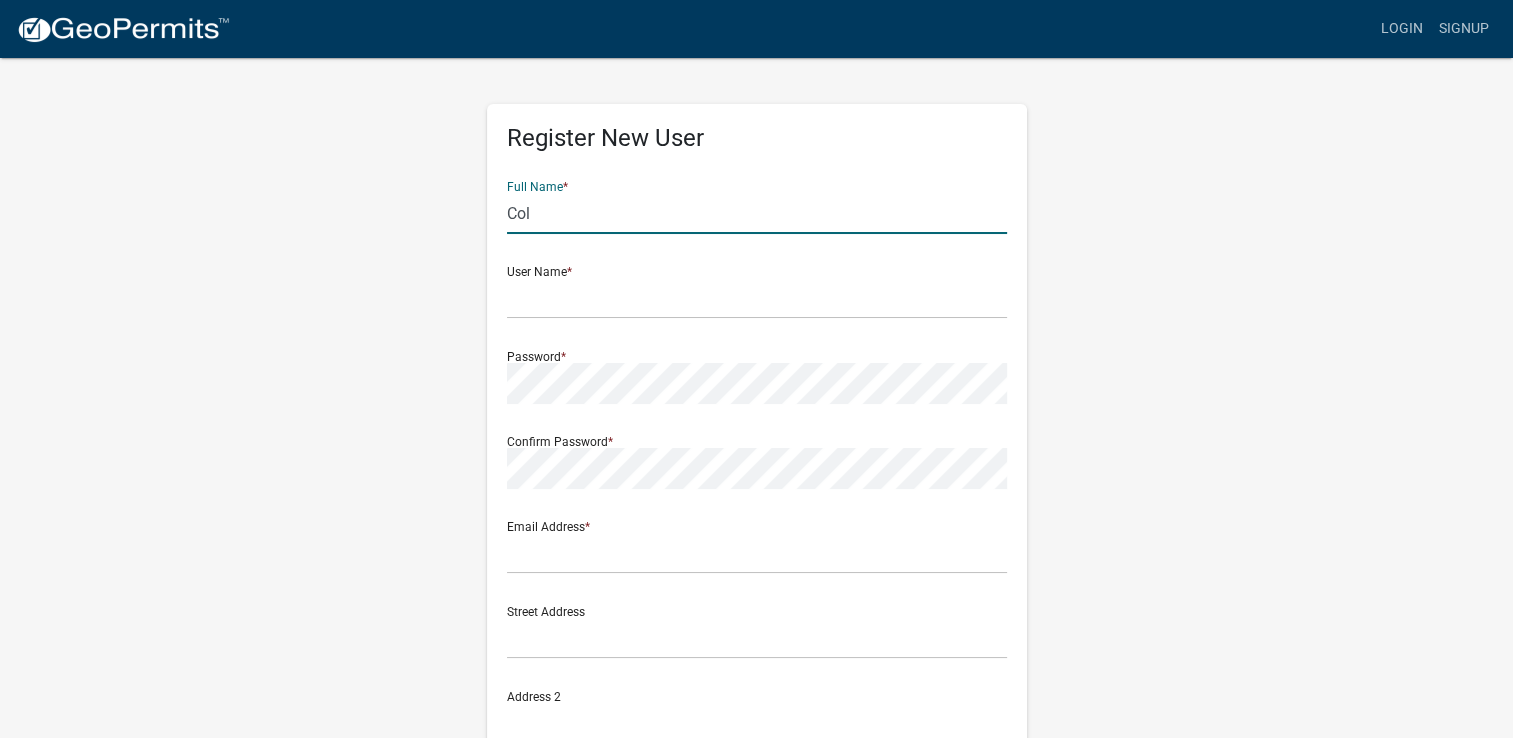 type on "Colton Marcotte" 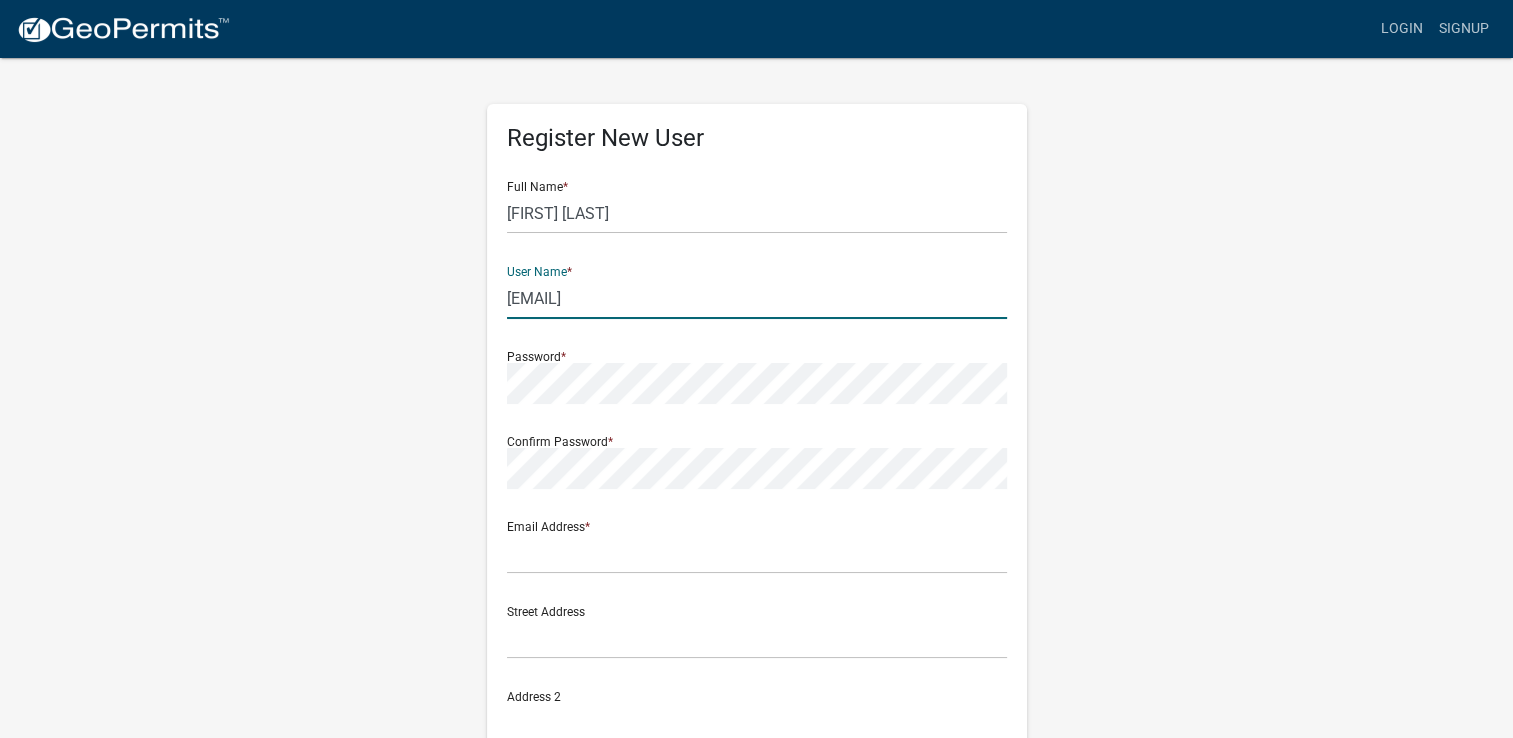 type on "[USERNAME]" 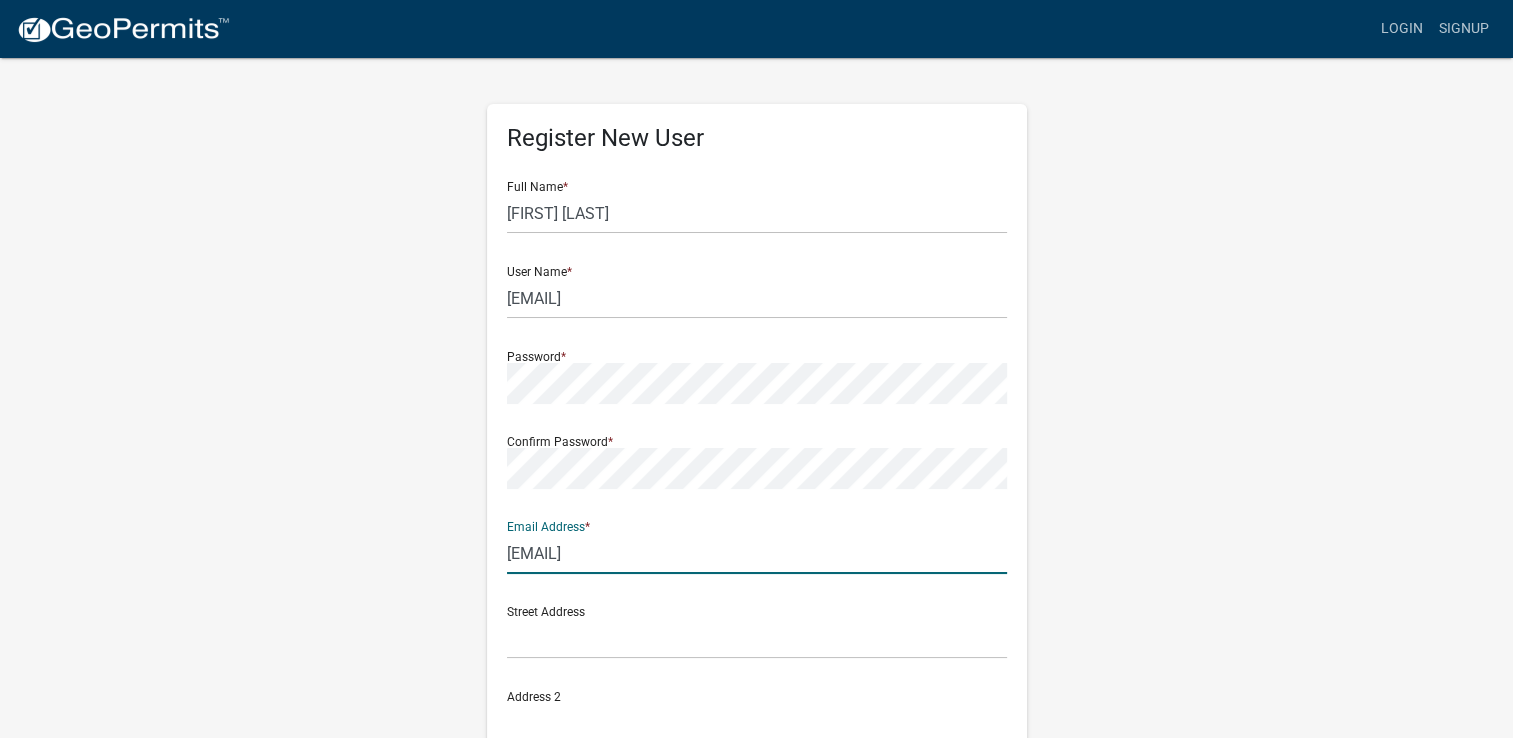 type on "cmarcotte@driggsdesign.com" 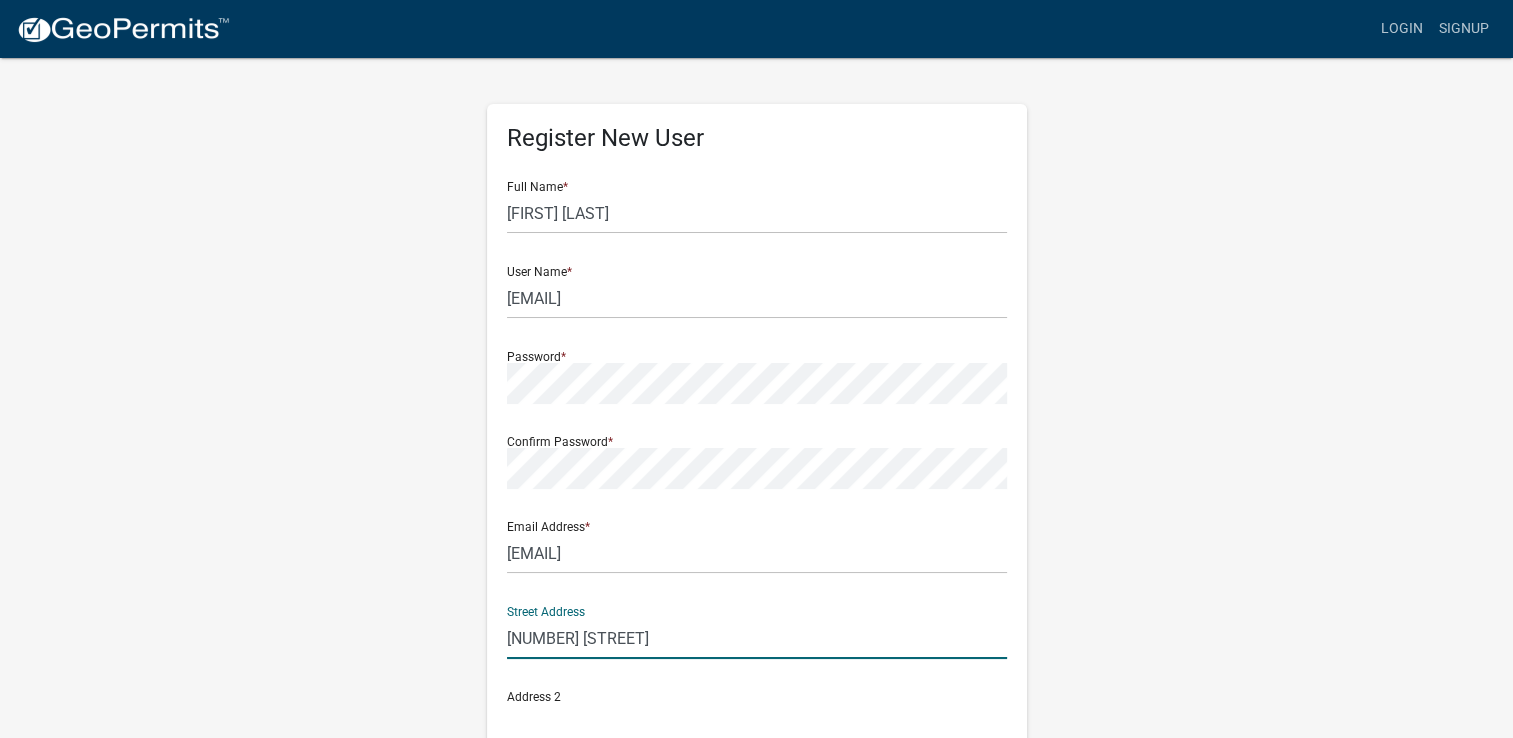 type on "115 W 5th Ave." 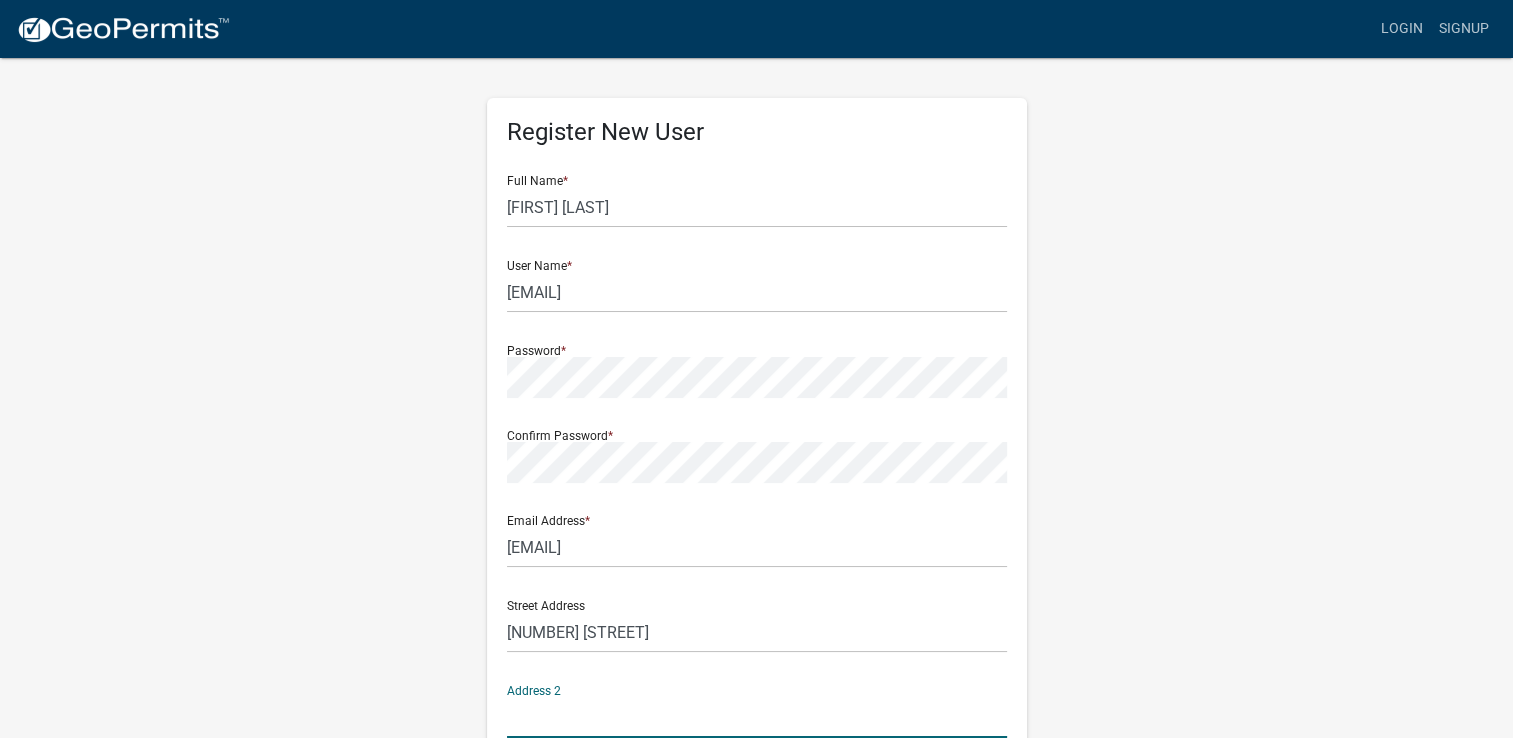 scroll, scrollTop: 387, scrollLeft: 0, axis: vertical 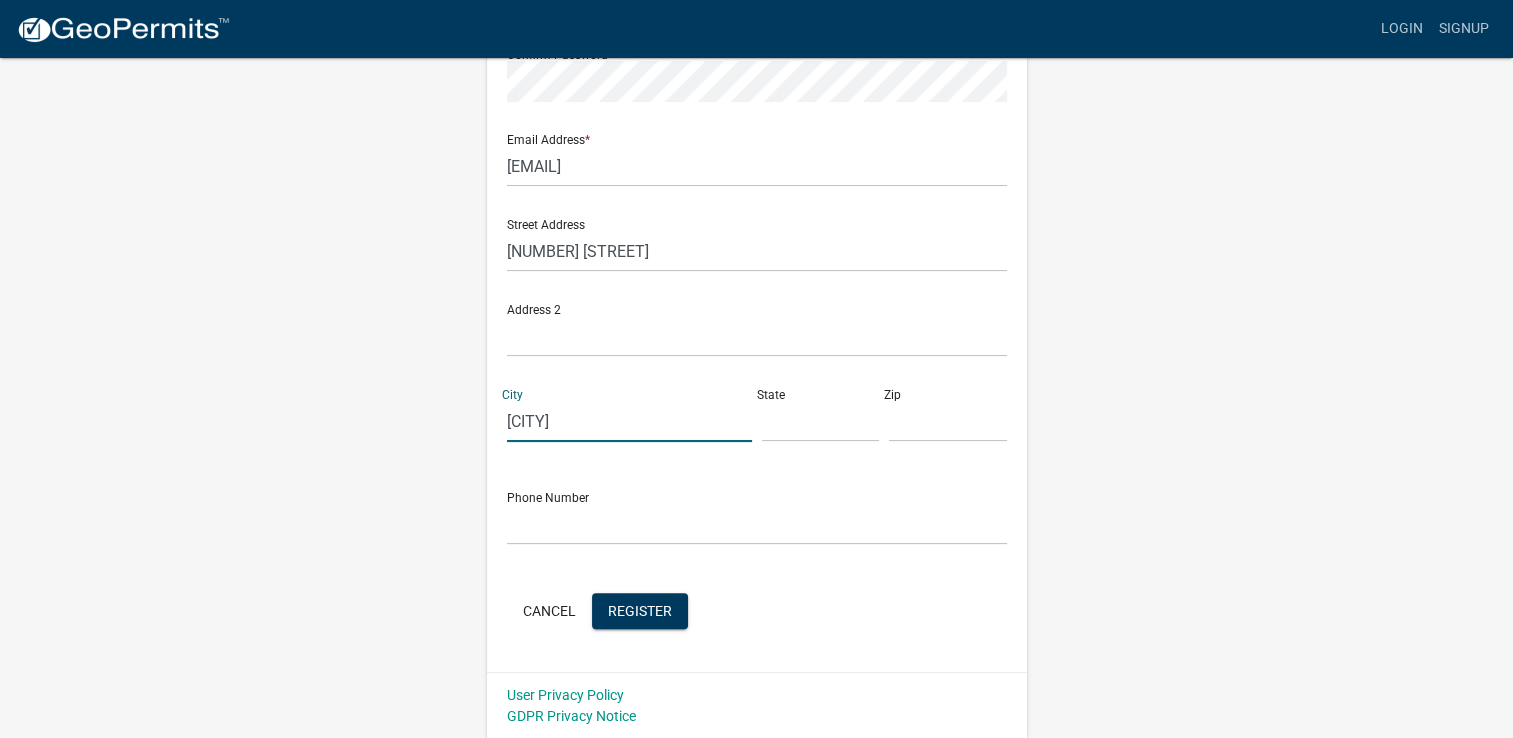 type on "Emporia" 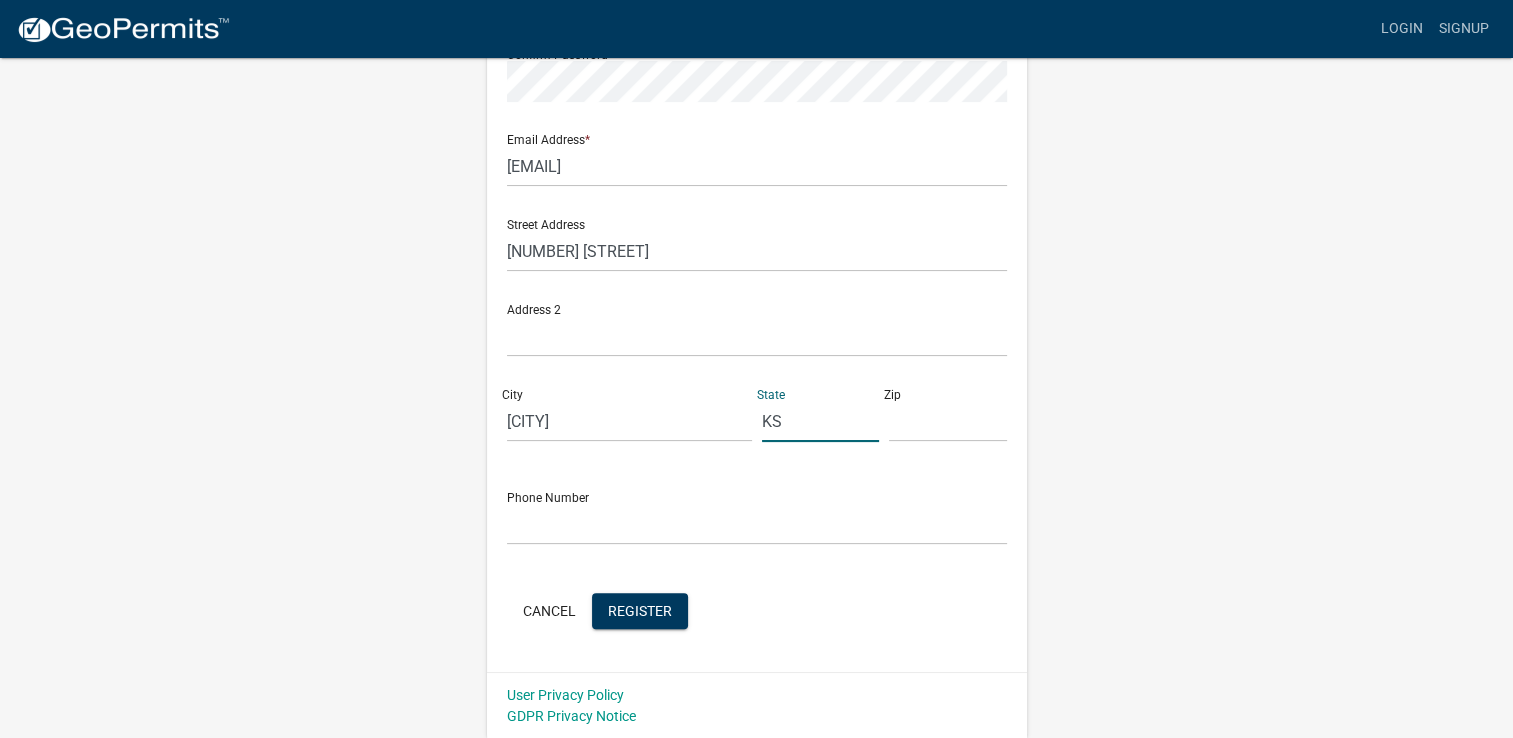 type on "KS" 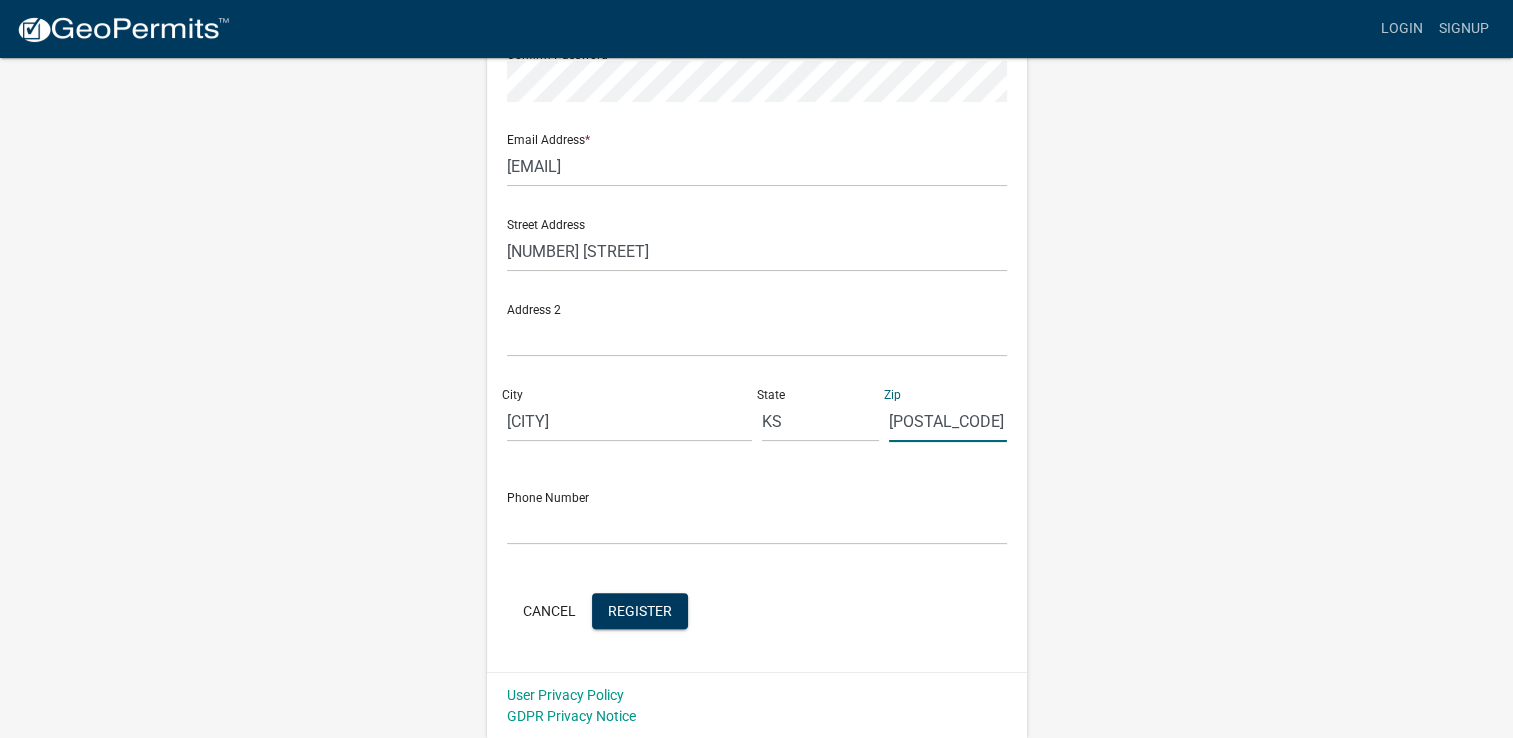 type on "66801" 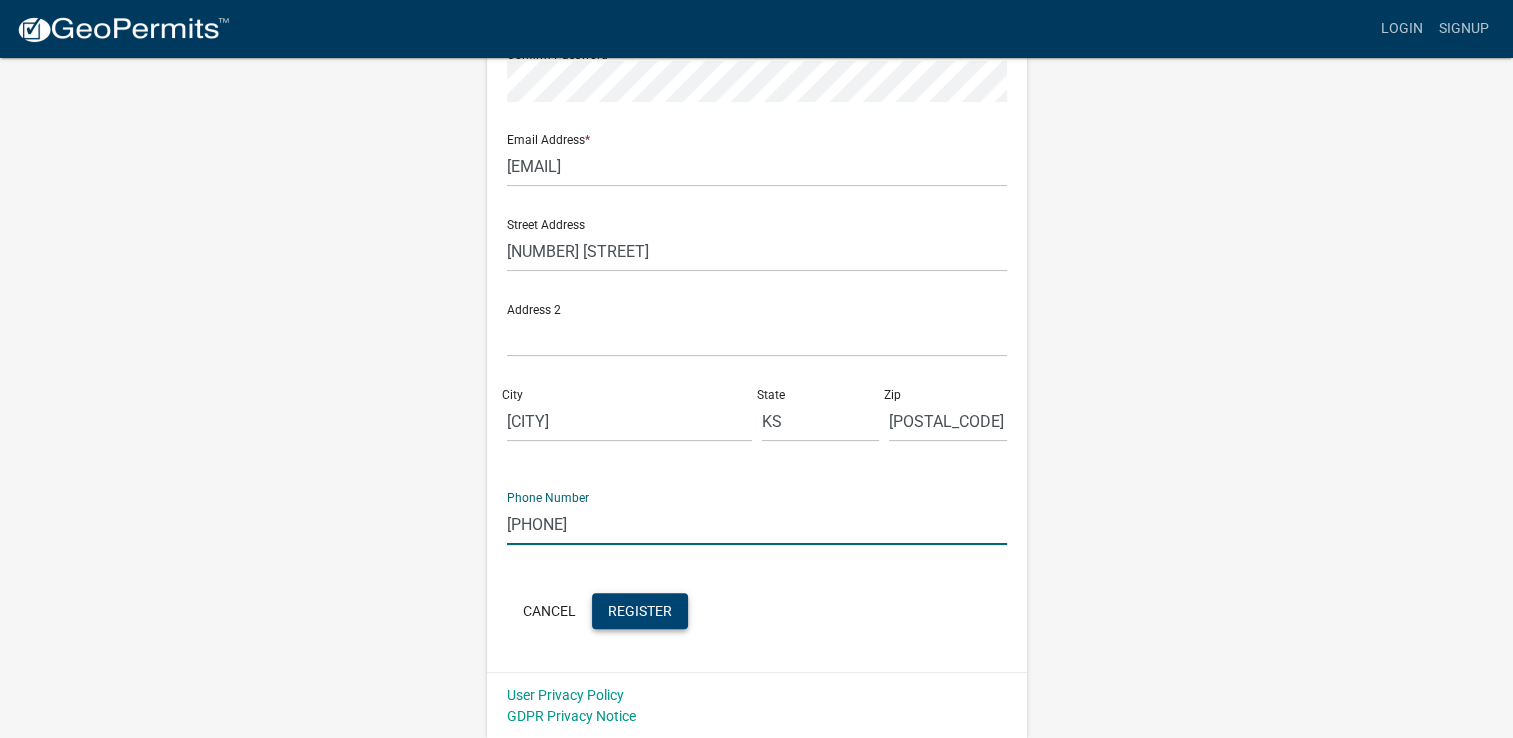 type on "785-506-3936" 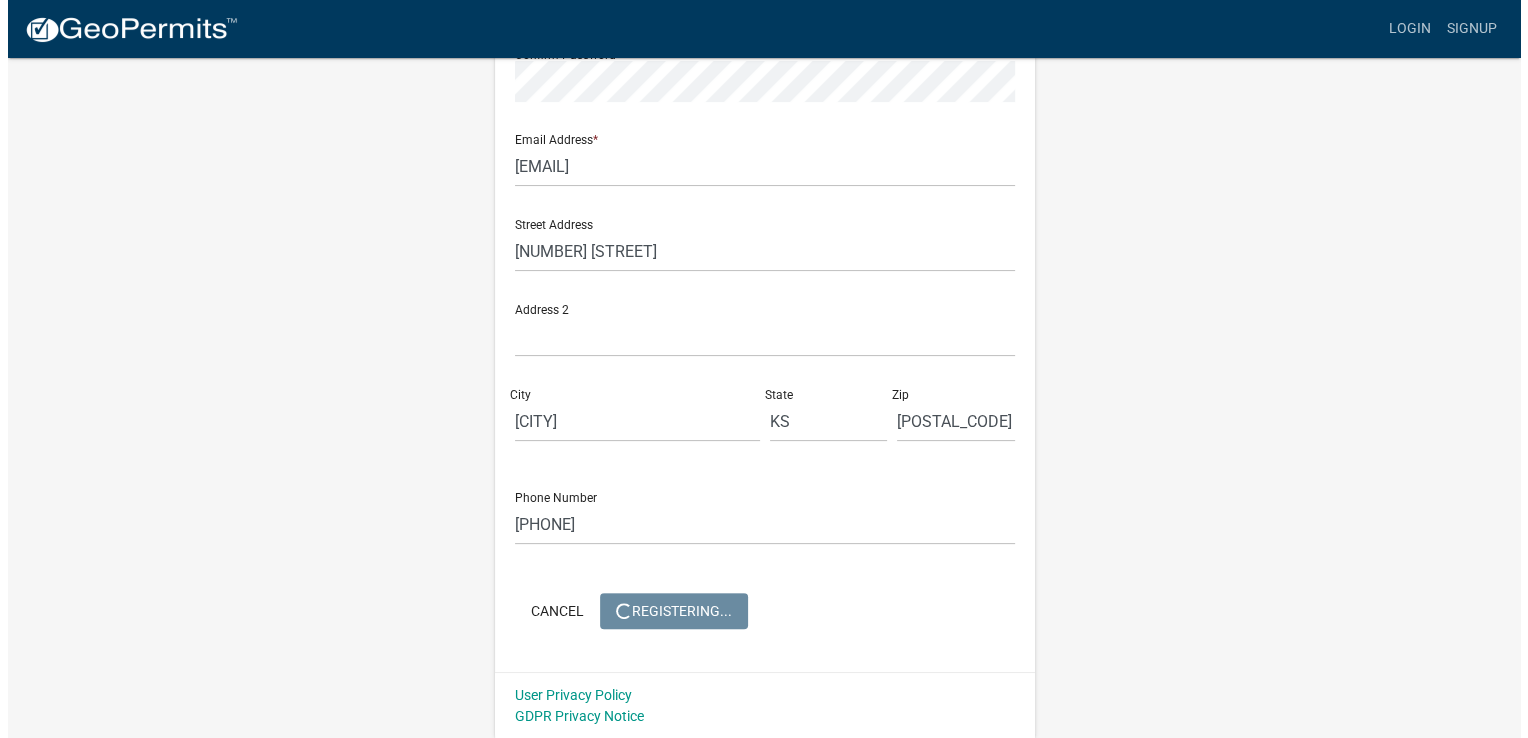 scroll, scrollTop: 0, scrollLeft: 0, axis: both 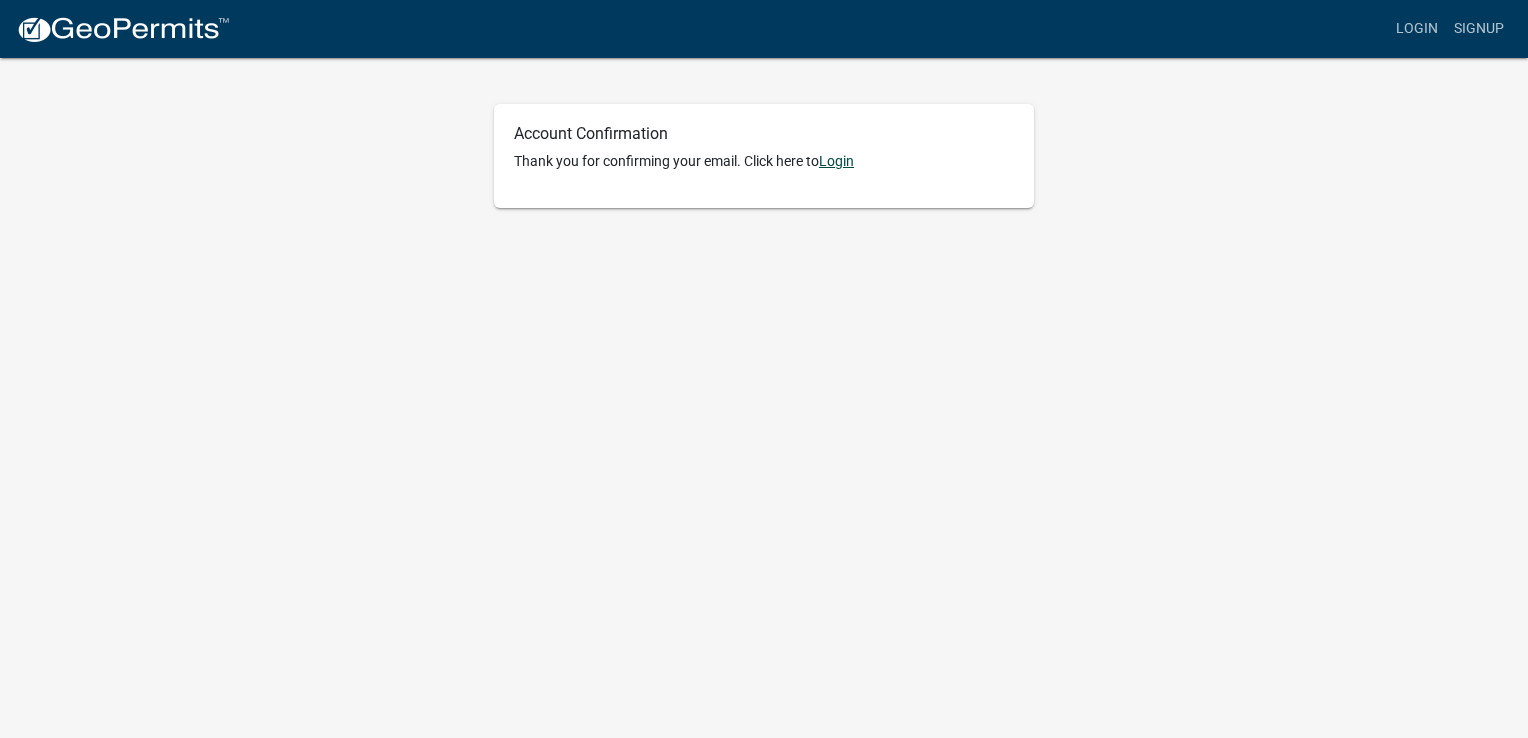 click on "Login" 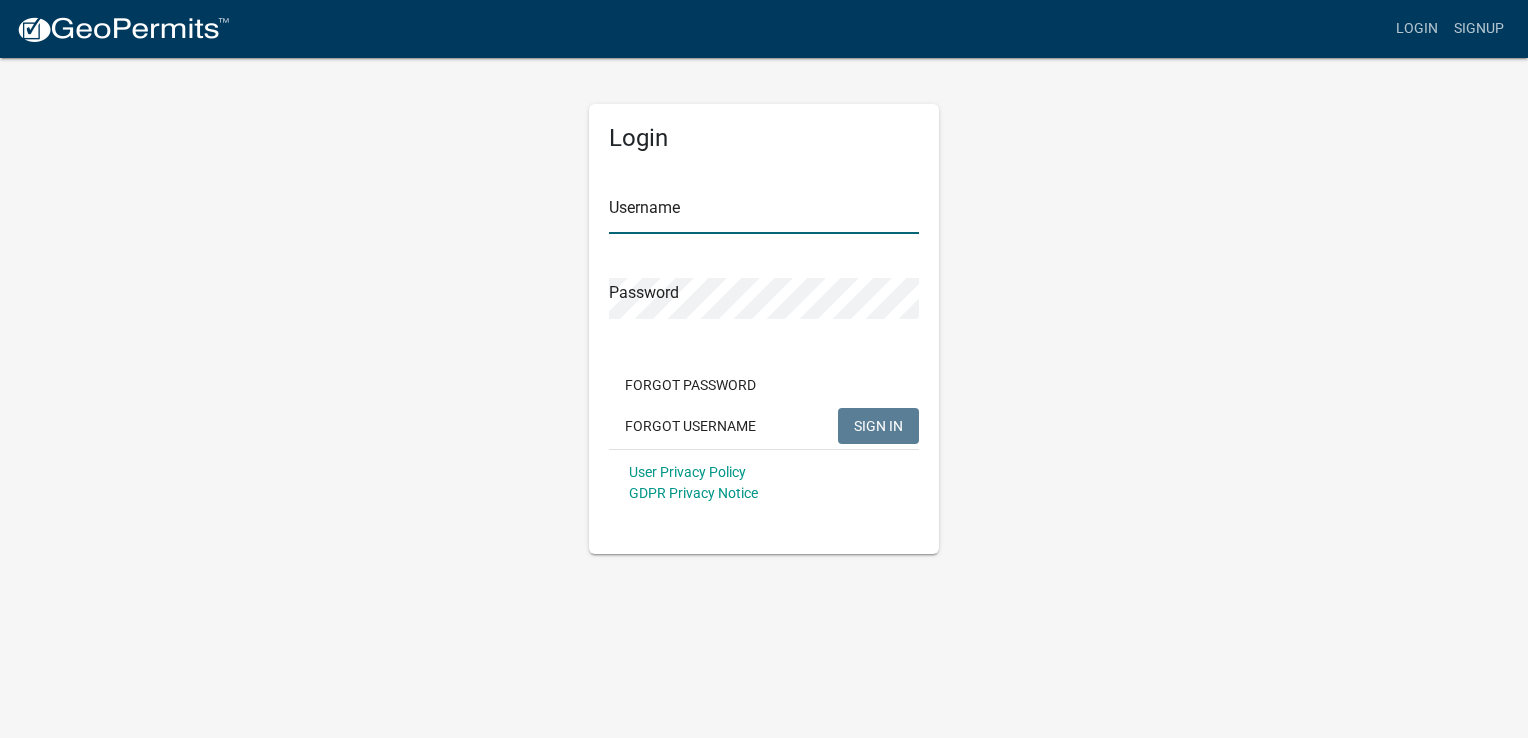 type on "[USERNAME]" 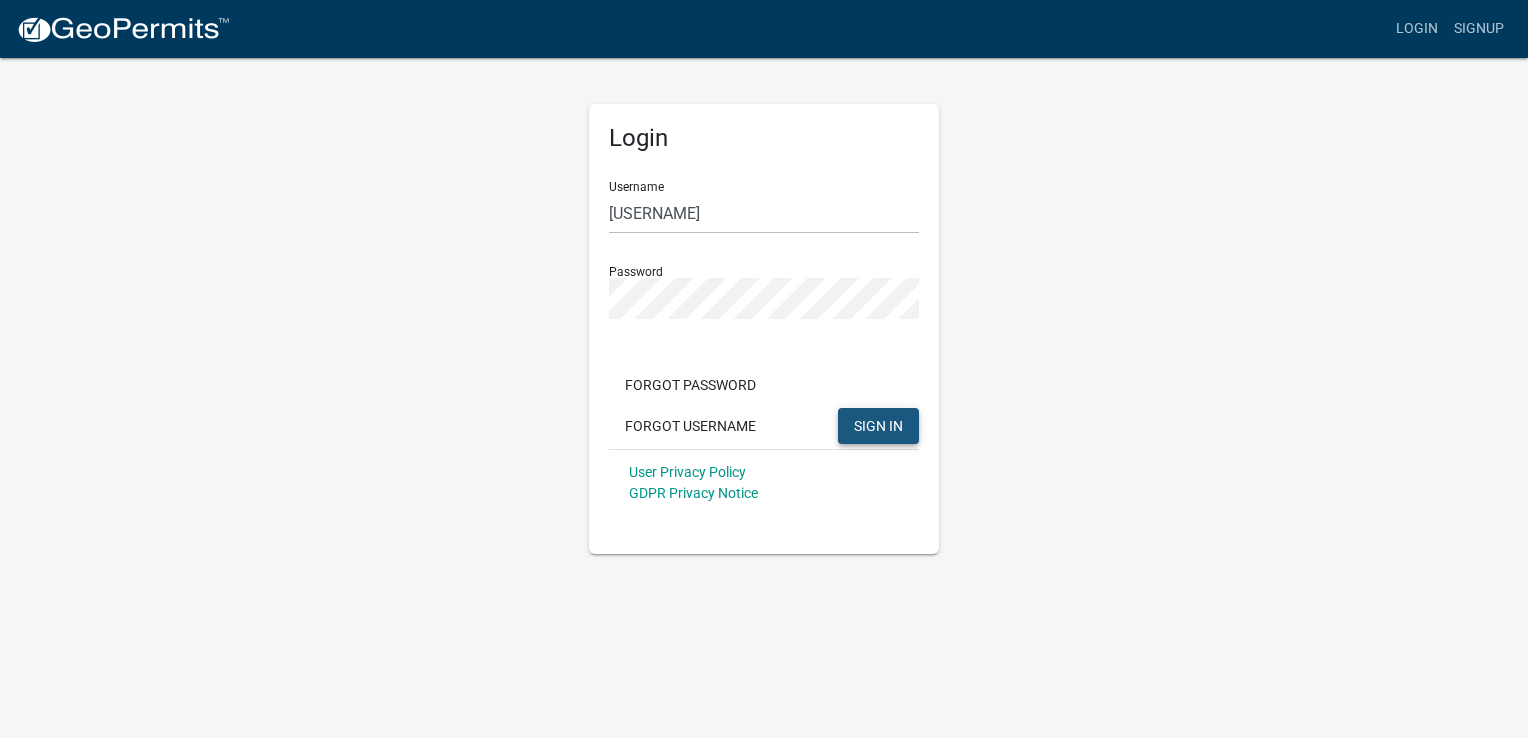 click on "SIGN IN" 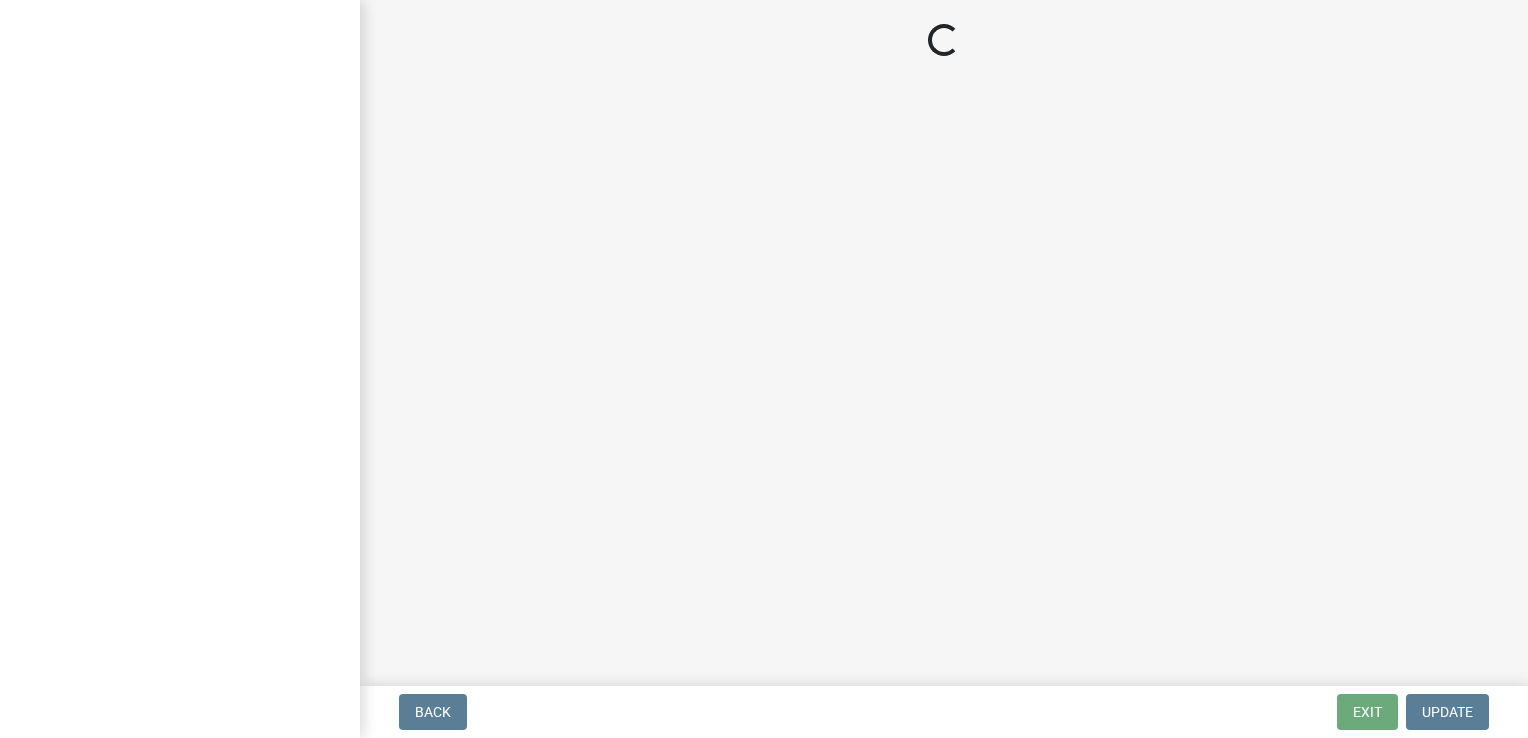 scroll, scrollTop: 0, scrollLeft: 0, axis: both 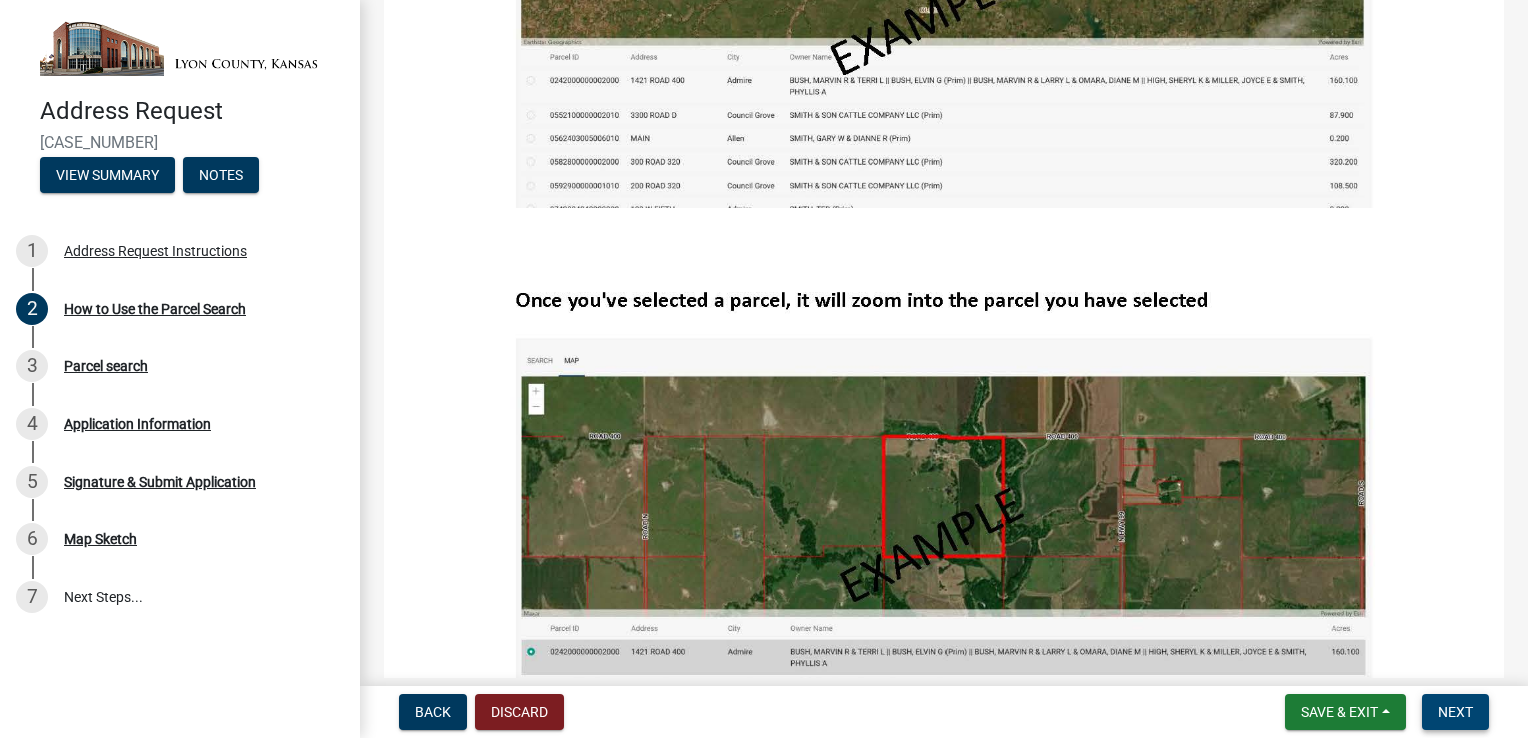 click on "Next" at bounding box center (1455, 712) 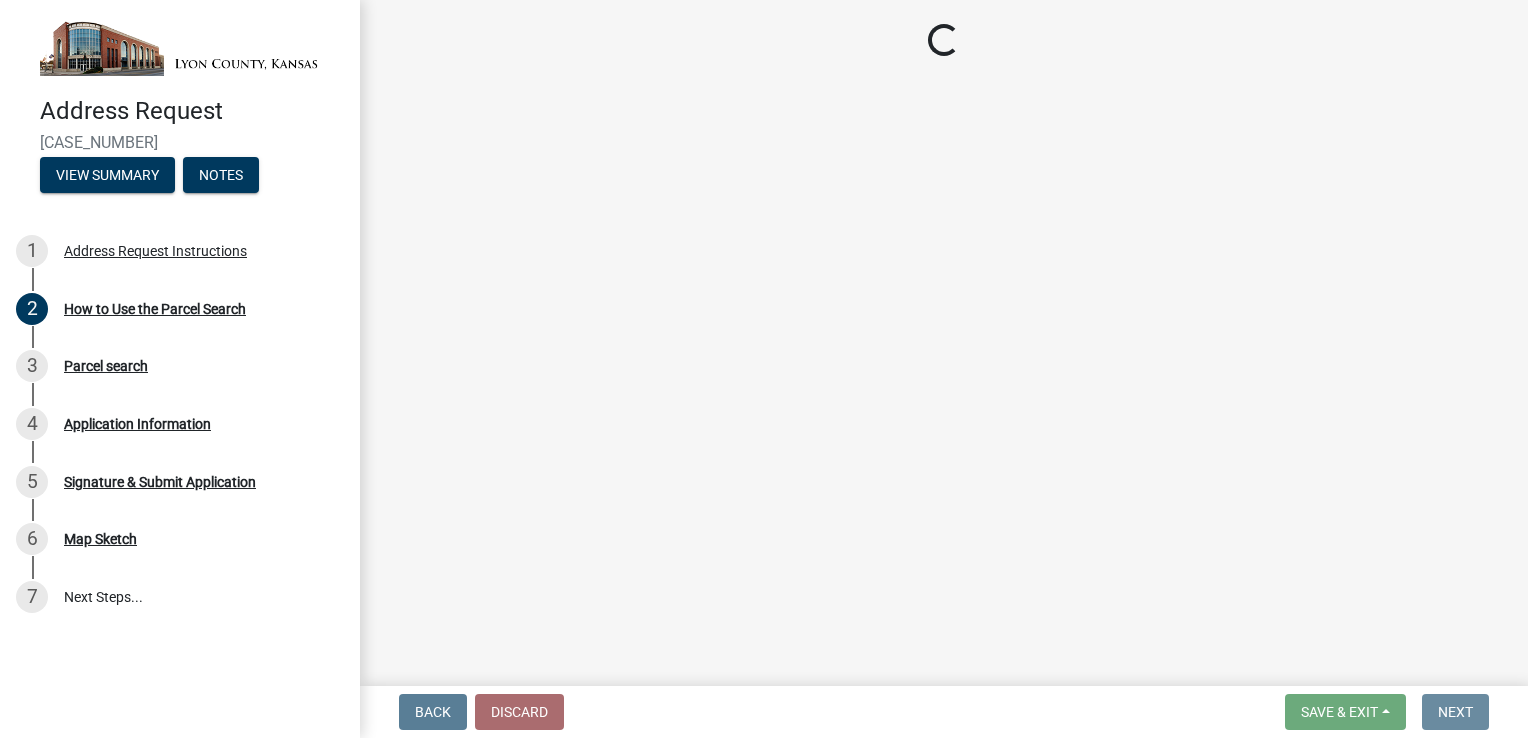 scroll, scrollTop: 0, scrollLeft: 0, axis: both 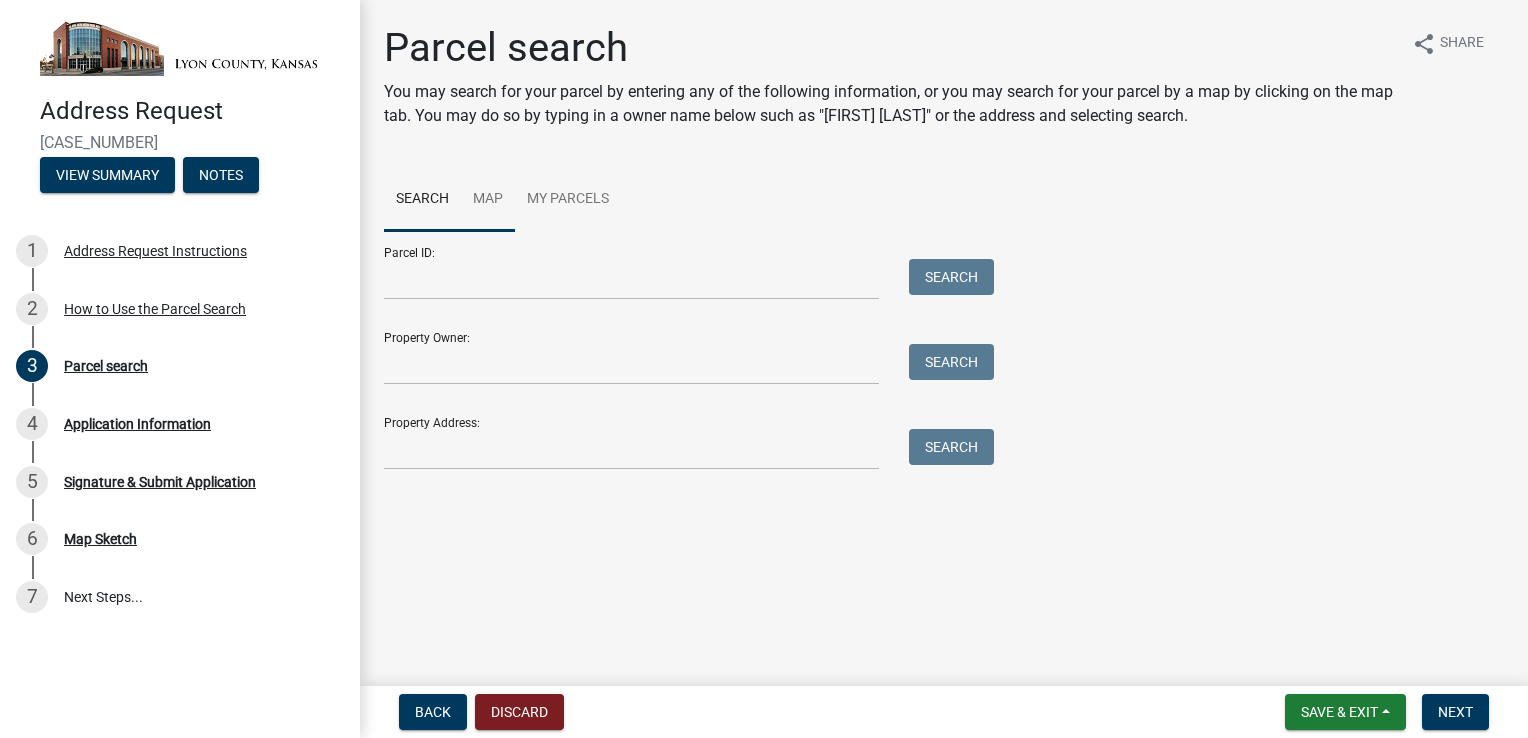 click on "Map" at bounding box center [488, 200] 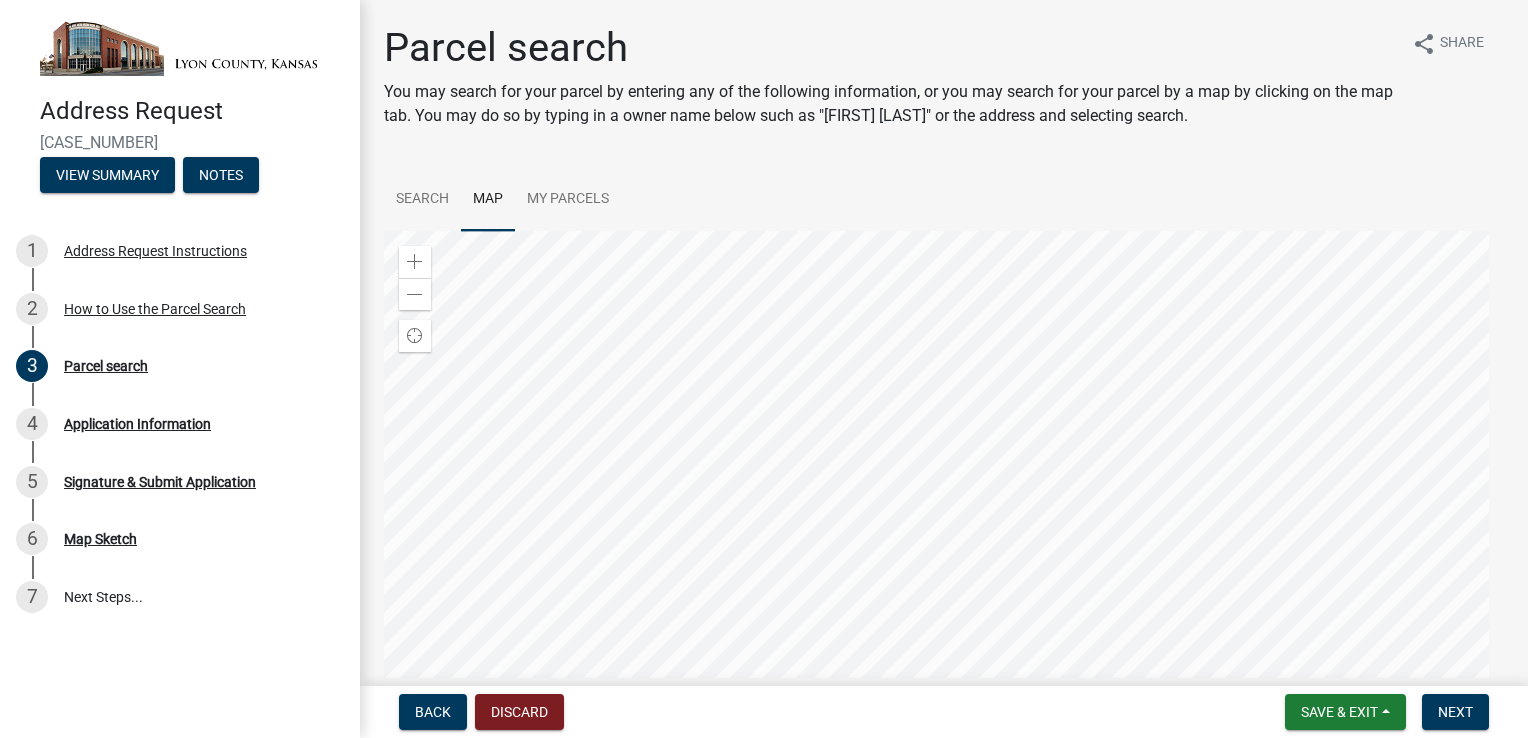 click at bounding box center [944, 481] 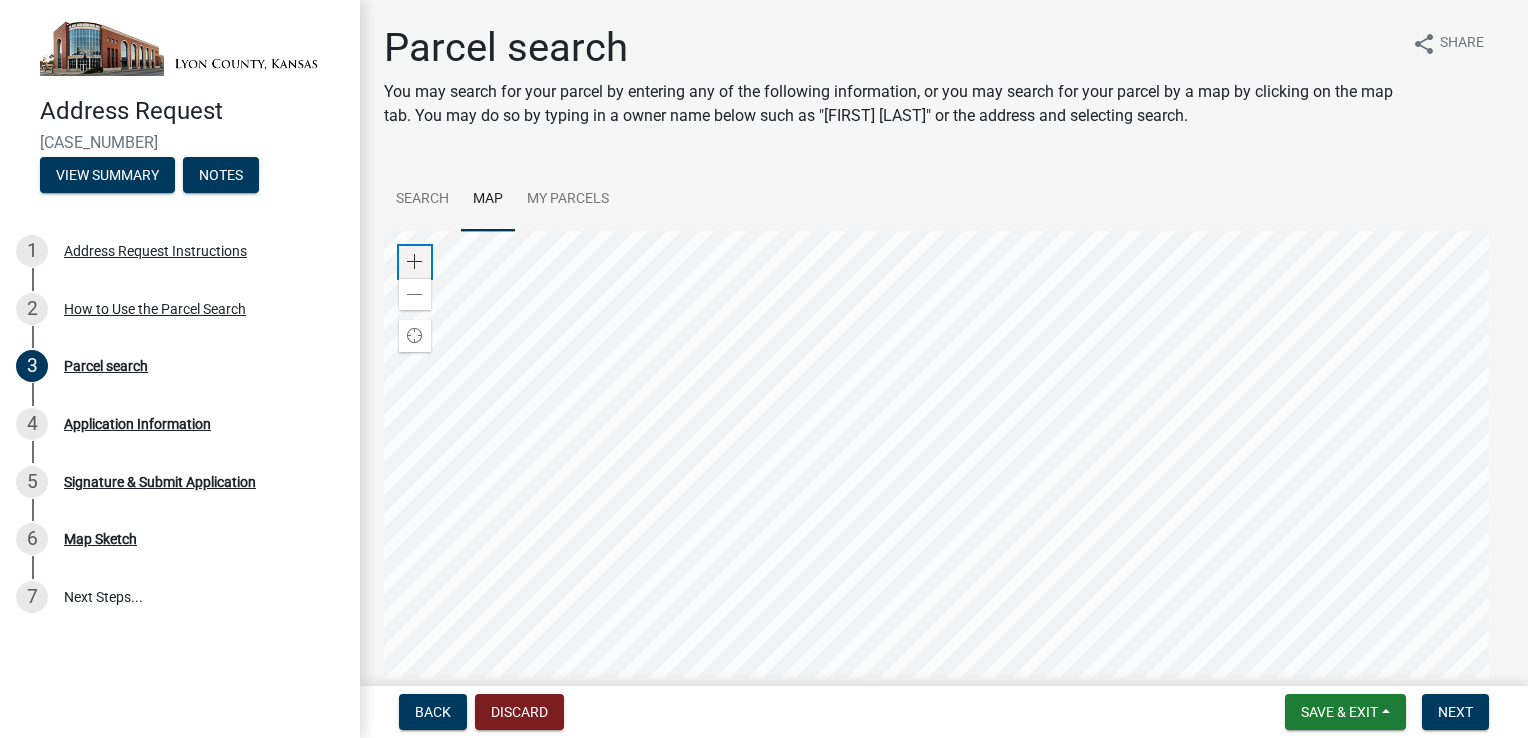 click at bounding box center [415, 262] 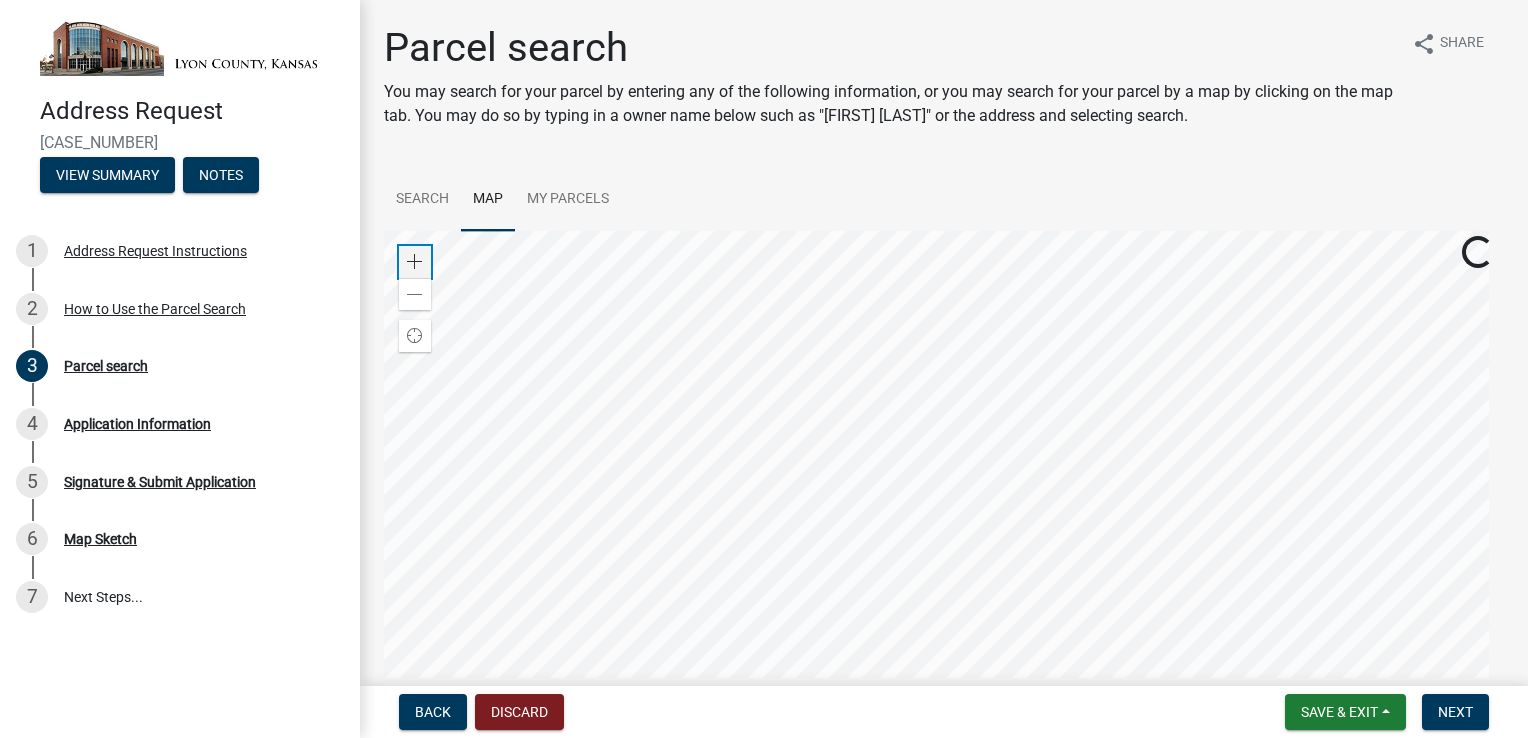 click at bounding box center (415, 262) 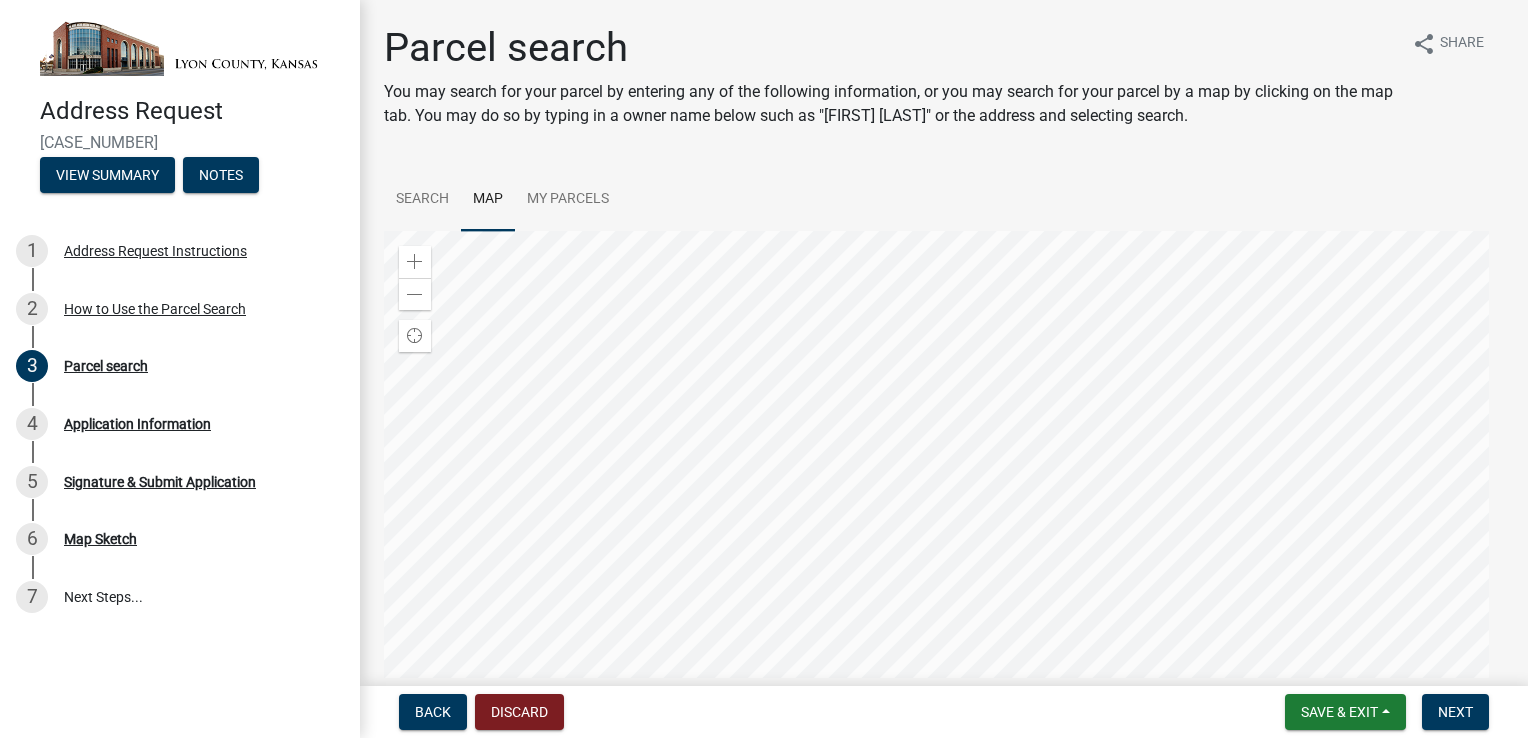 click at bounding box center (944, 481) 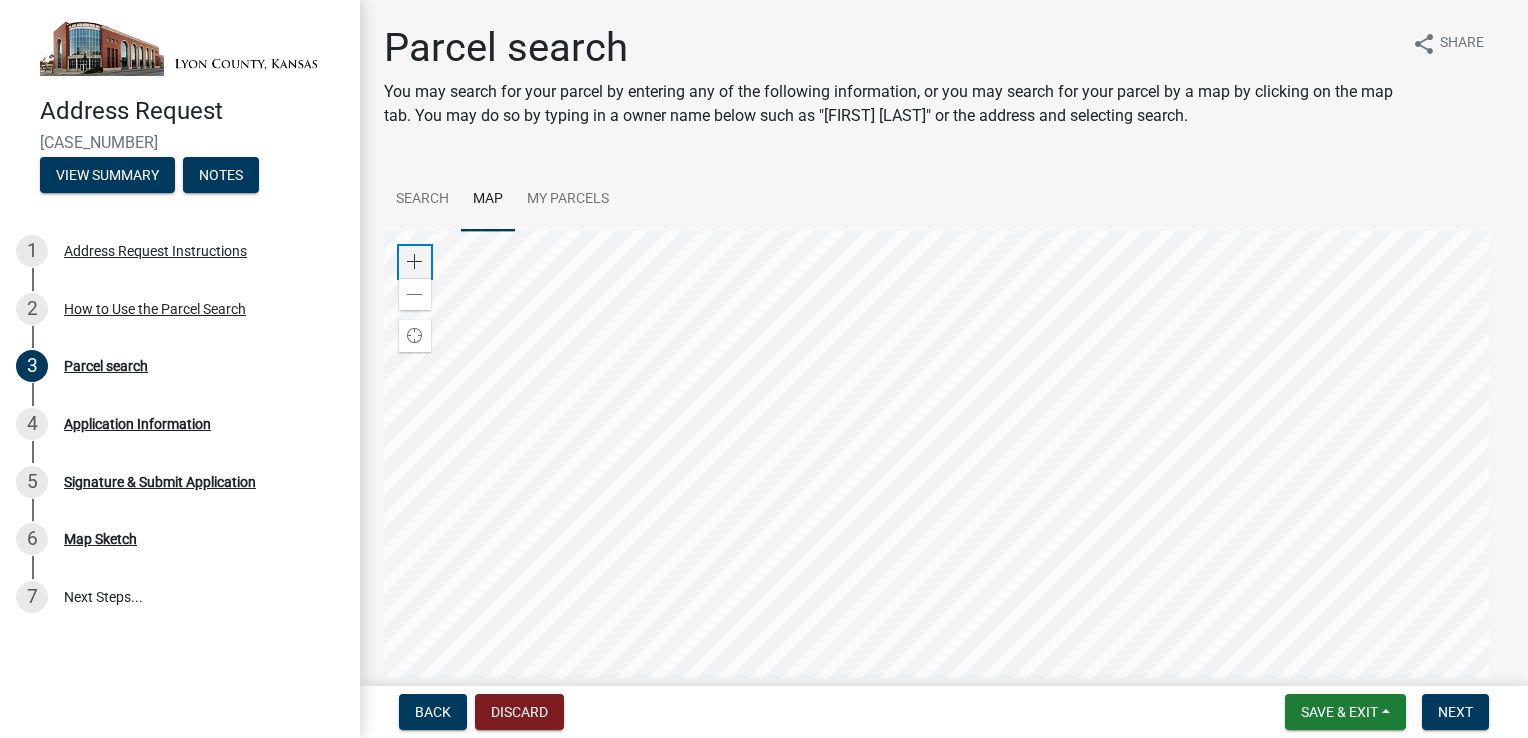 click at bounding box center [415, 262] 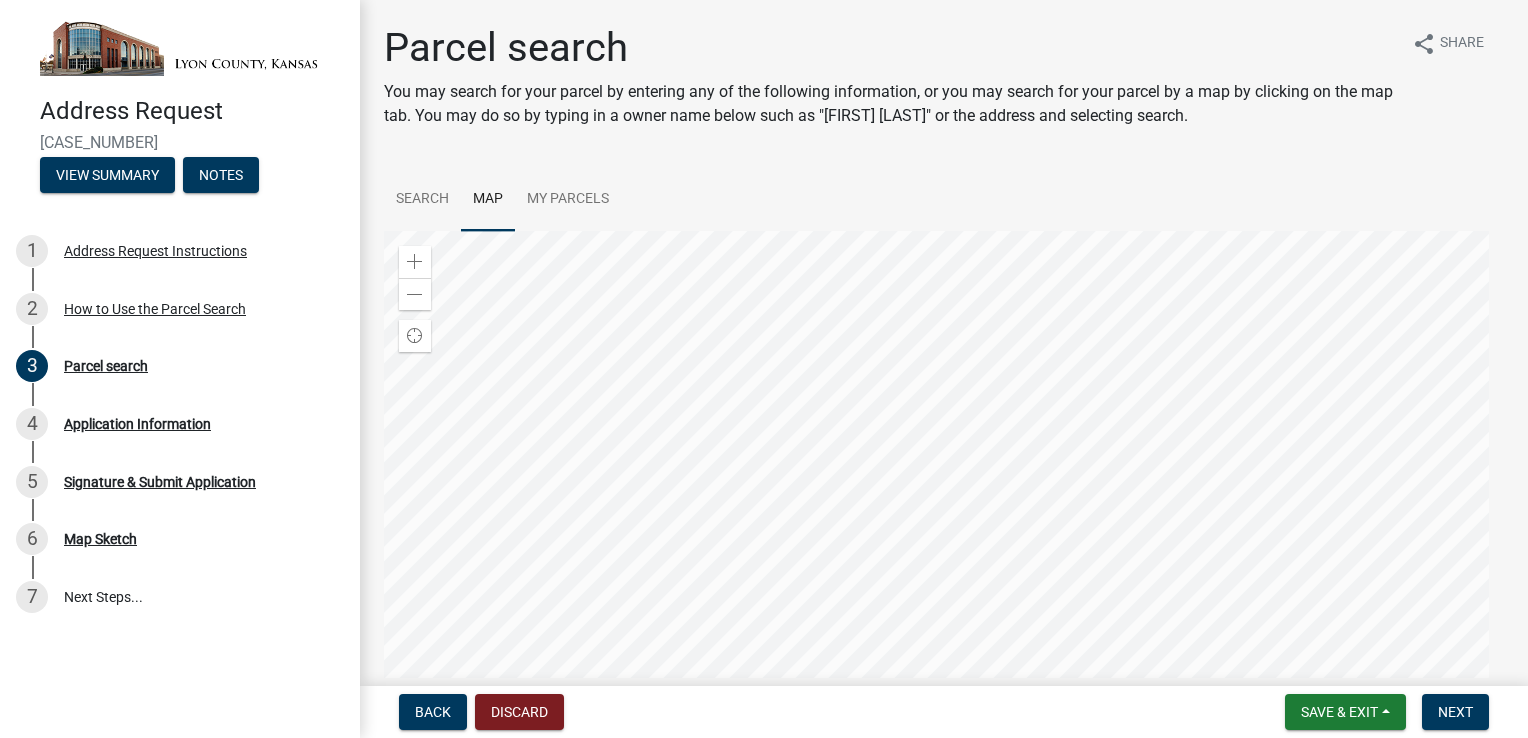 click at bounding box center [944, 481] 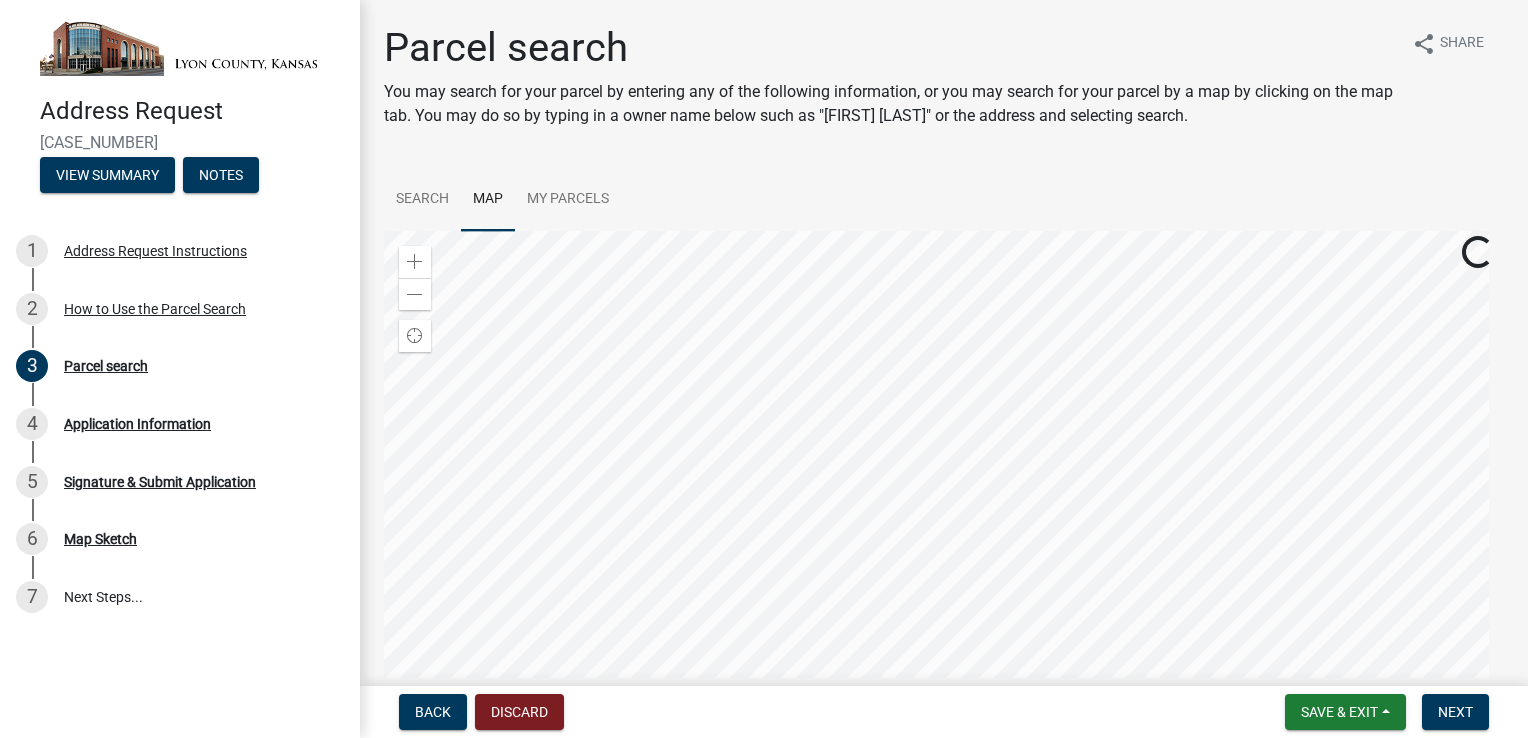 click at bounding box center [944, 481] 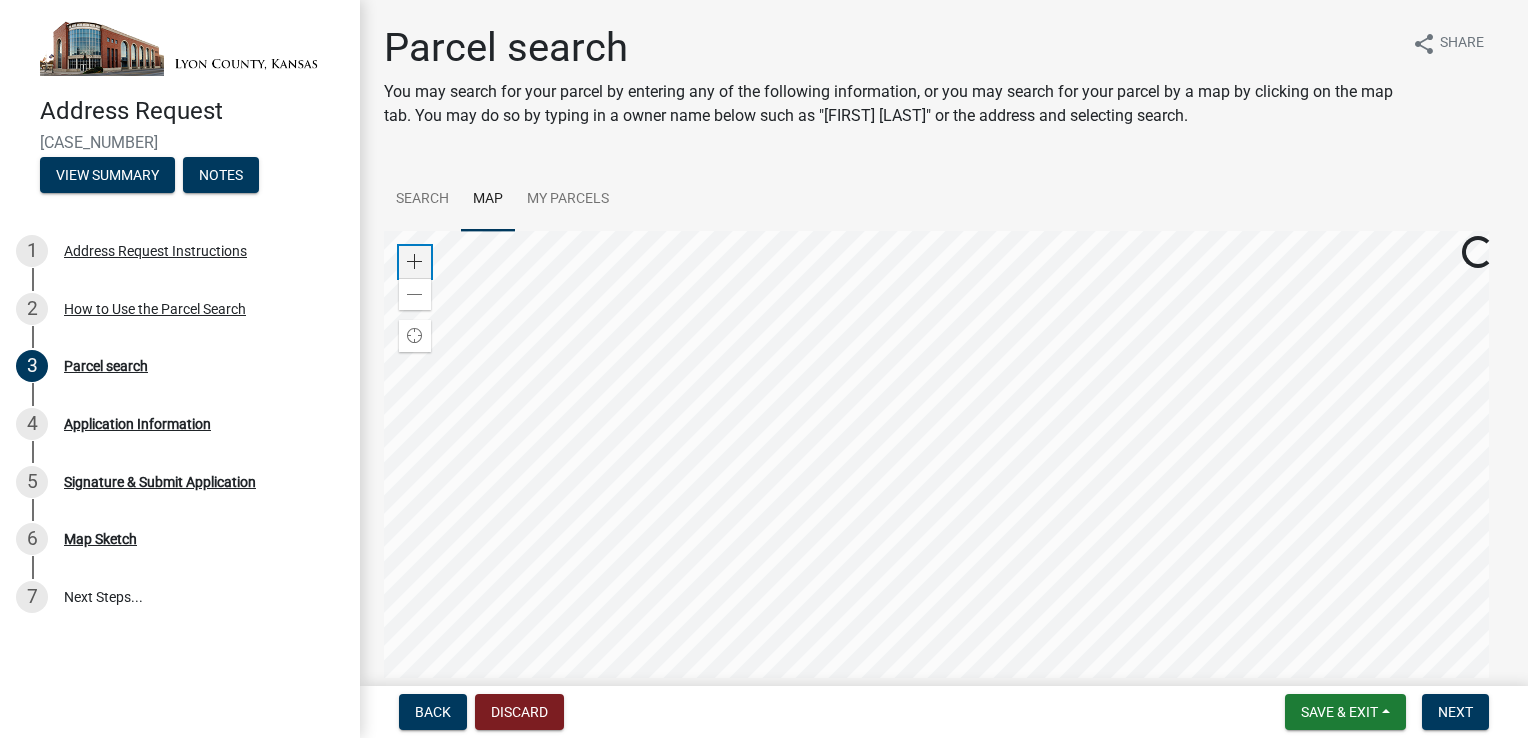 click at bounding box center [415, 262] 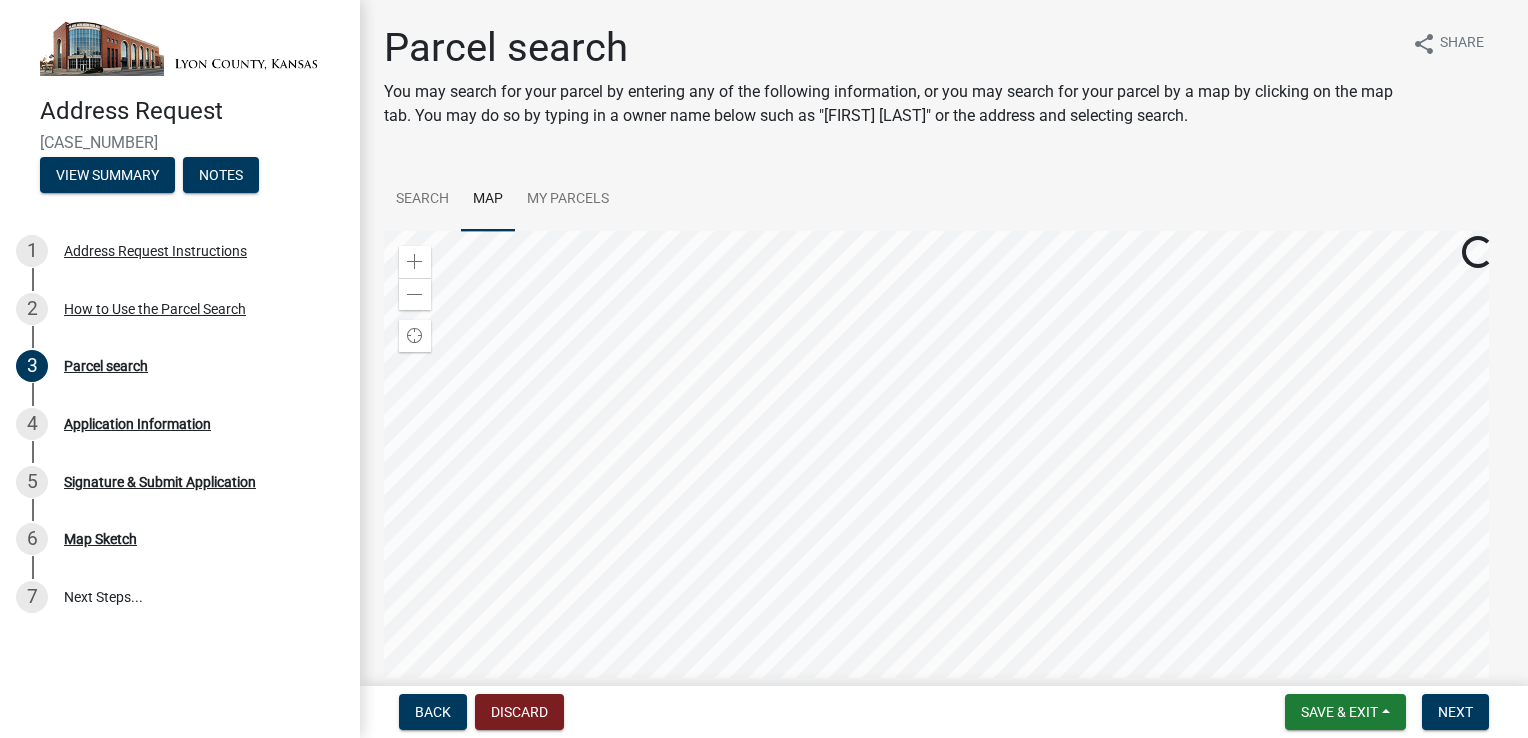click at bounding box center (944, 481) 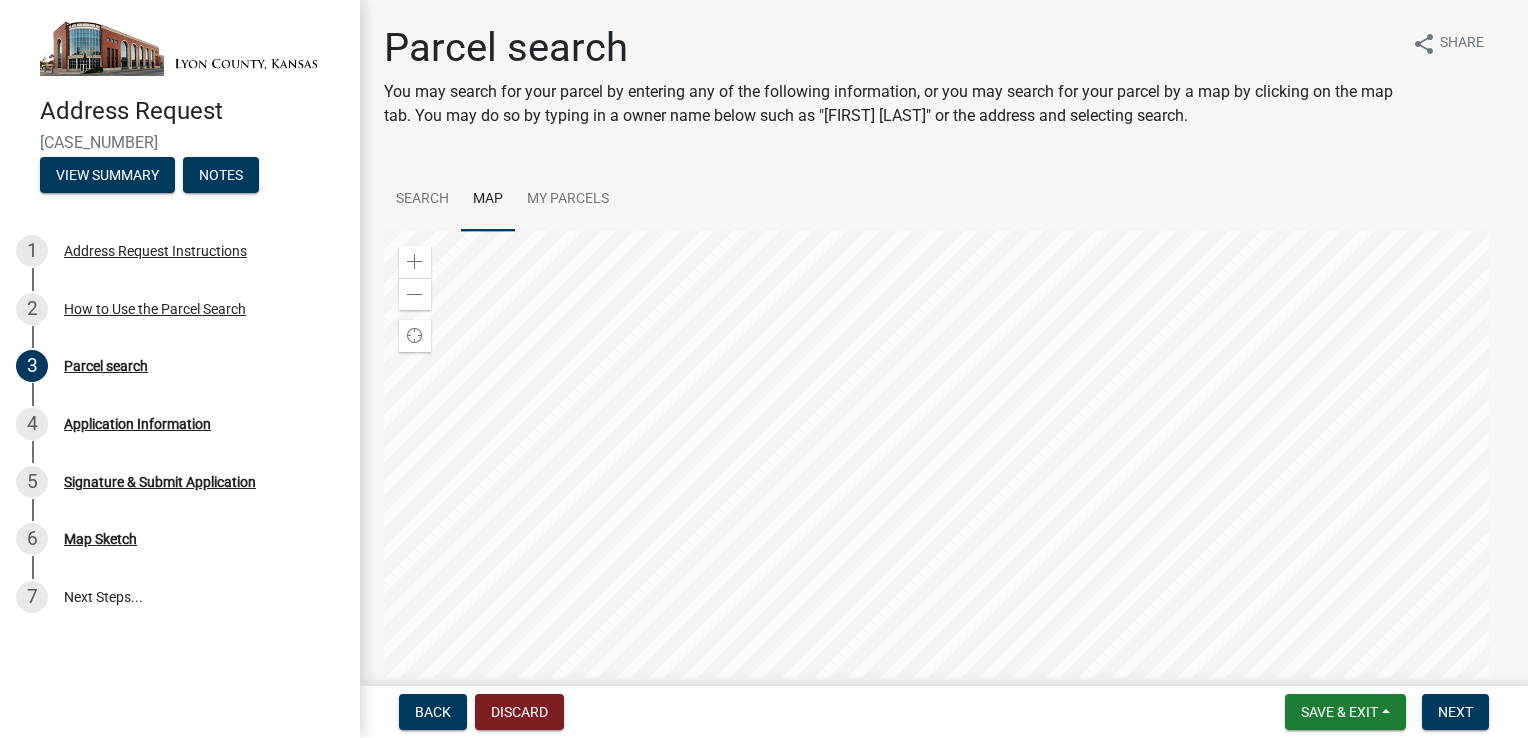 click at bounding box center [944, 481] 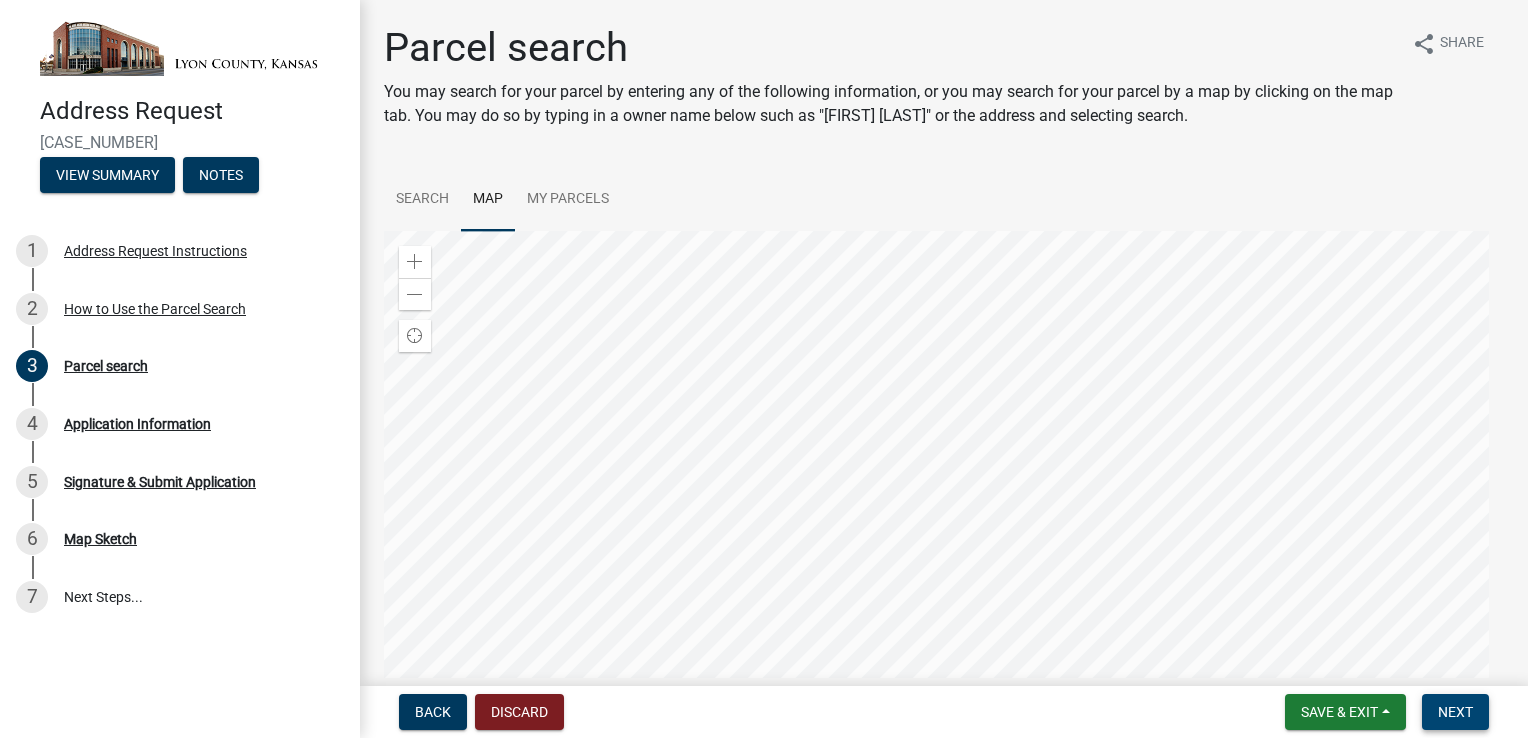 click on "Next" at bounding box center (1455, 712) 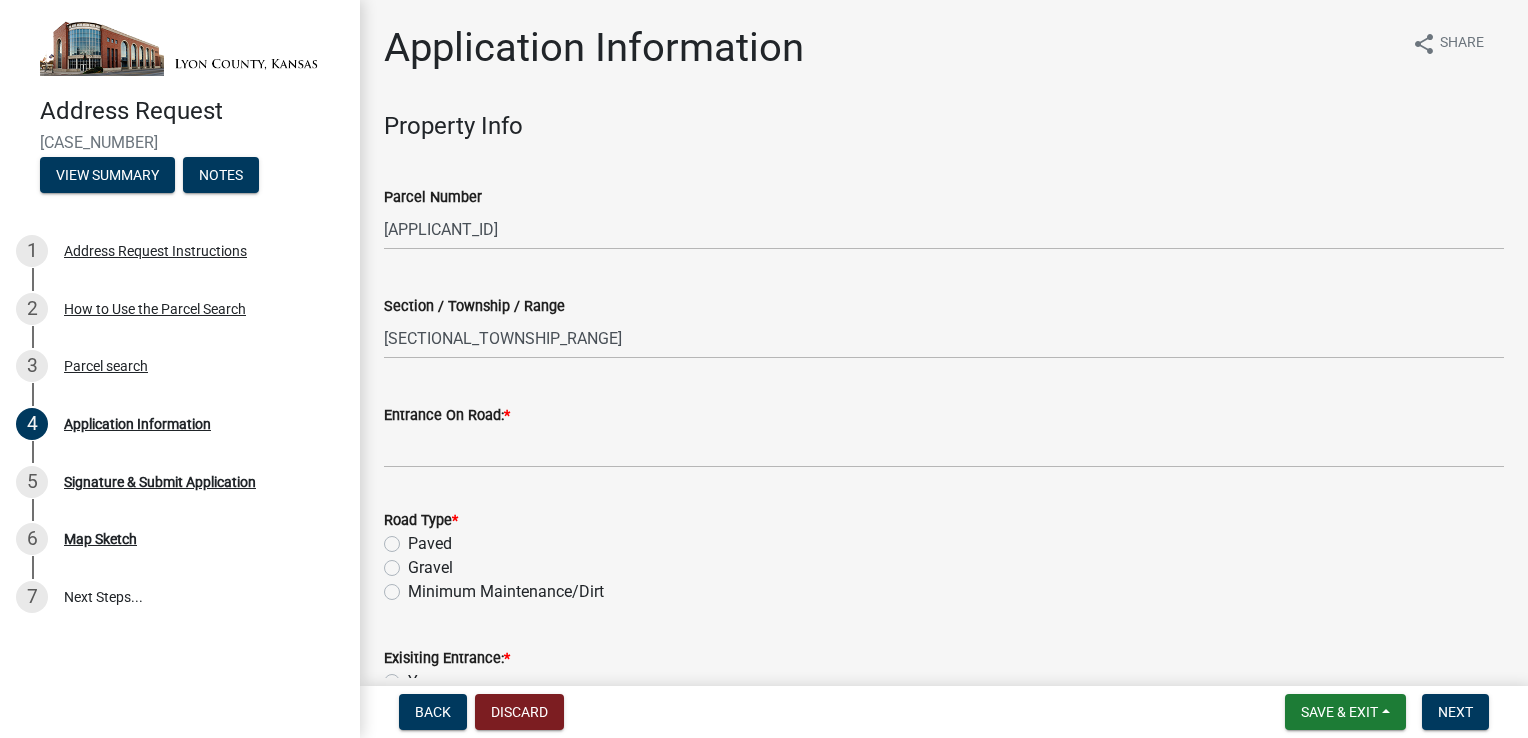 scroll, scrollTop: 100, scrollLeft: 0, axis: vertical 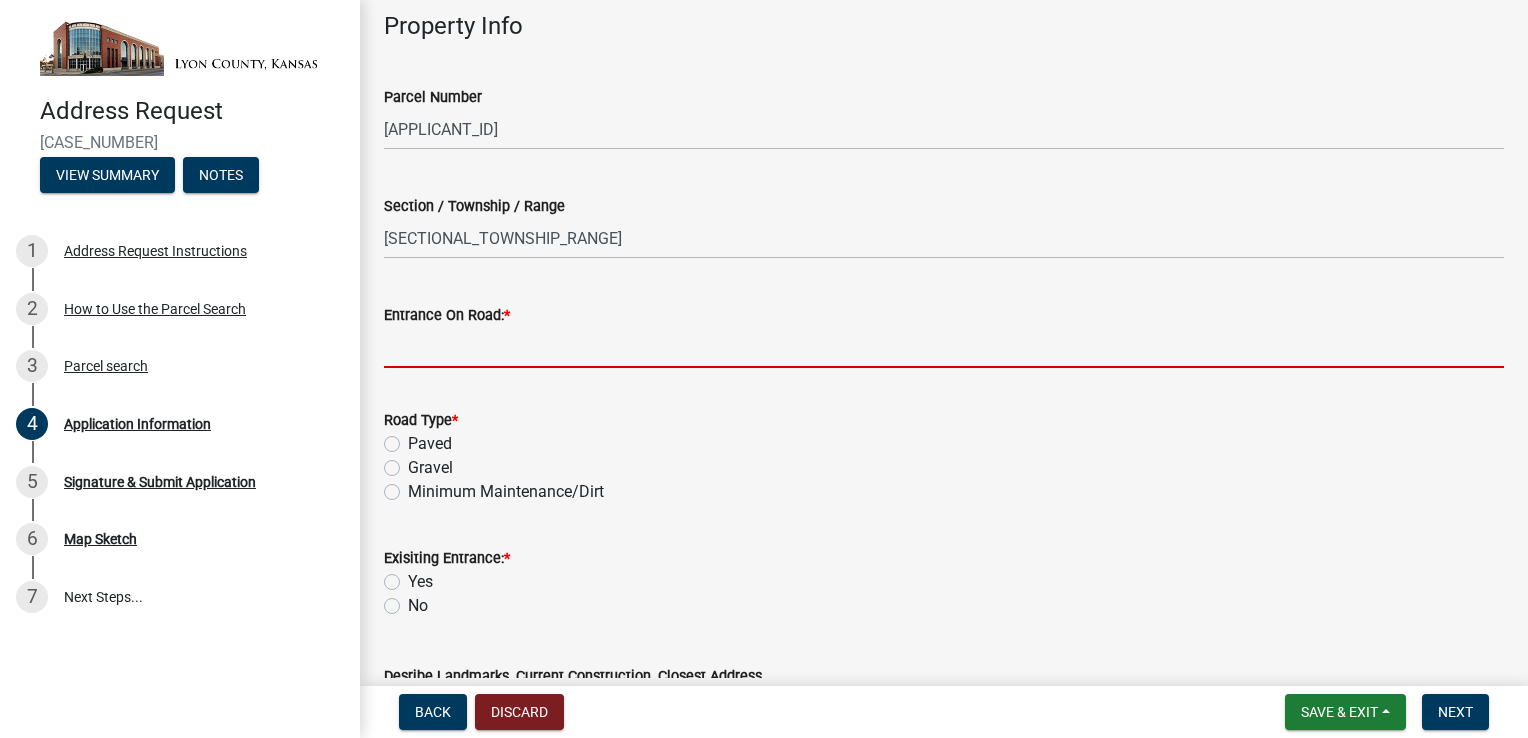 click on "Entrance On Road:  *" at bounding box center [944, 347] 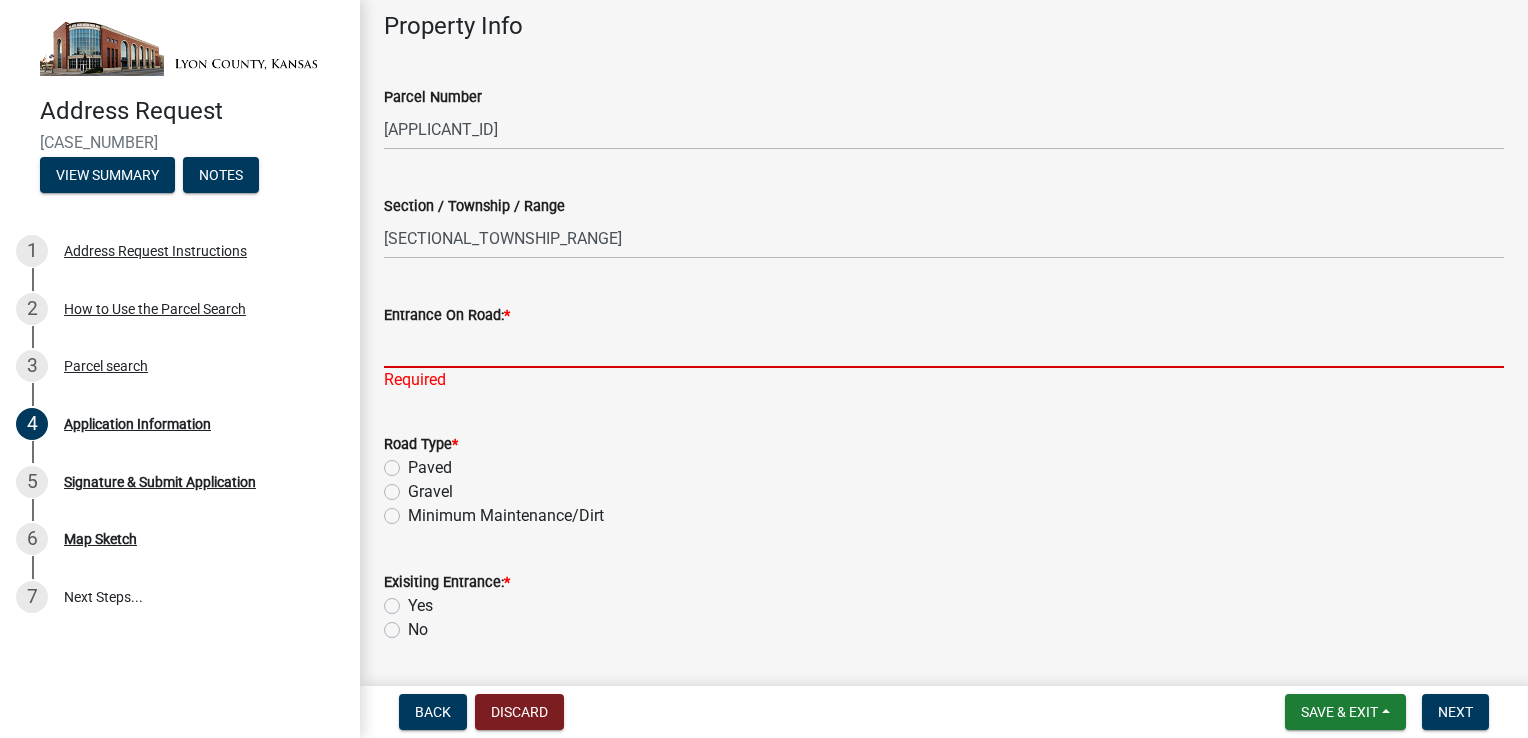 click on "Entrance On Road:  *" at bounding box center [944, 347] 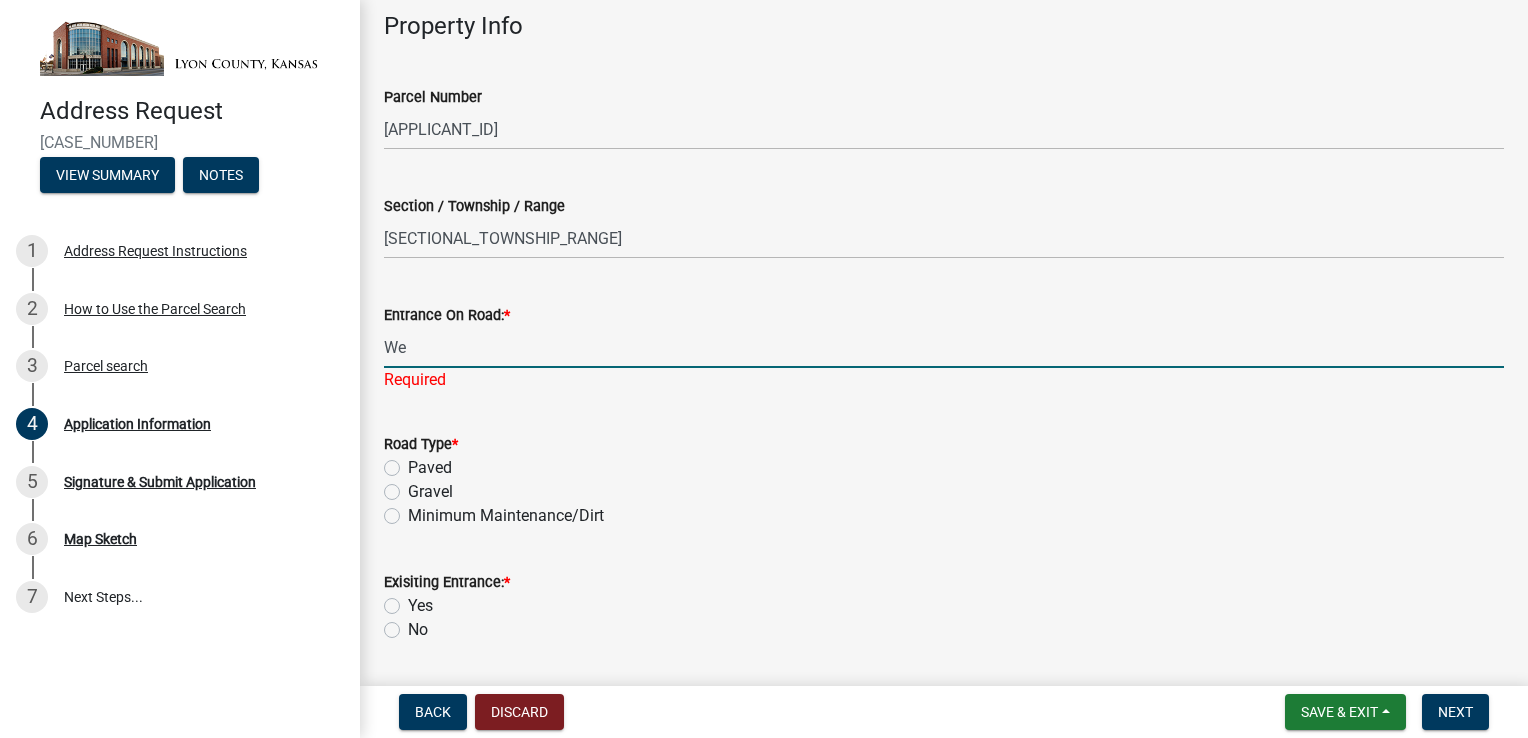 type on "W" 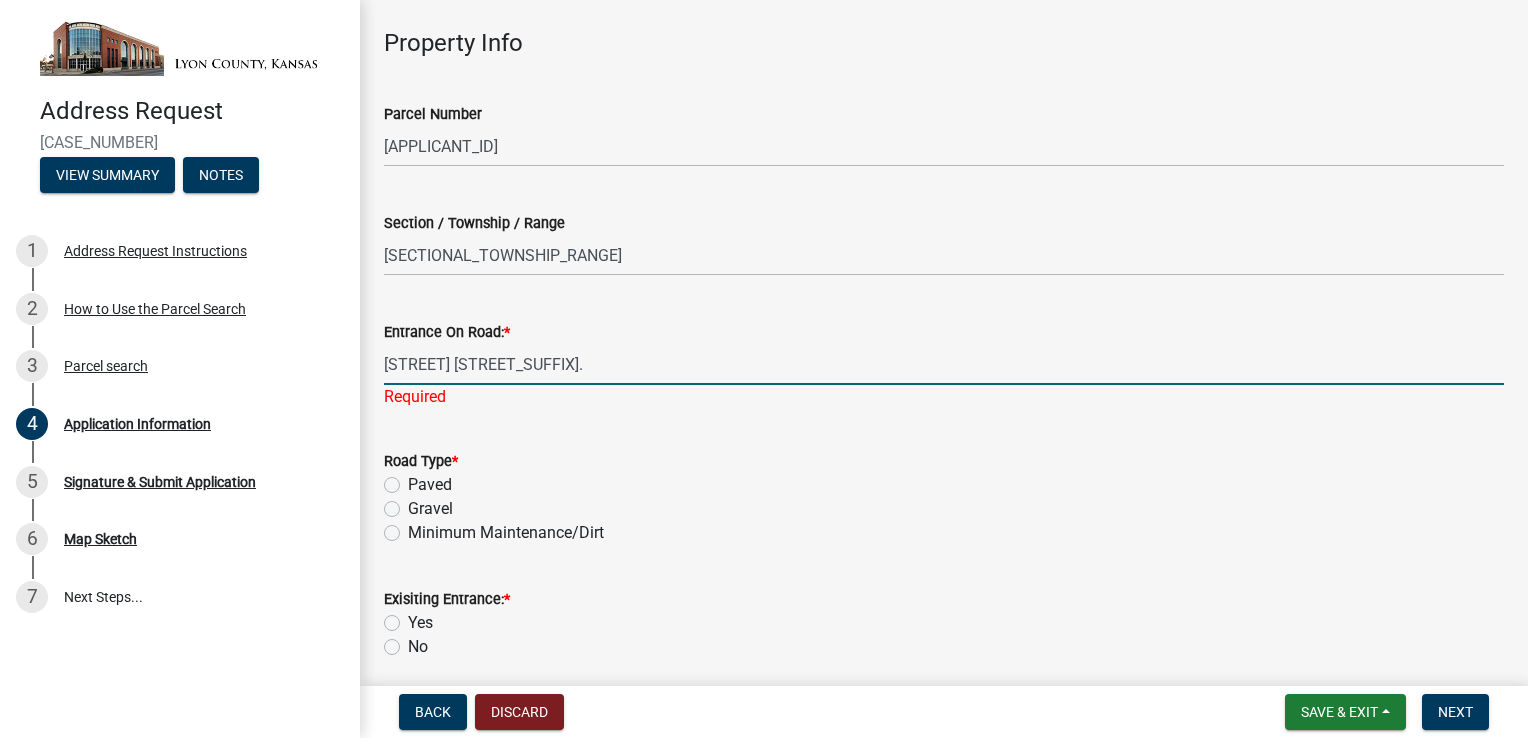 scroll, scrollTop: 100, scrollLeft: 0, axis: vertical 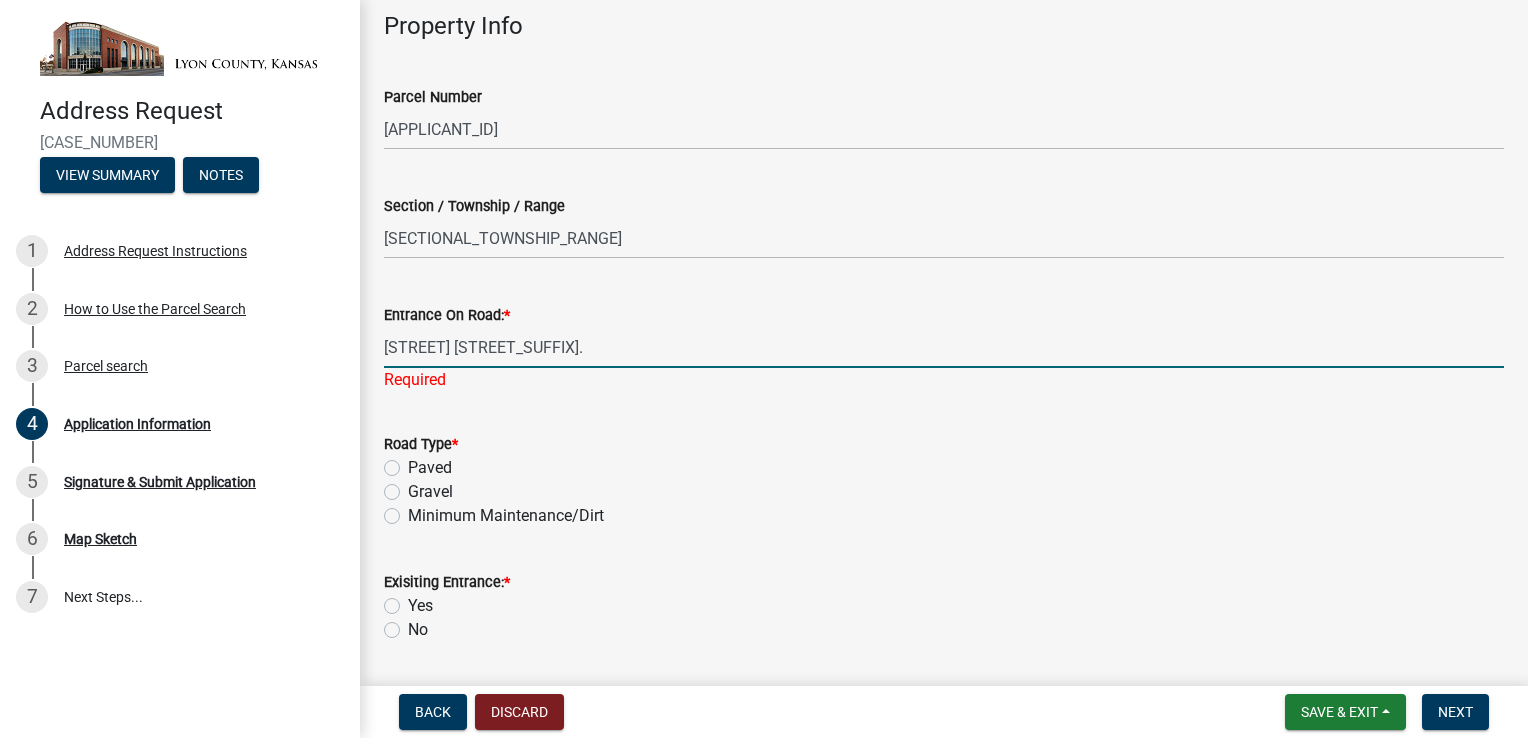 type on "[STREET] [STREET_SUFFIX]." 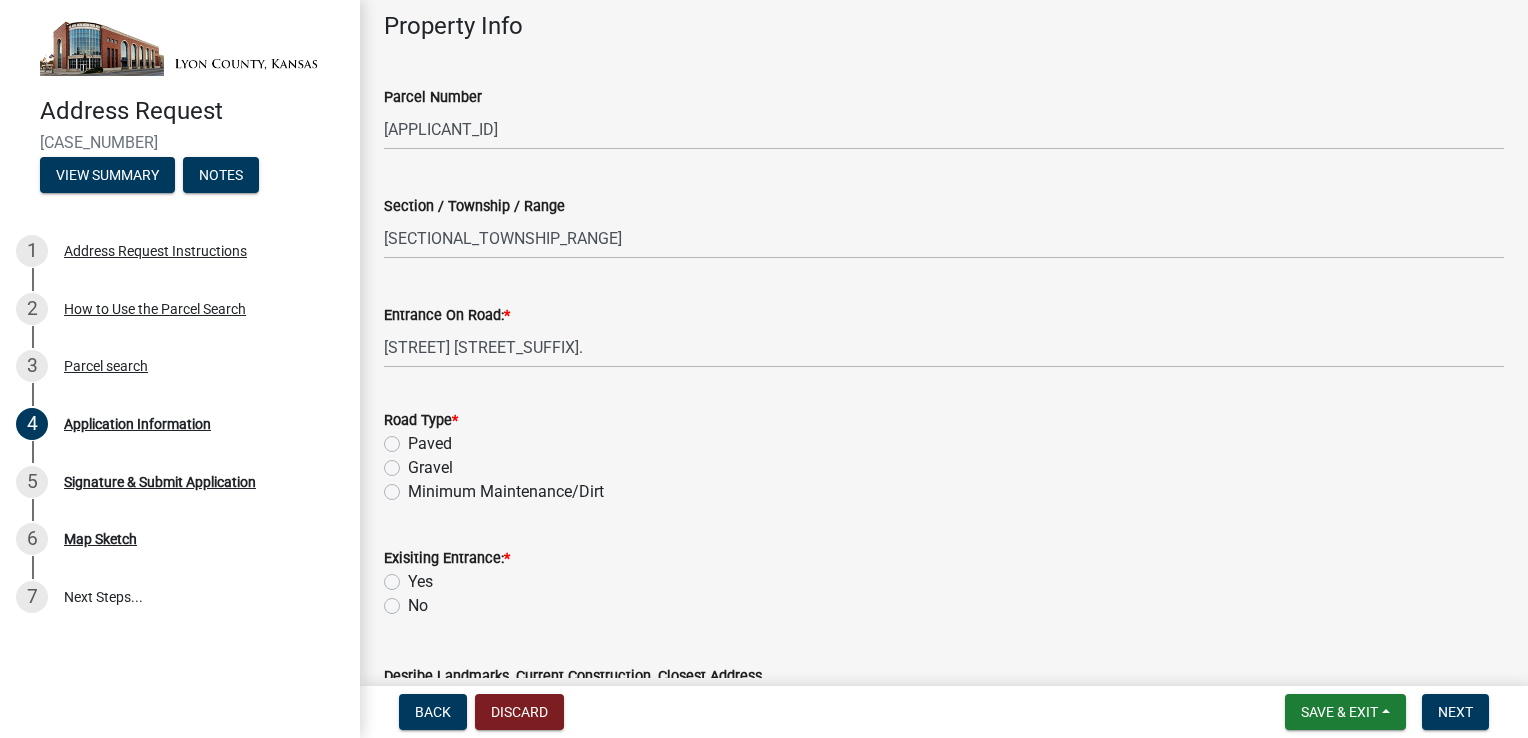 click on "Road Type  *  Paved   Gravel   Minimum Maintenance/Dirt" 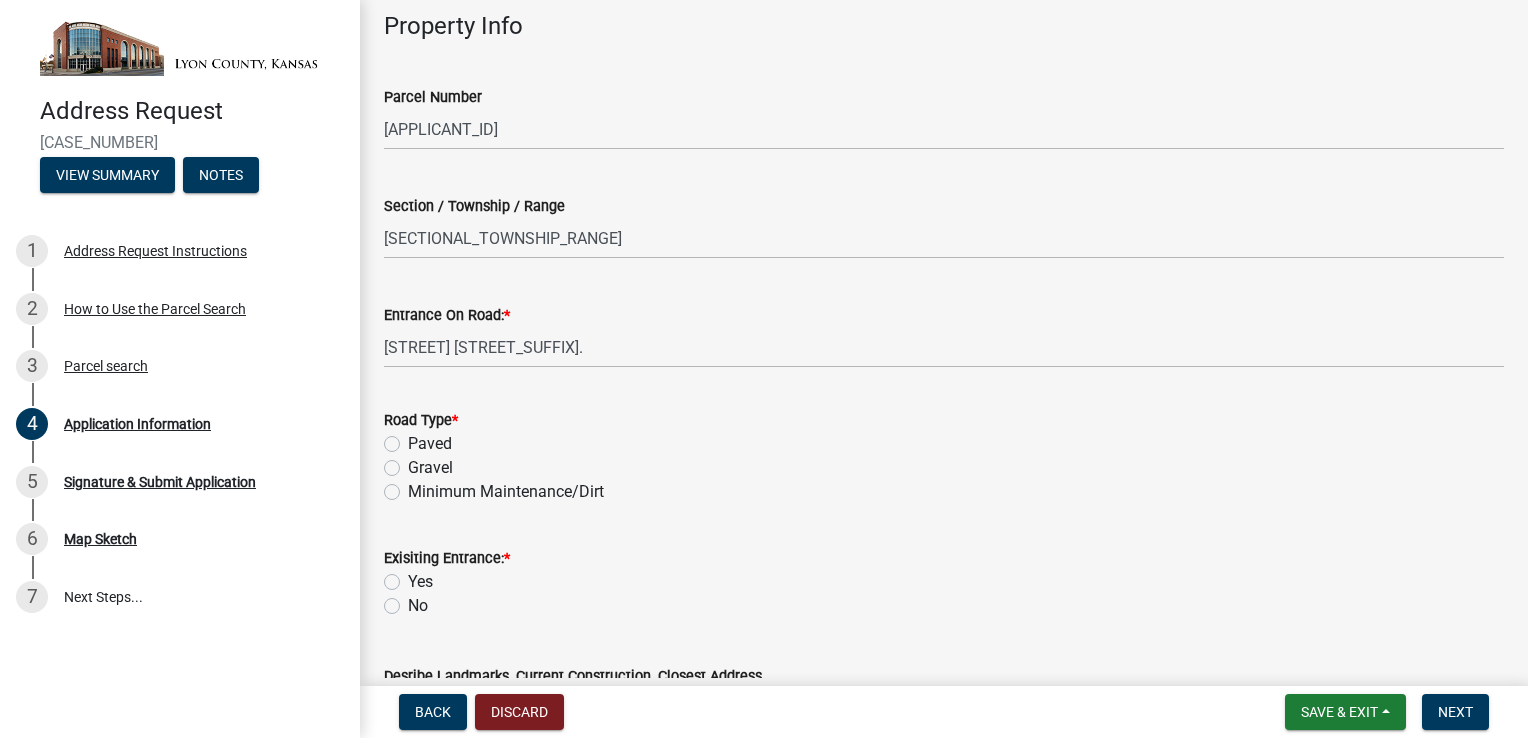 click on "Paved" 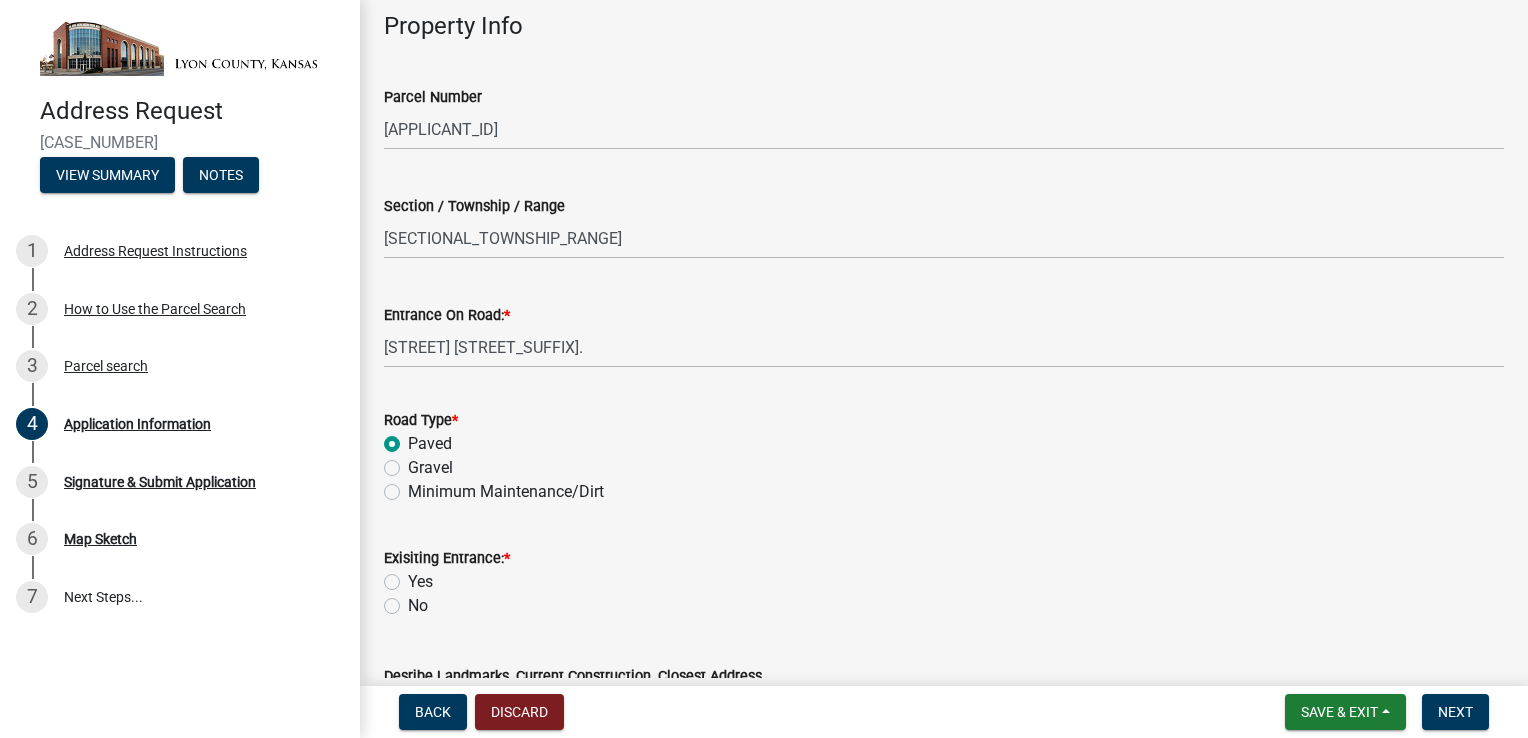 radio on "true" 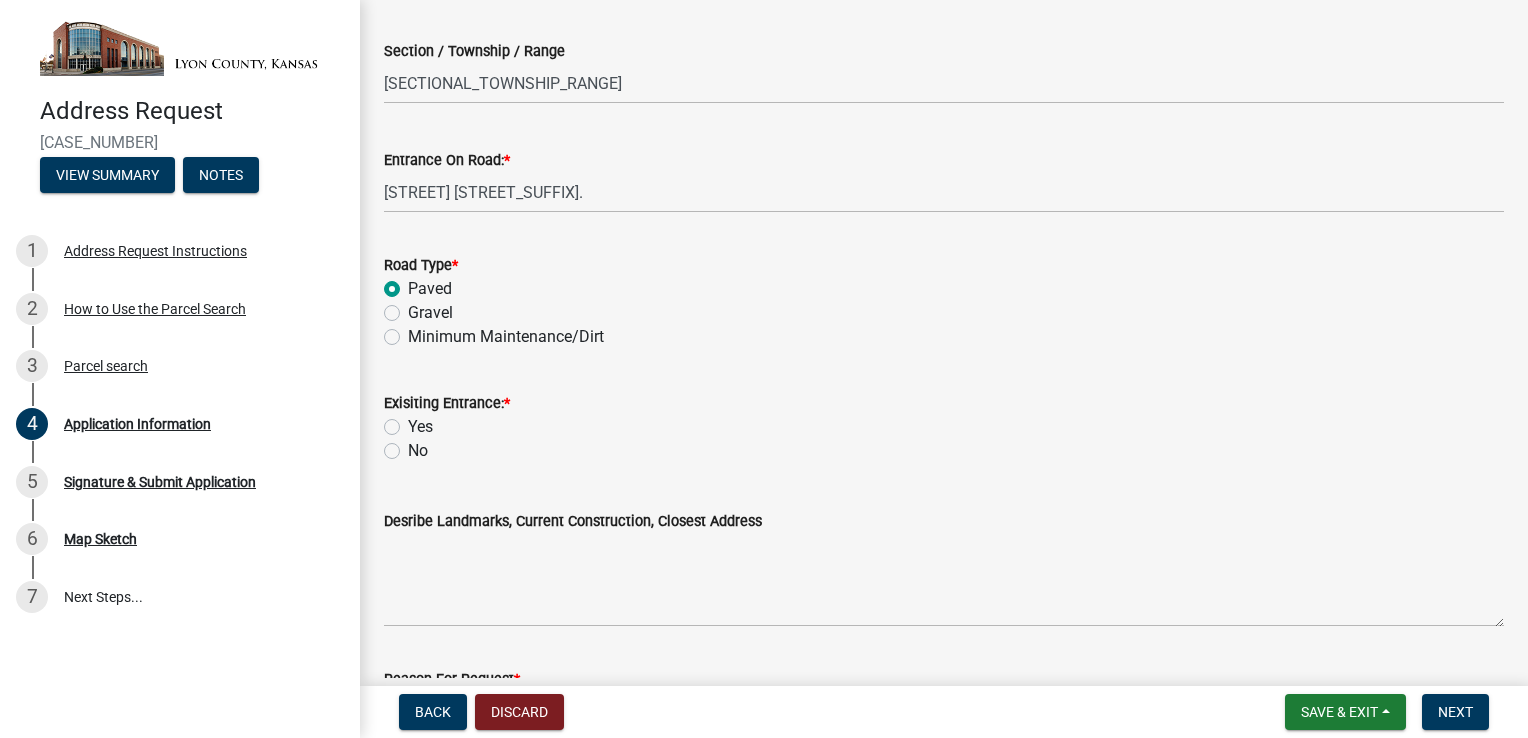scroll, scrollTop: 300, scrollLeft: 0, axis: vertical 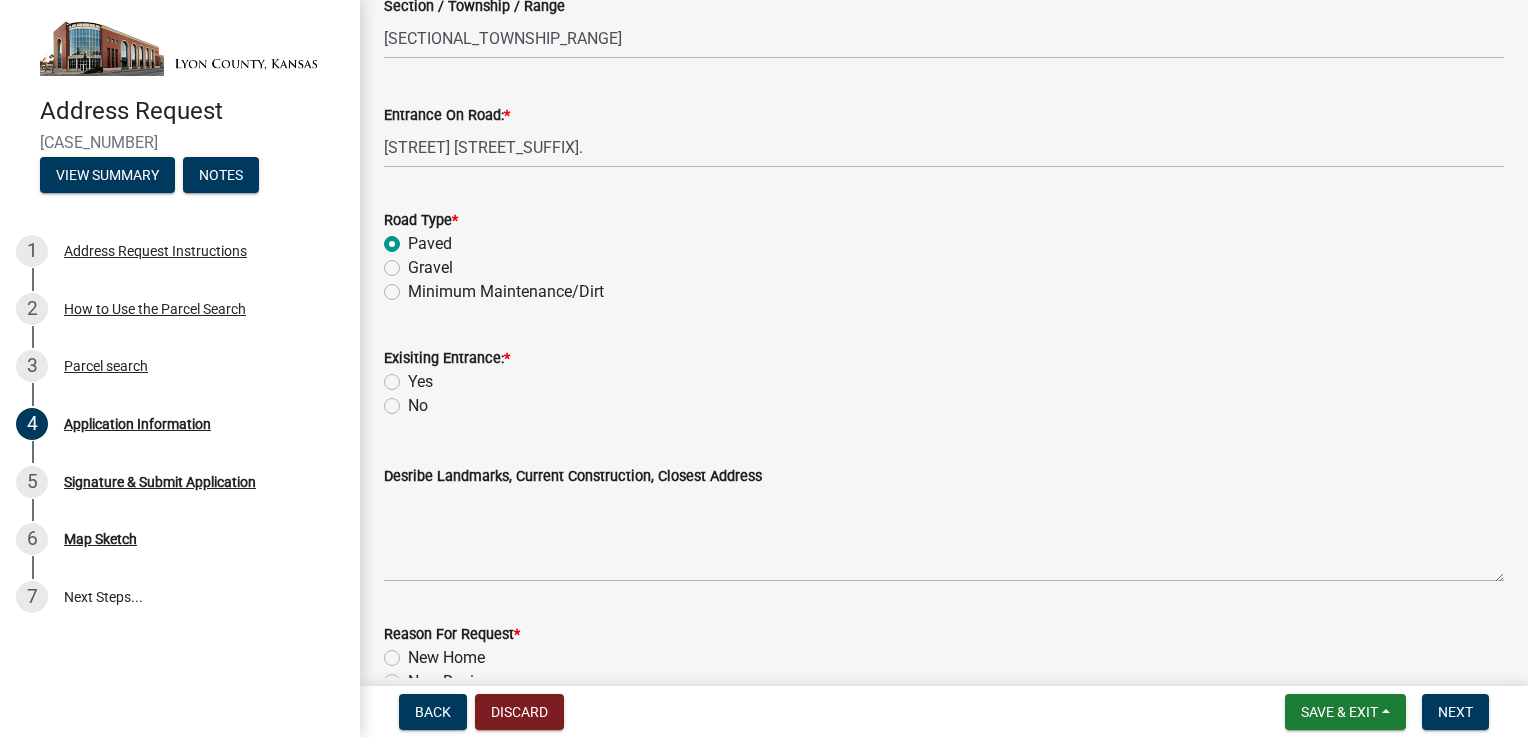 click on "No" 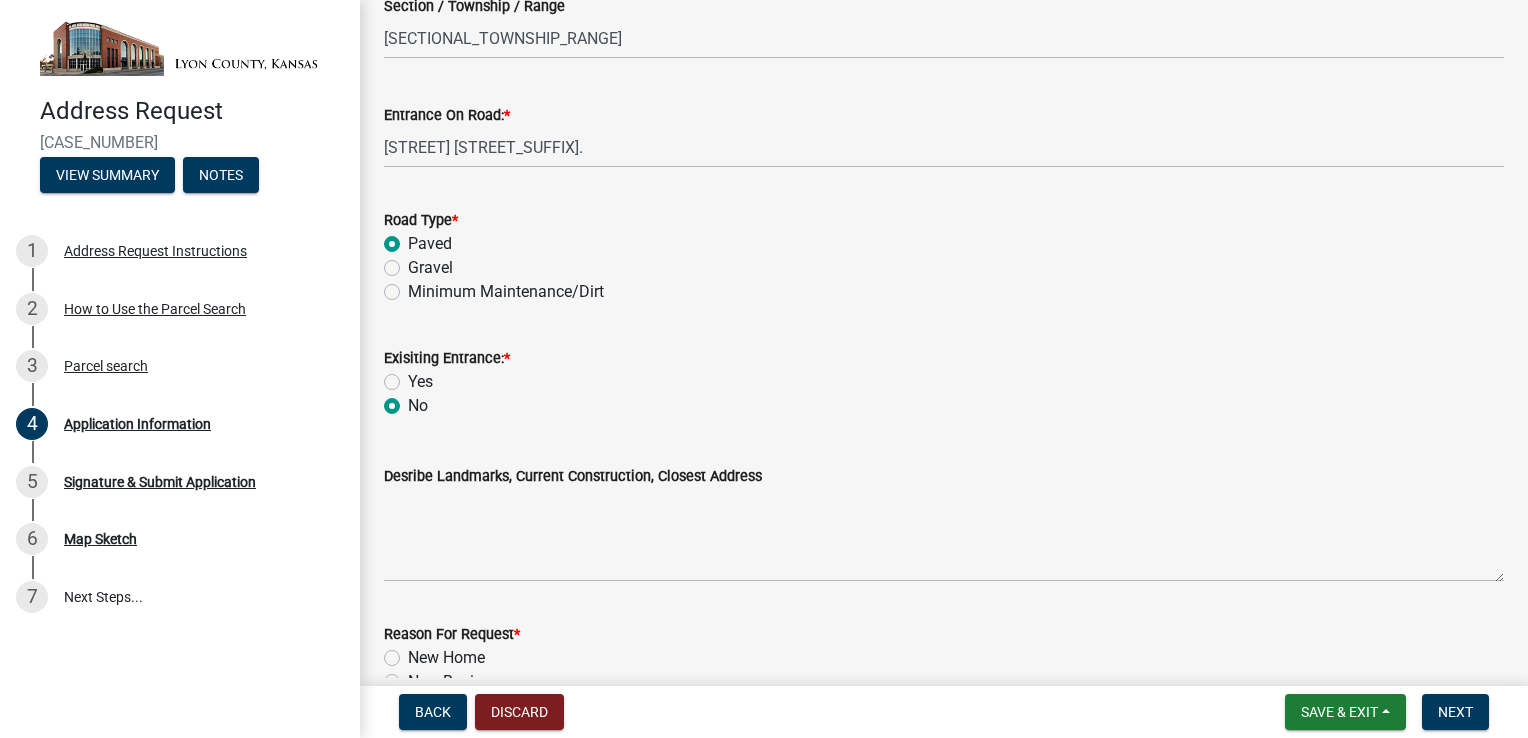 radio on "true" 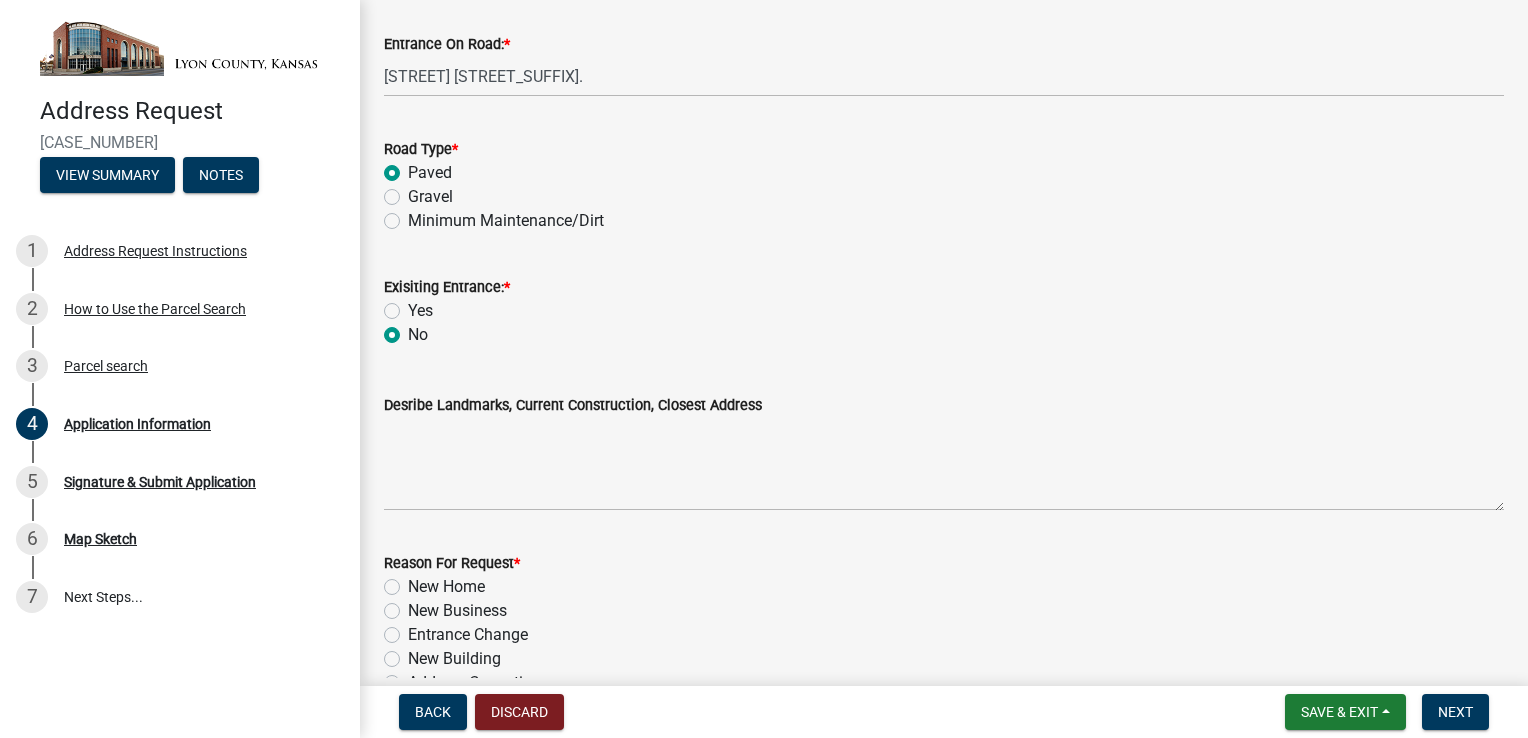 scroll, scrollTop: 400, scrollLeft: 0, axis: vertical 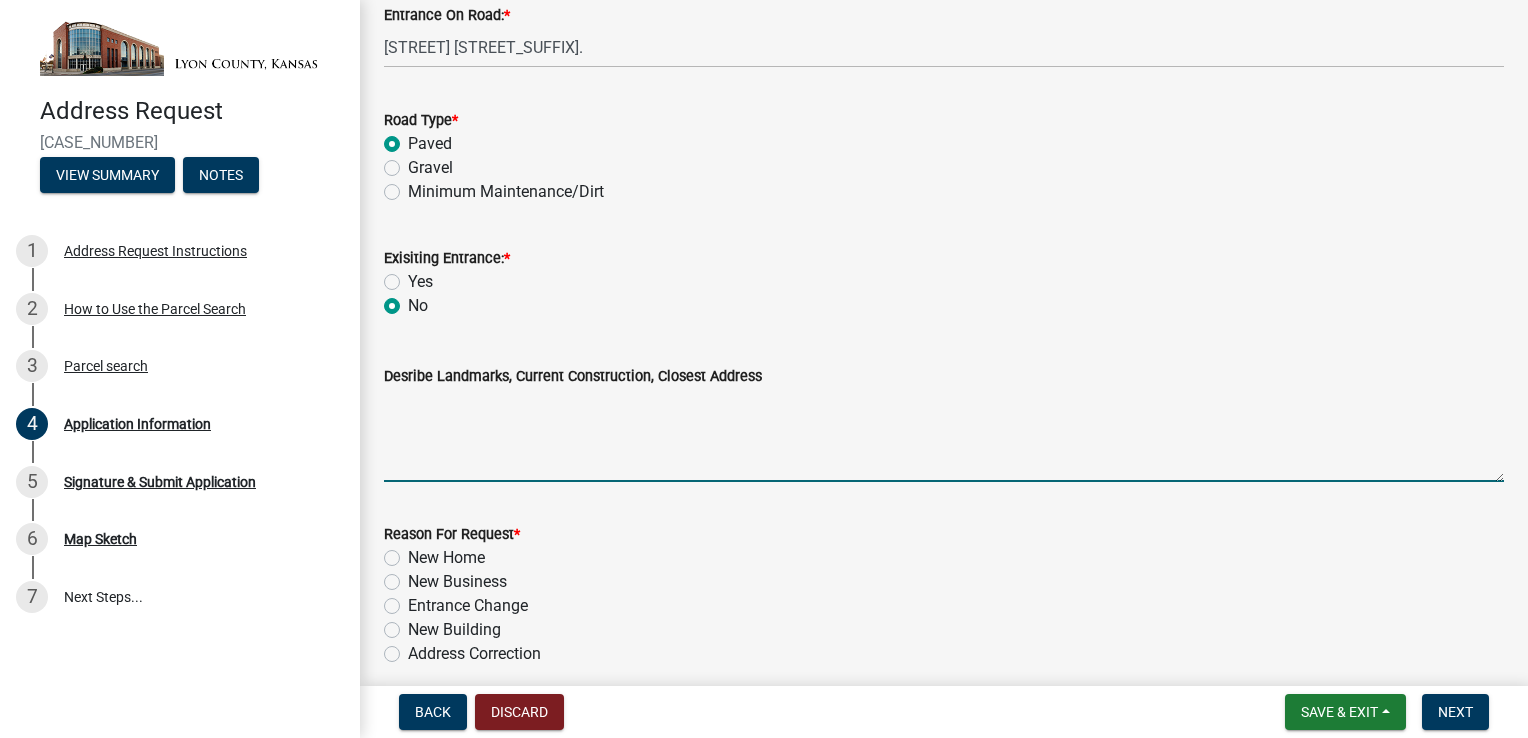 click on "Desribe Landmarks, Current Construction, Closest Address" at bounding box center (944, 435) 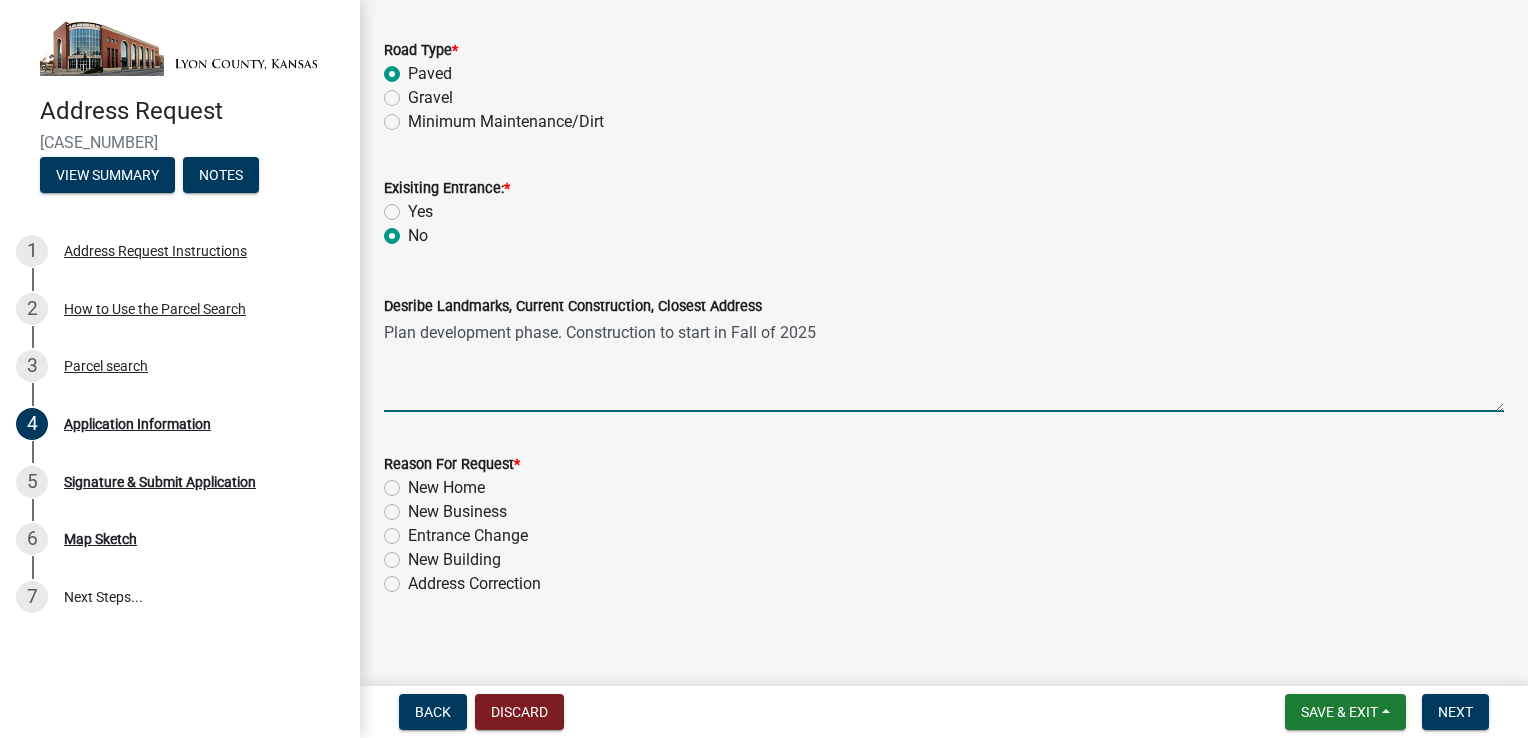 scroll, scrollTop: 484, scrollLeft: 0, axis: vertical 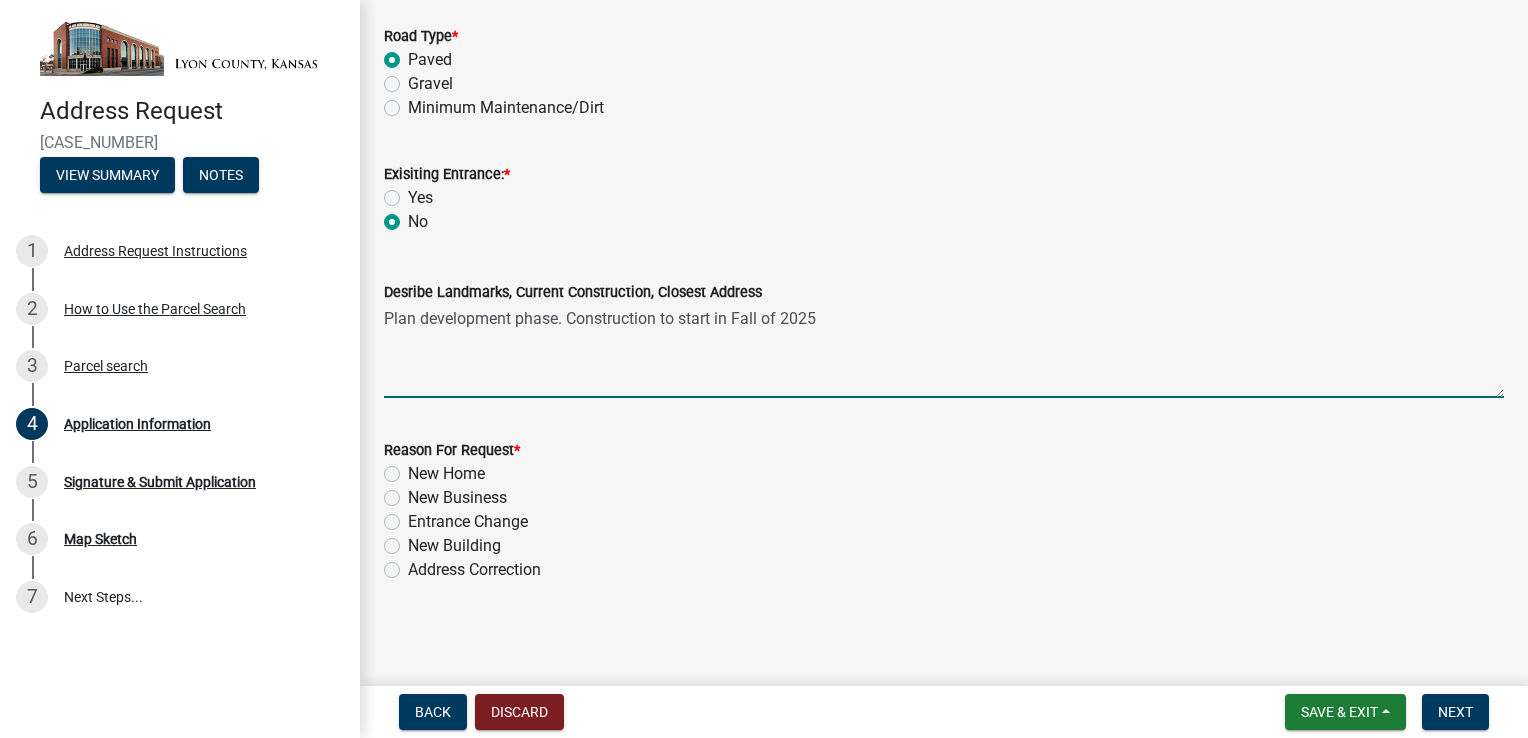 type on "Plan development phase. Construction to start in Fall of 2025" 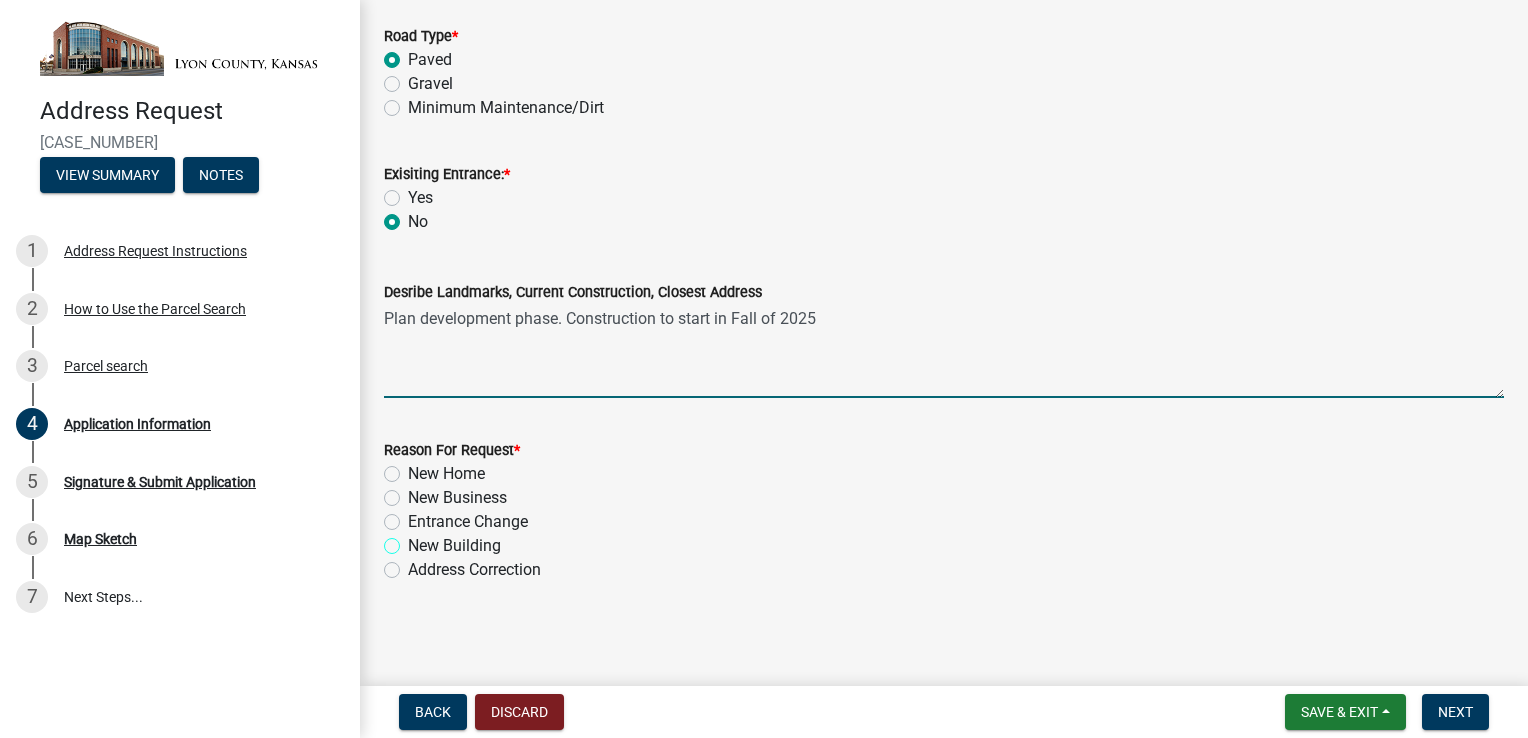 click on "New Building" at bounding box center [414, 540] 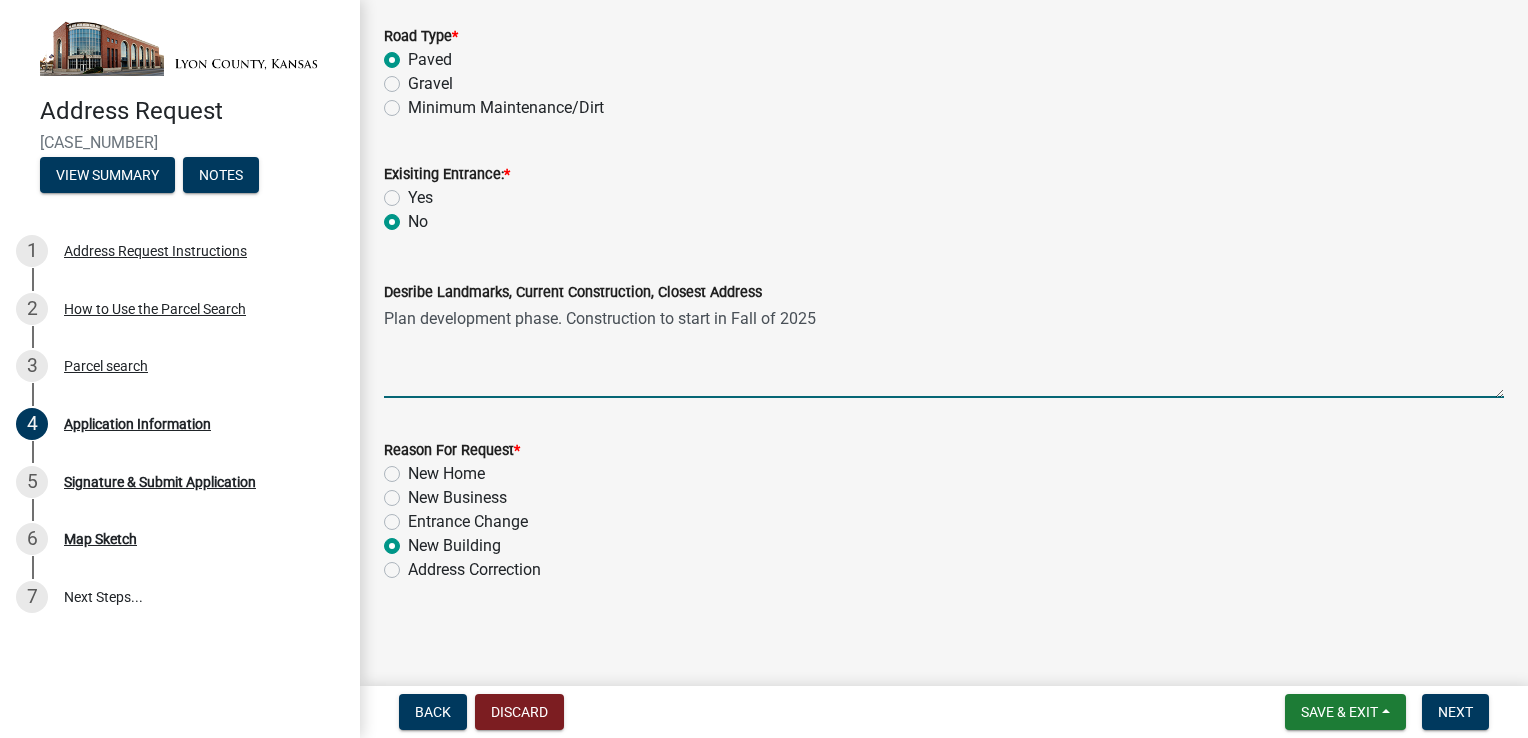 radio on "true" 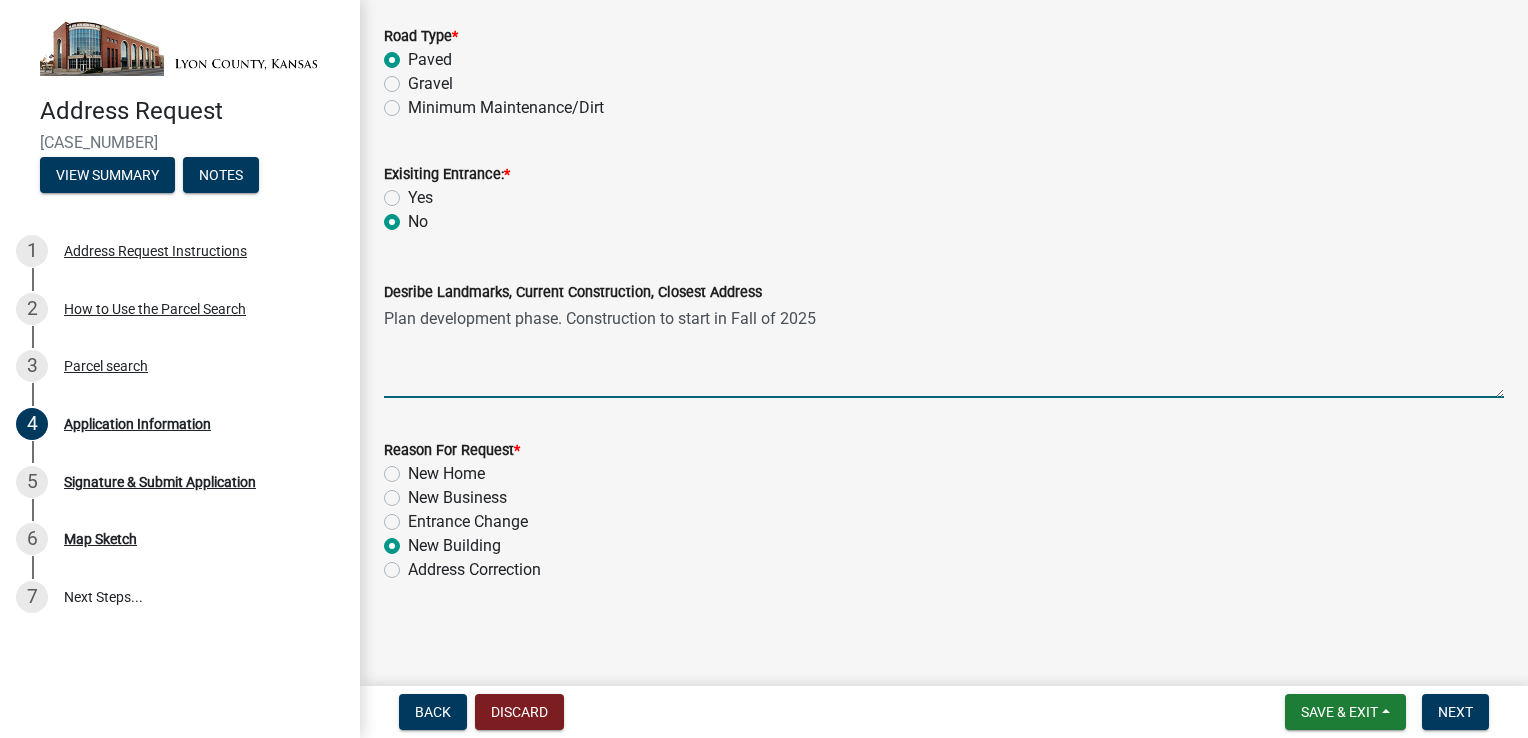 click on "Plan development phase. Construction to start in Fall of 2025" at bounding box center (944, 351) 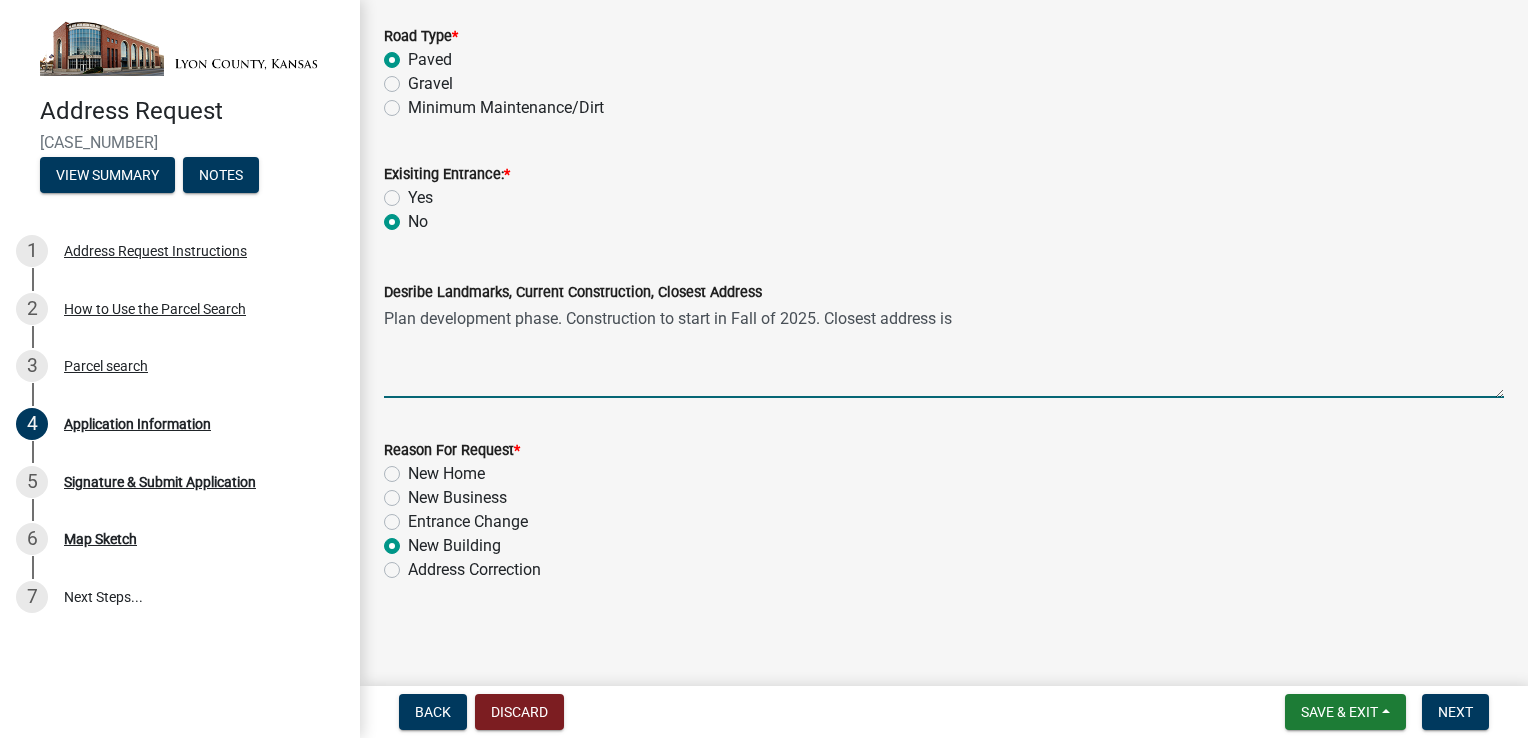 click on "Plan development phase. Construction to start in Fall of 2025. Closest address is" at bounding box center (944, 351) 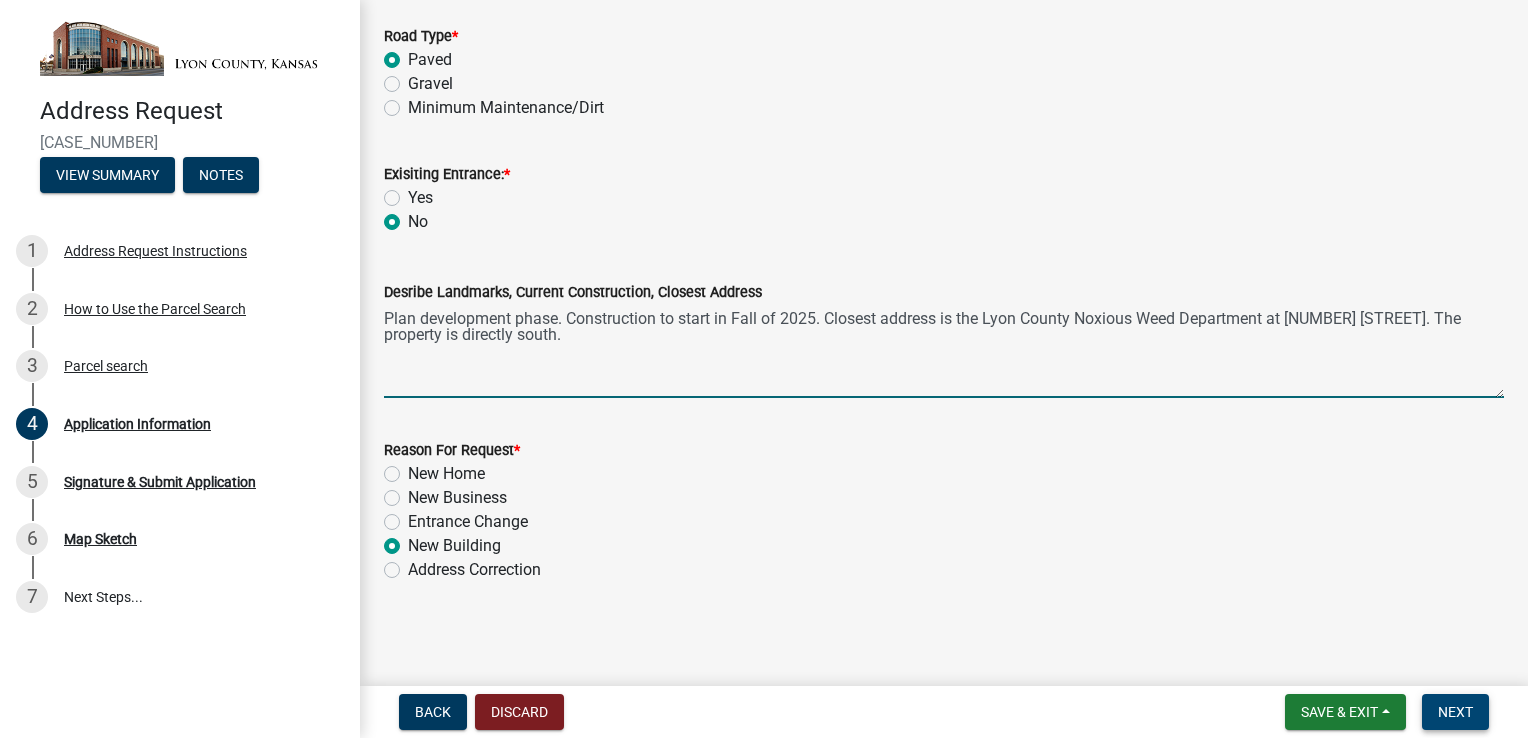 type on "Plan development phase. Construction to start in Fall of 2025. Closest address is the Lyon County Noxious Weed Department at [NUMBER] [STREET]. The property is directly south." 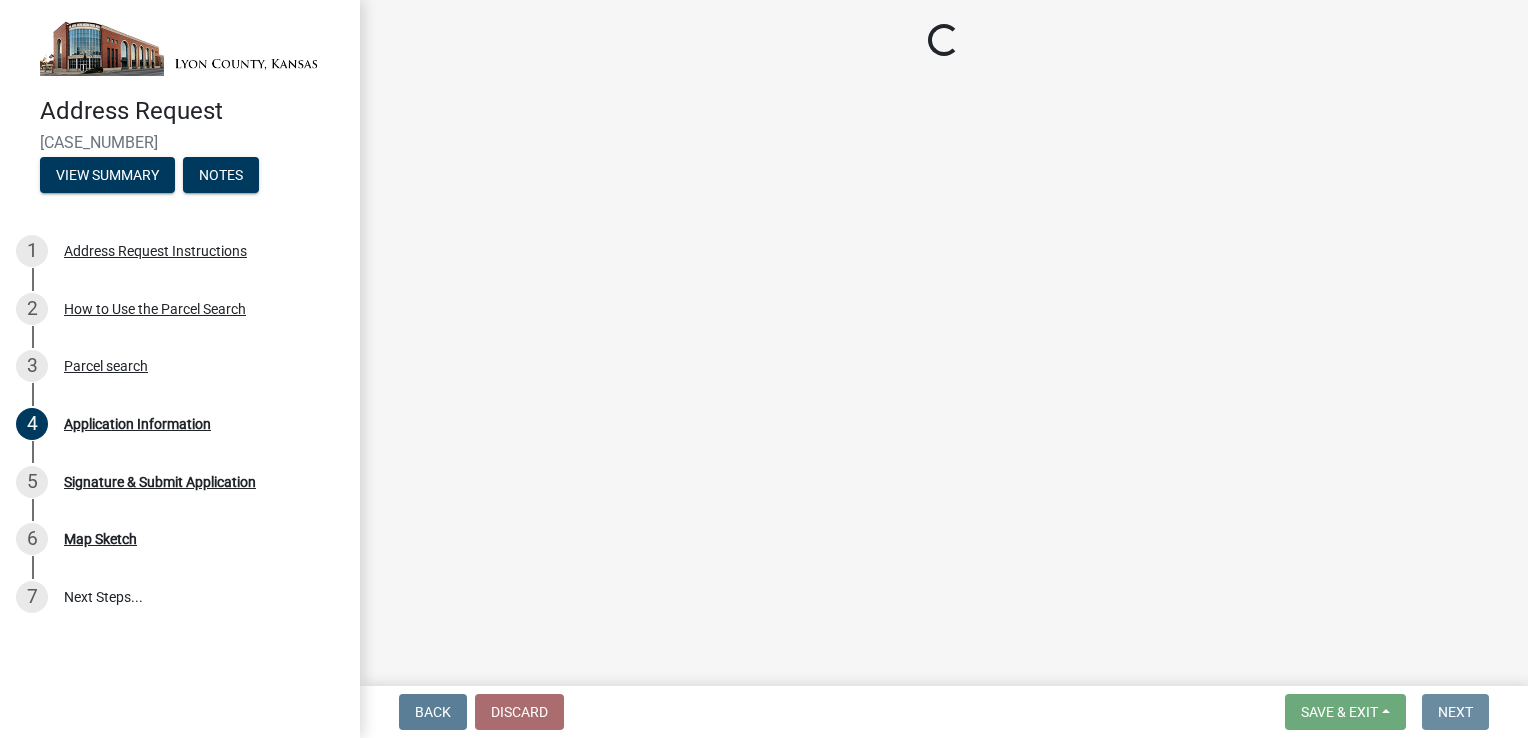 scroll, scrollTop: 0, scrollLeft: 0, axis: both 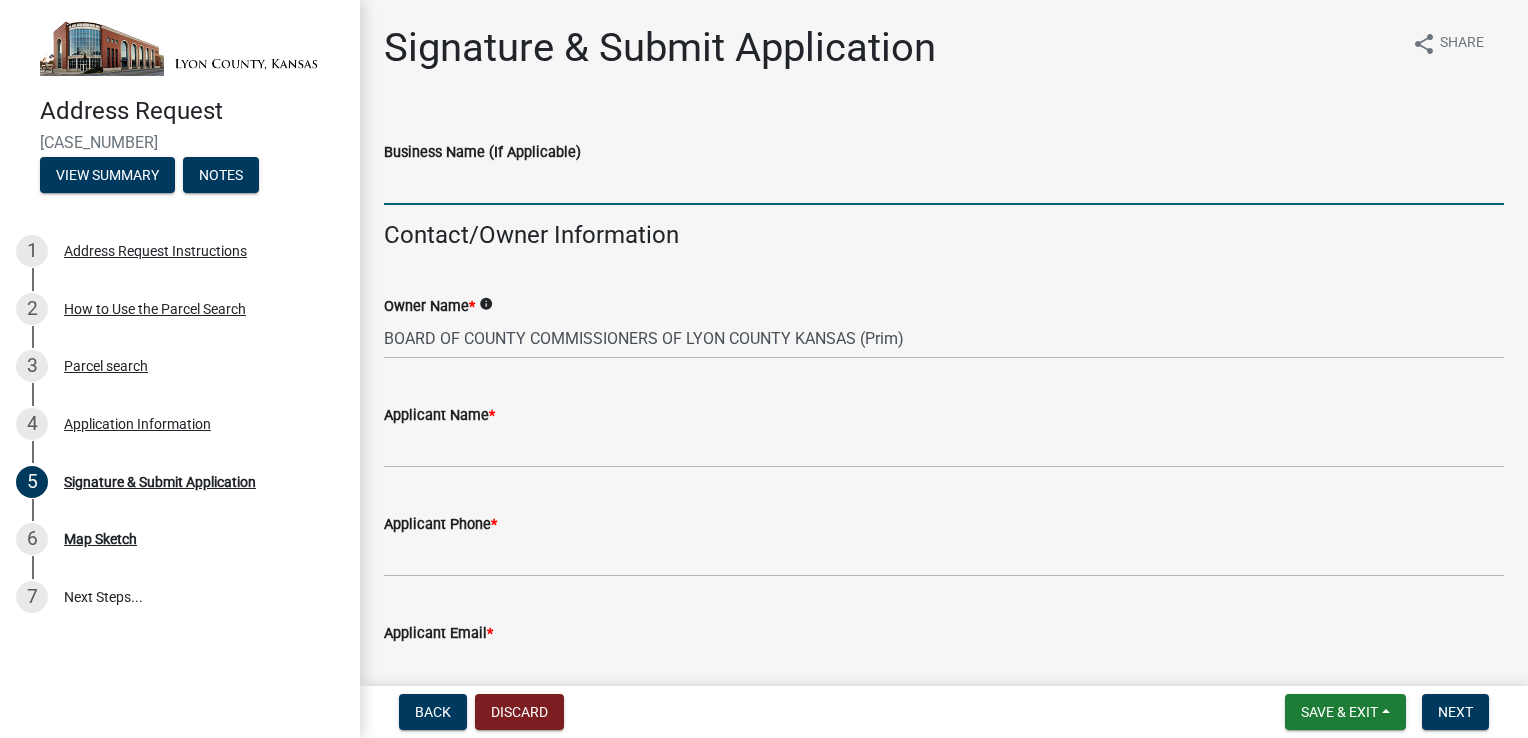 click on "Business Name (If Applicable)" at bounding box center [944, 184] 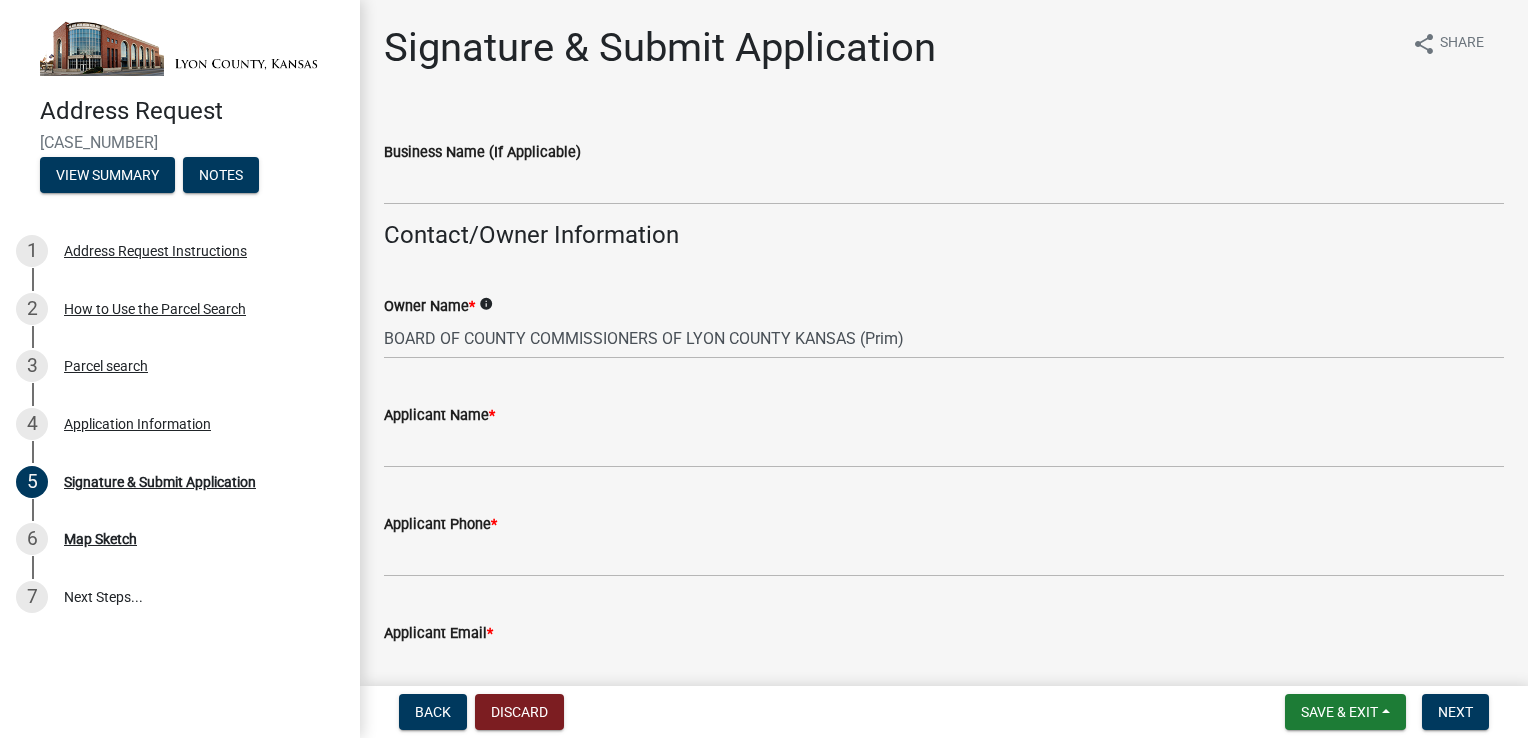 click on "Contact/Owner Information" 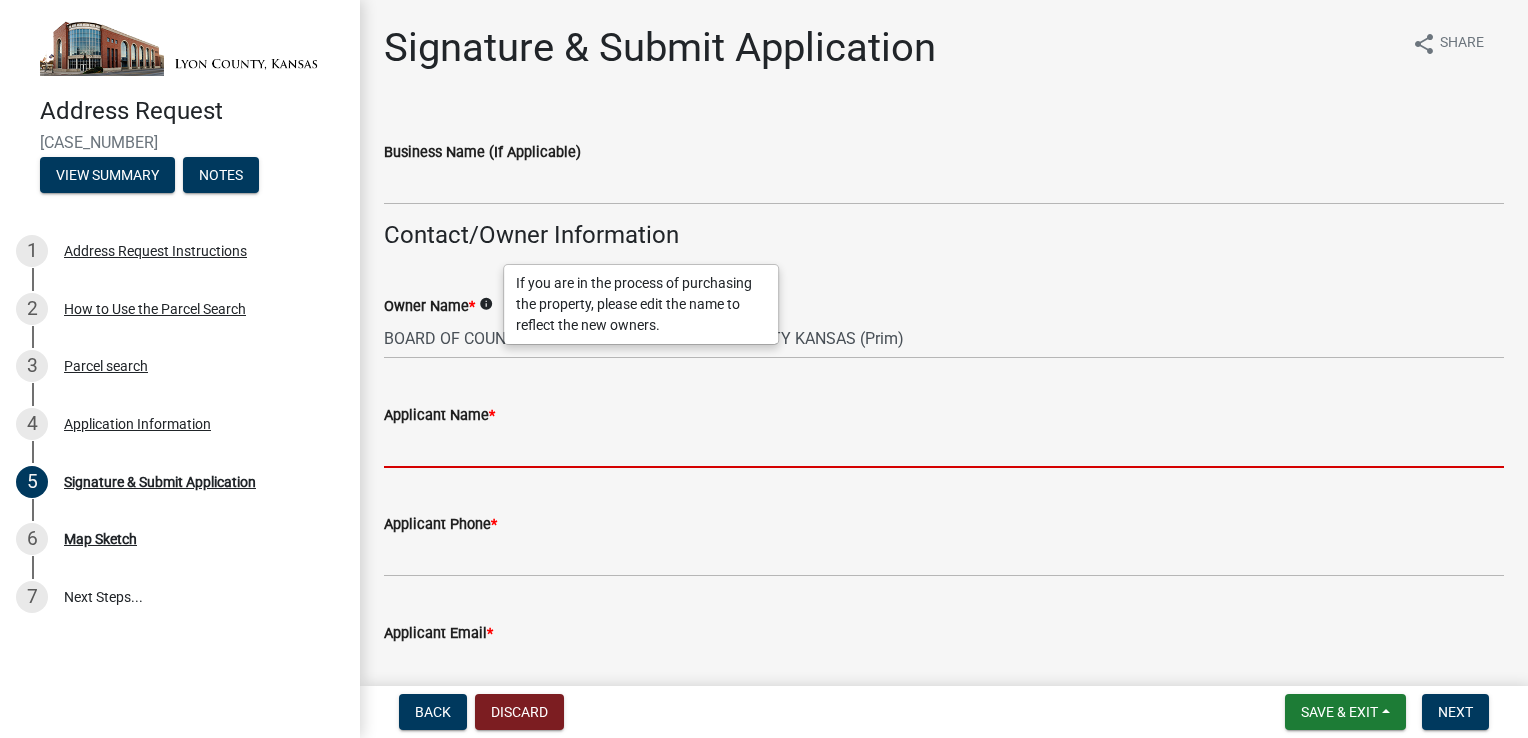 click on "Applicant Name  *" at bounding box center (944, 447) 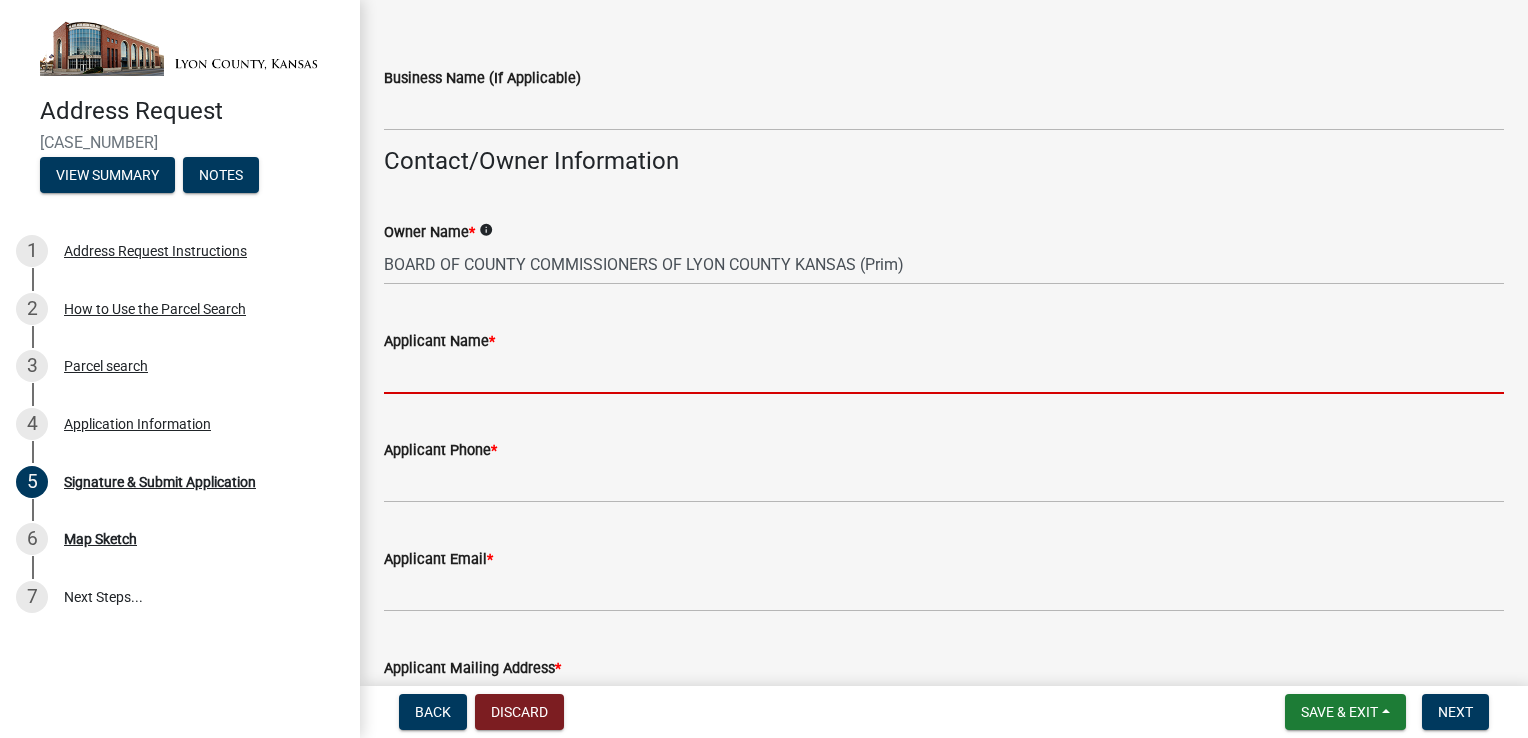 scroll, scrollTop: 100, scrollLeft: 0, axis: vertical 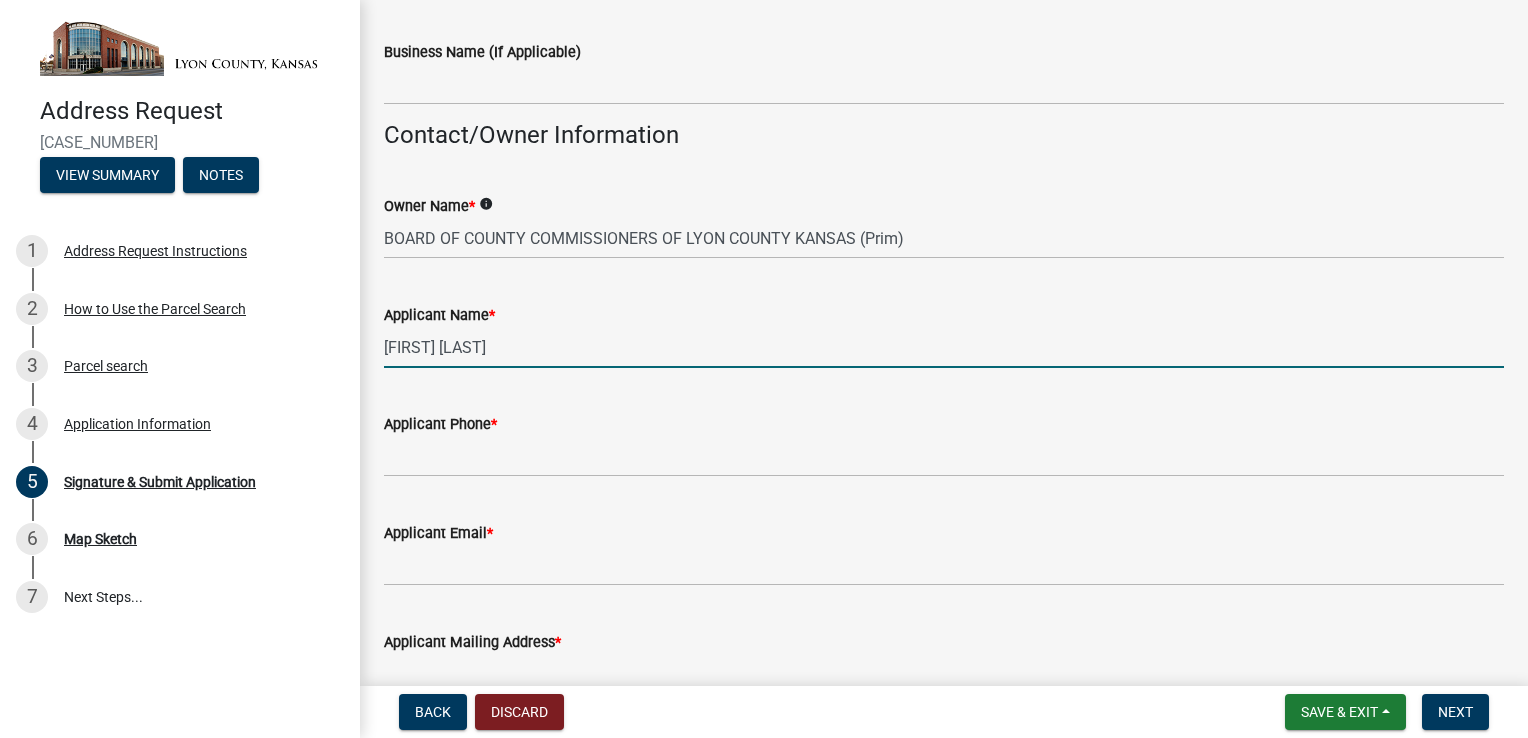type on "[FIRST] [LAST]" 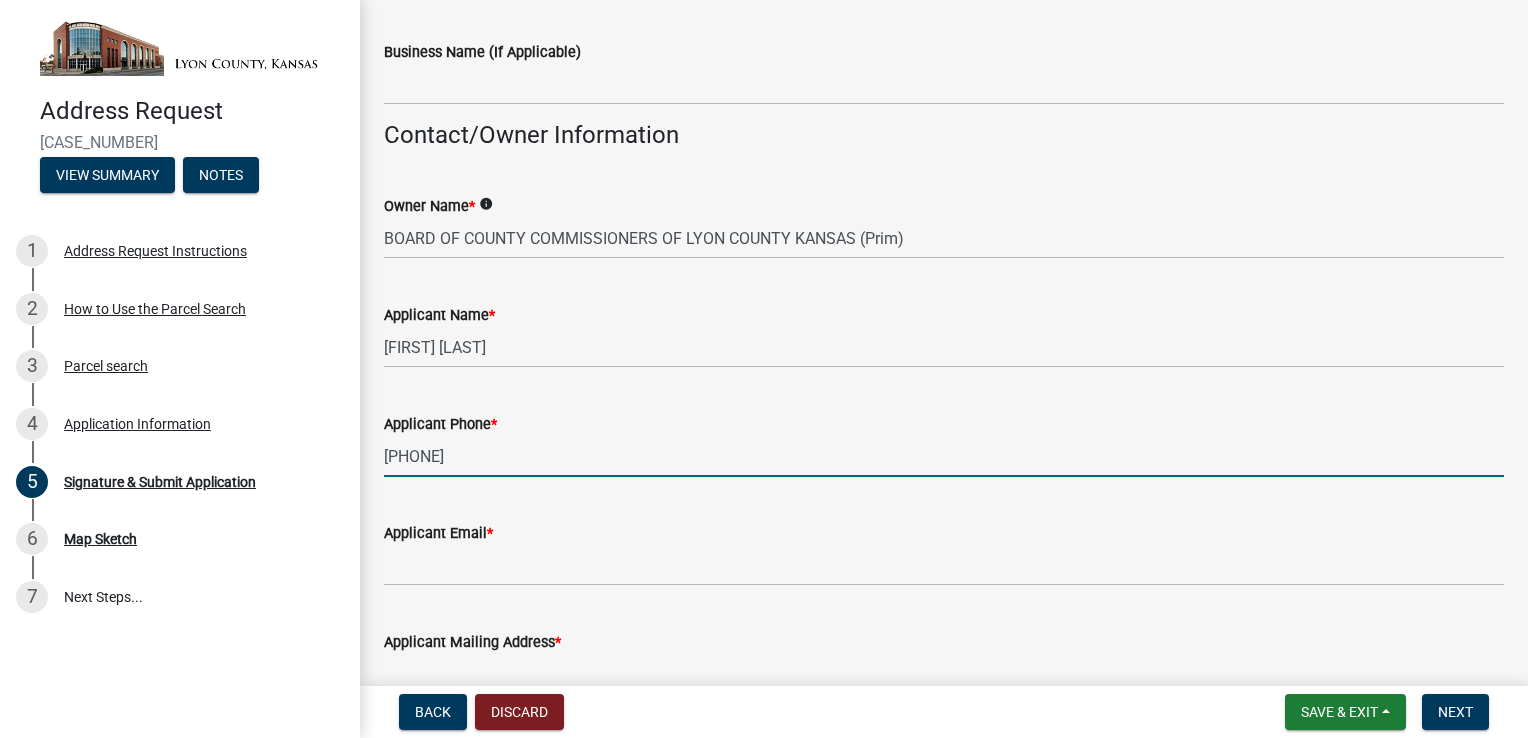type on "[PHONE]" 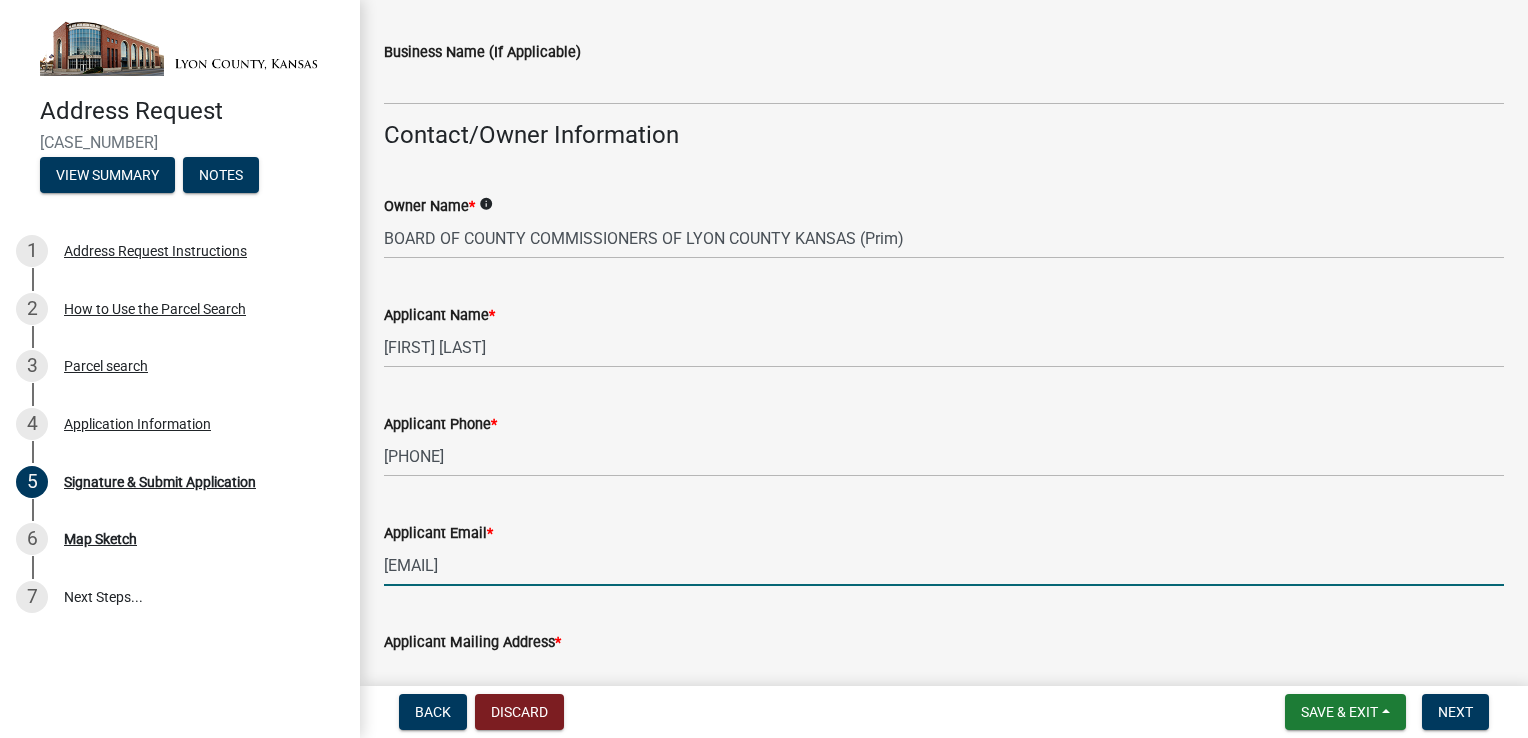 type on "[EMAIL]" 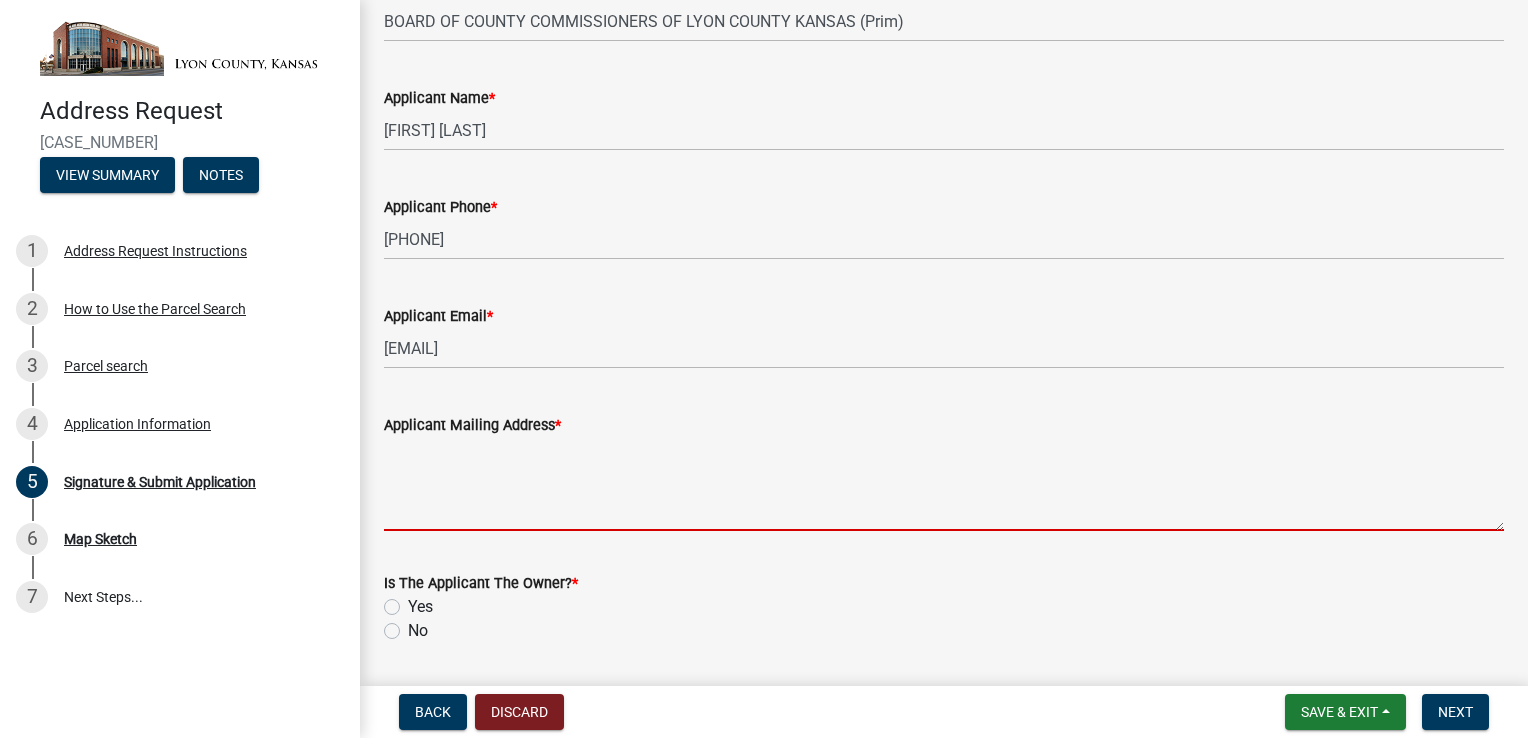scroll, scrollTop: 400, scrollLeft: 0, axis: vertical 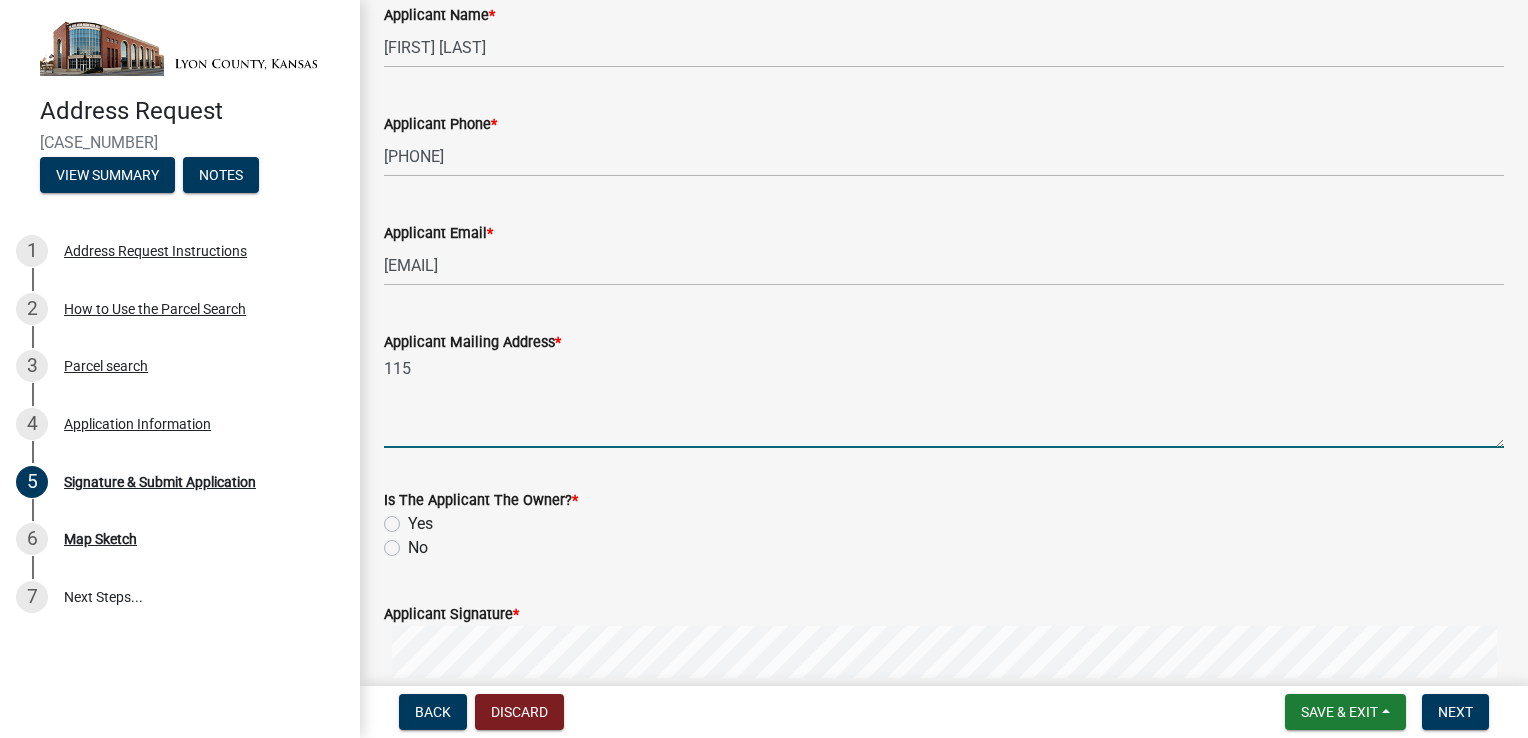 click on "115" at bounding box center [944, 401] 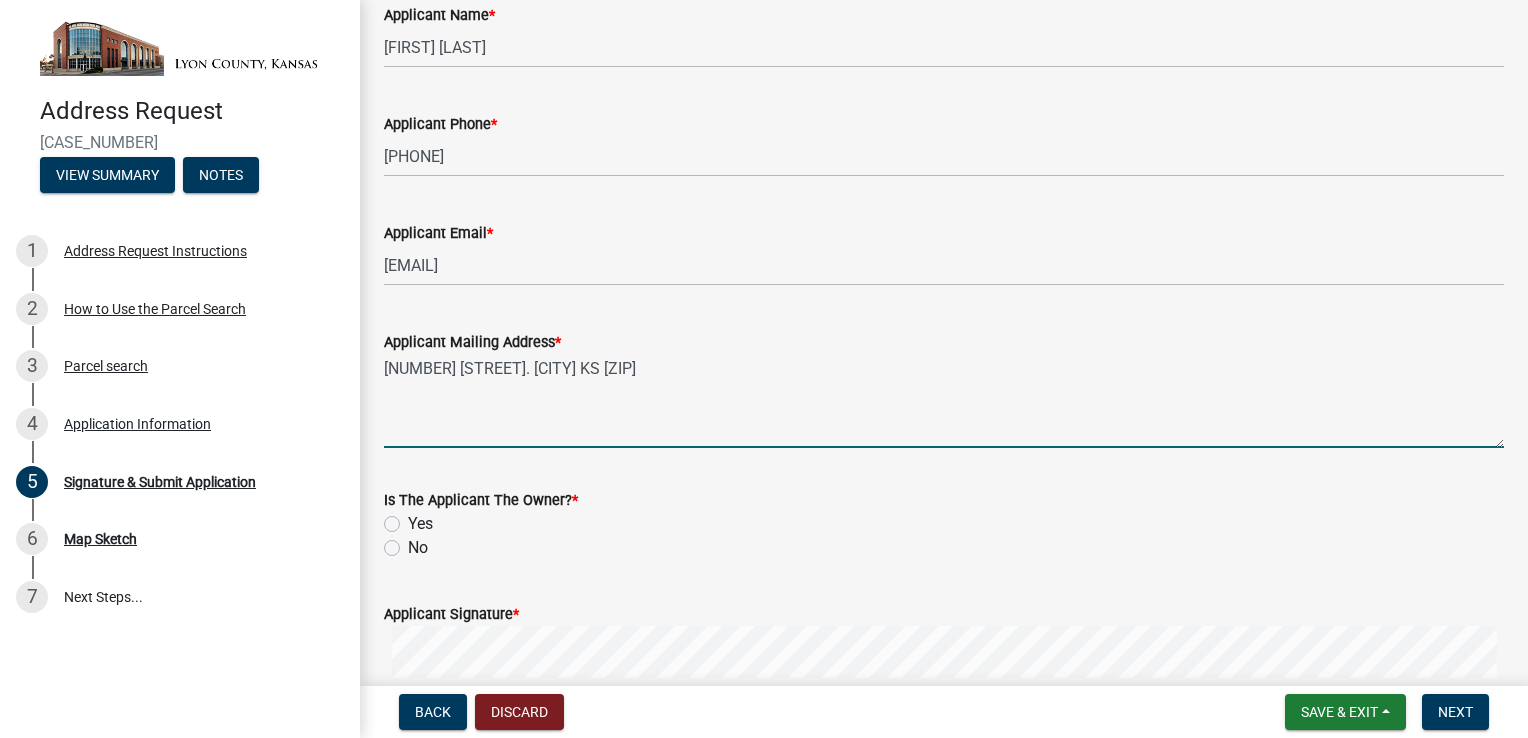 type on "[NUMBER] [STREET]. [CITY] KS [ZIP]" 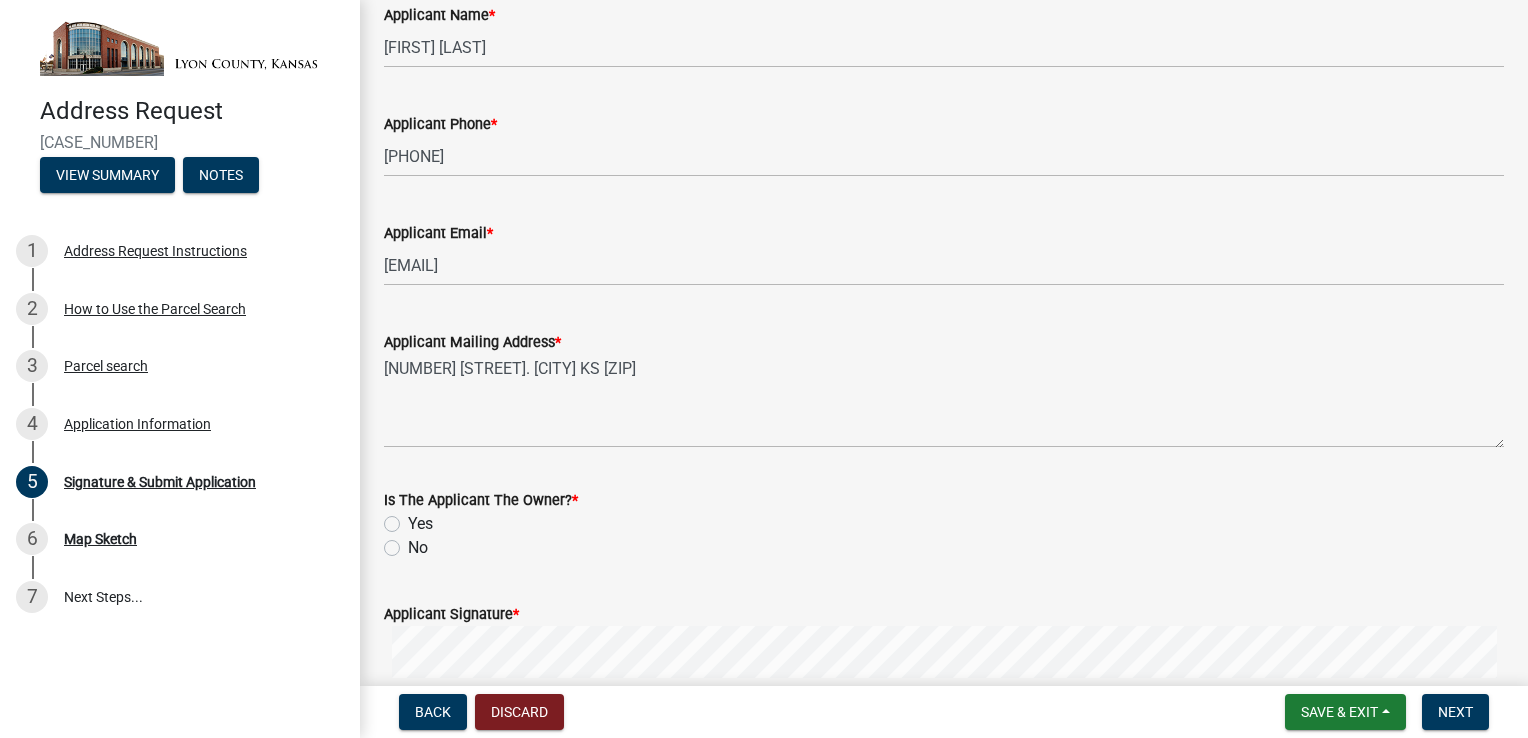 click on "No" 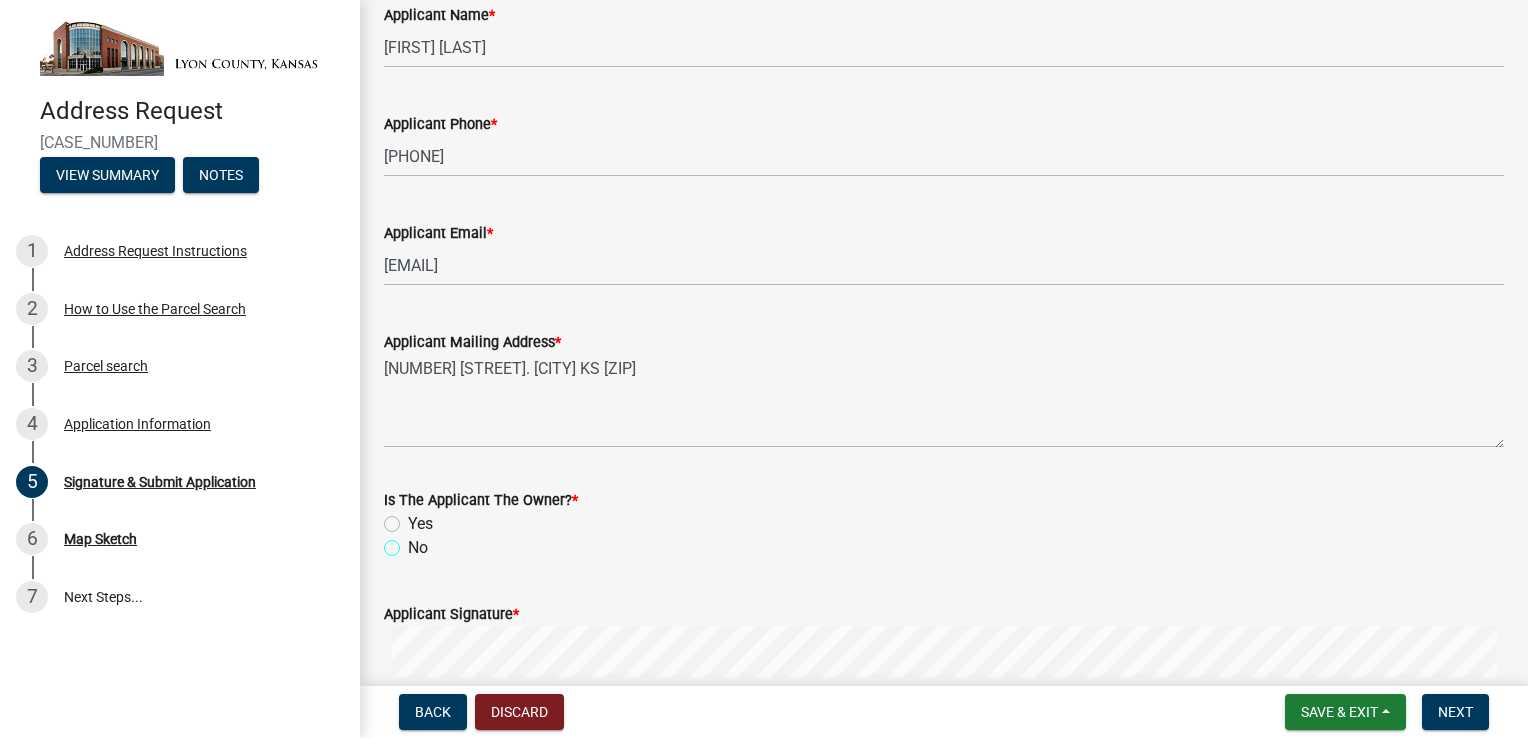 click on "No" at bounding box center (414, 542) 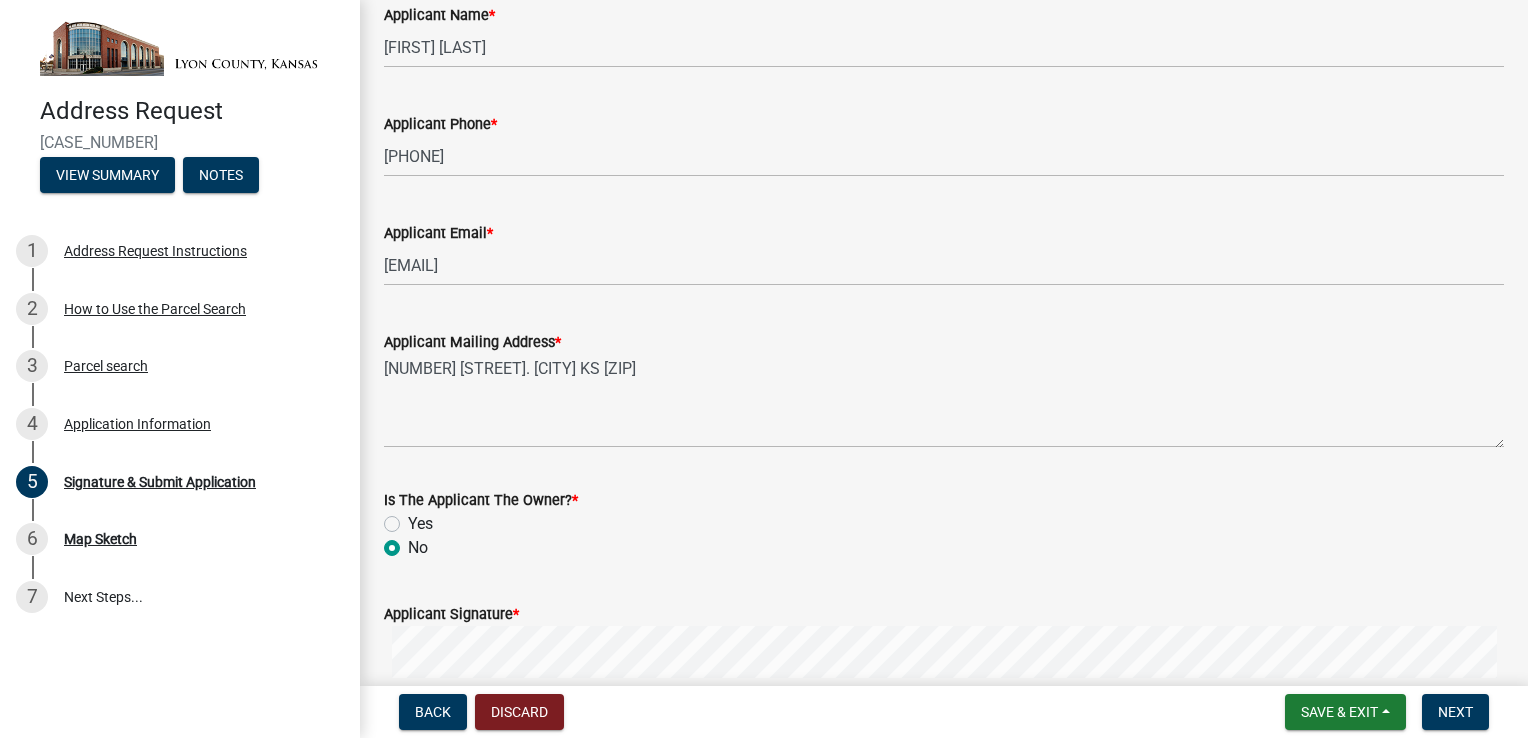 radio on "true" 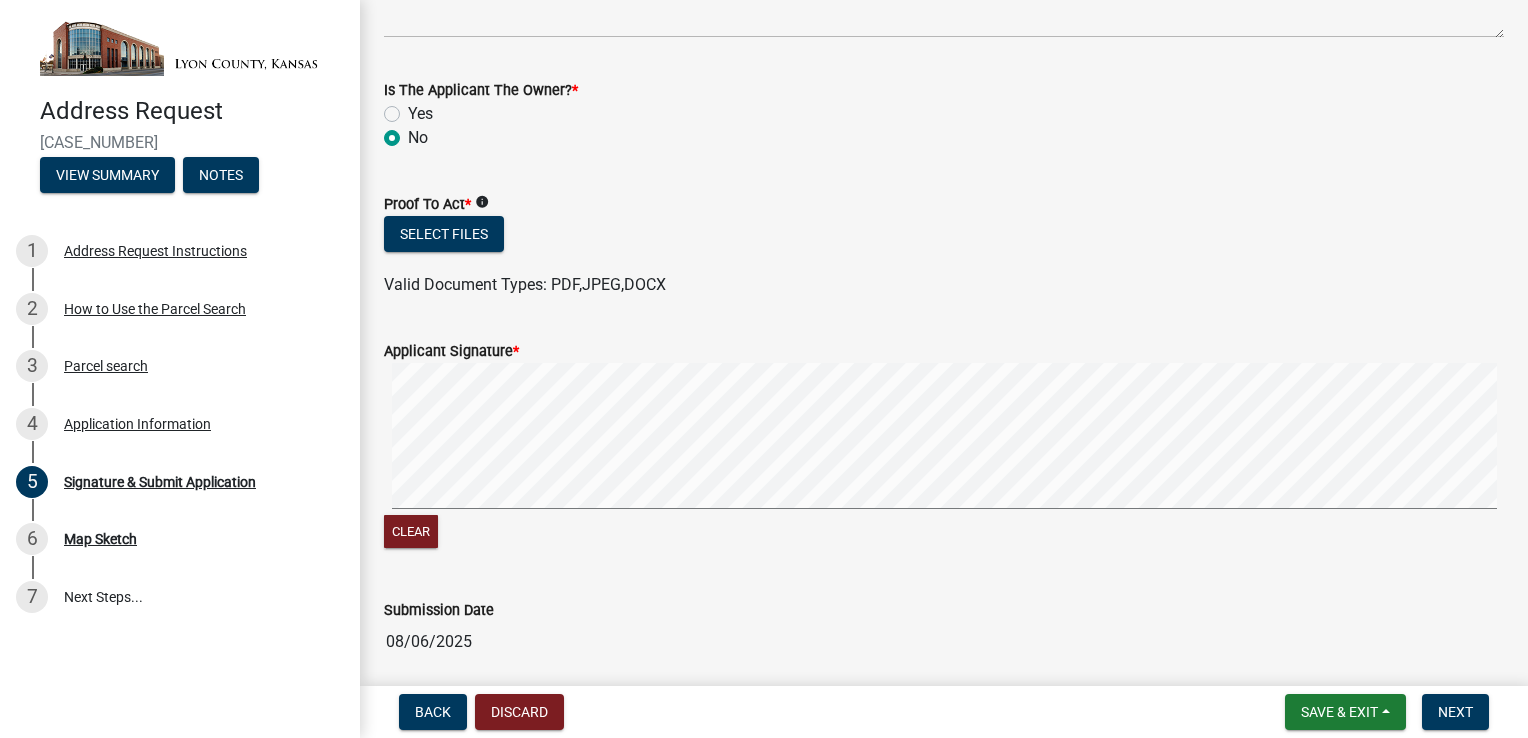 scroll, scrollTop: 887, scrollLeft: 0, axis: vertical 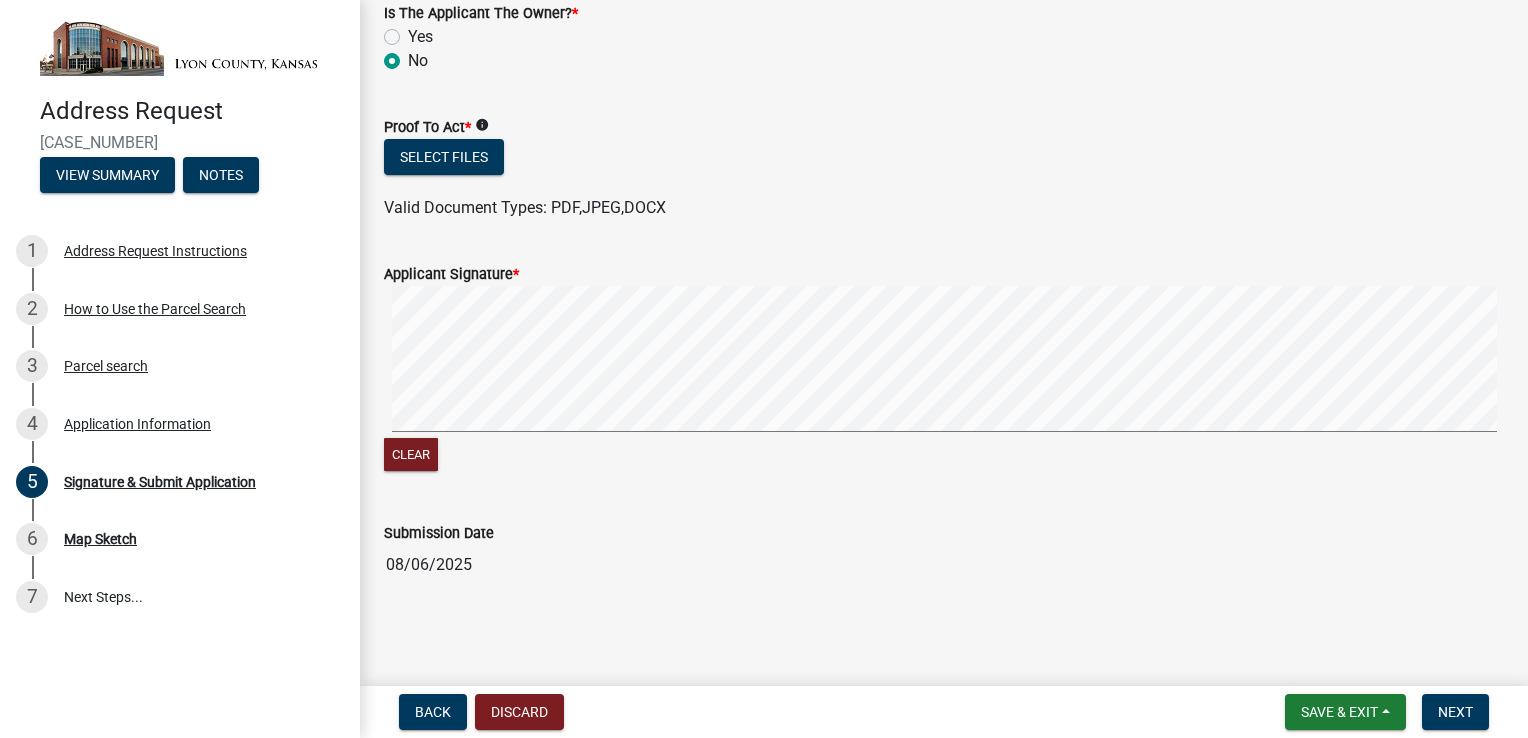 click on "info" 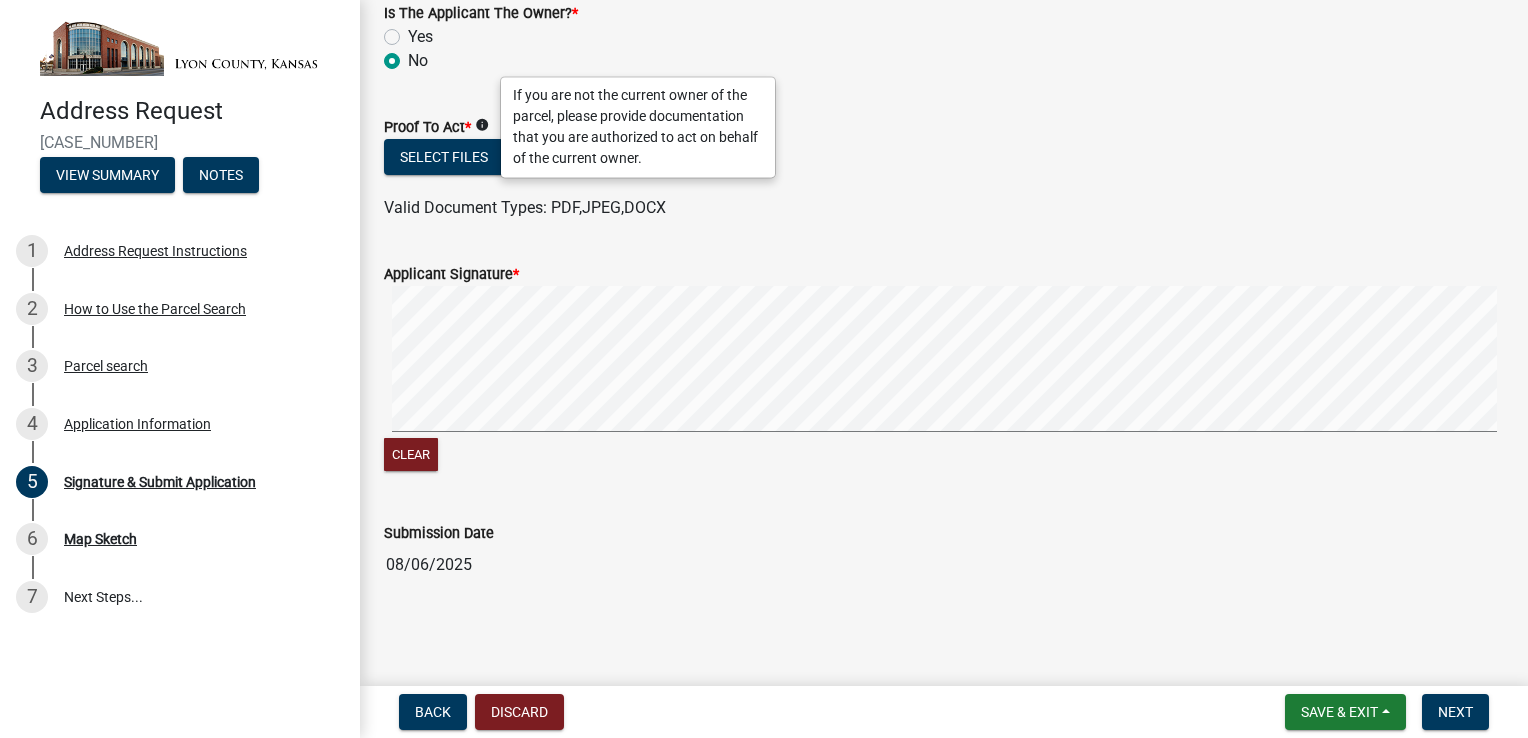 scroll, scrollTop: 787, scrollLeft: 0, axis: vertical 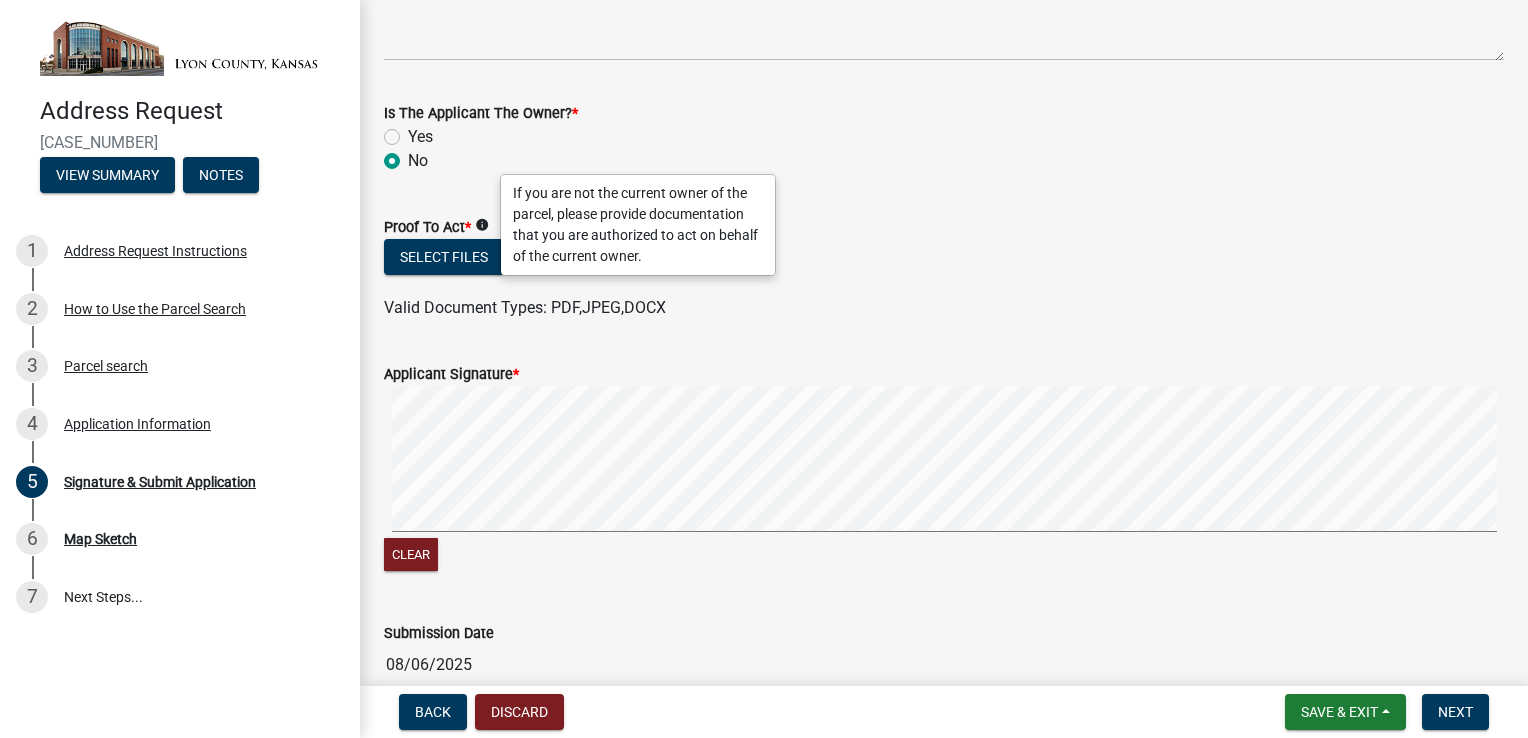 click on "Clear" 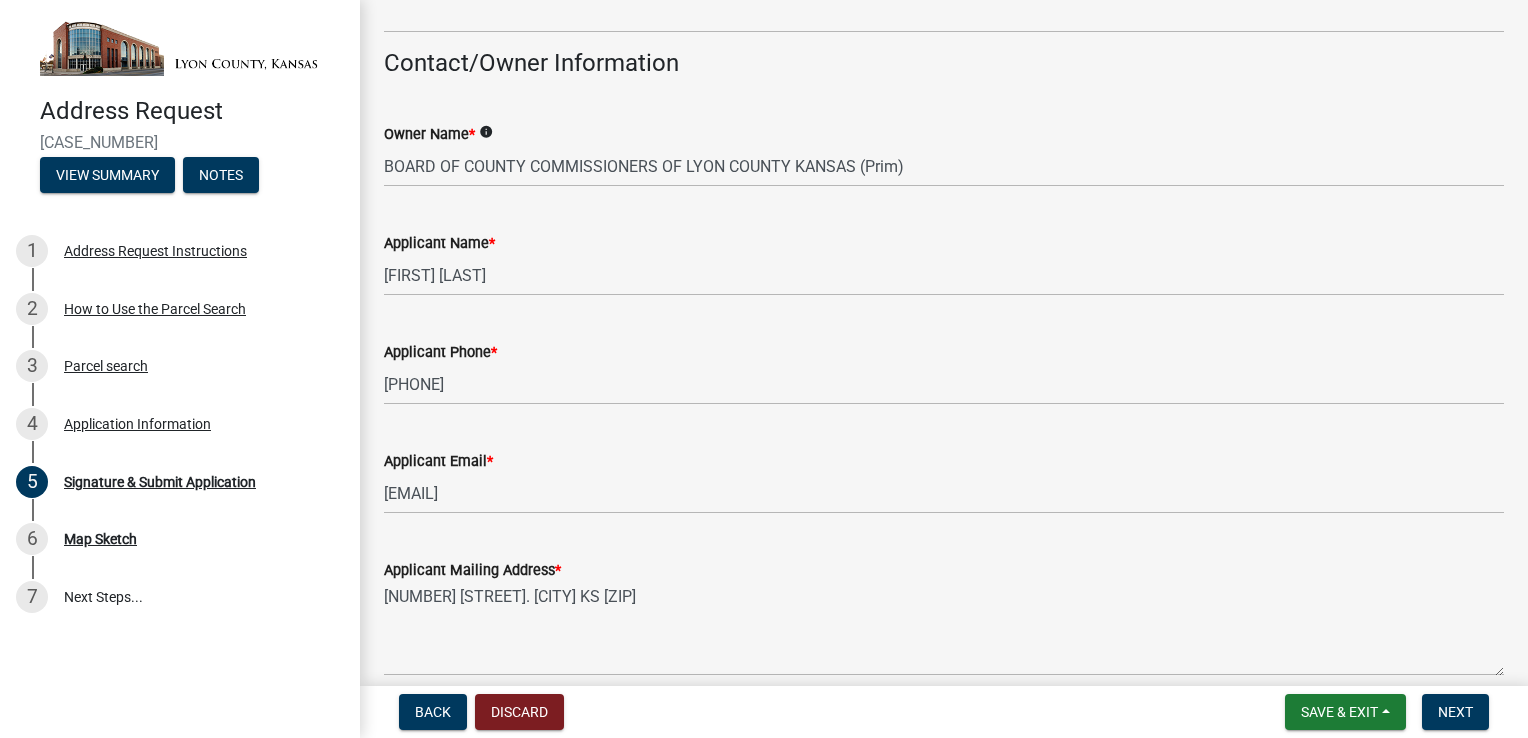 scroll, scrollTop: 87, scrollLeft: 0, axis: vertical 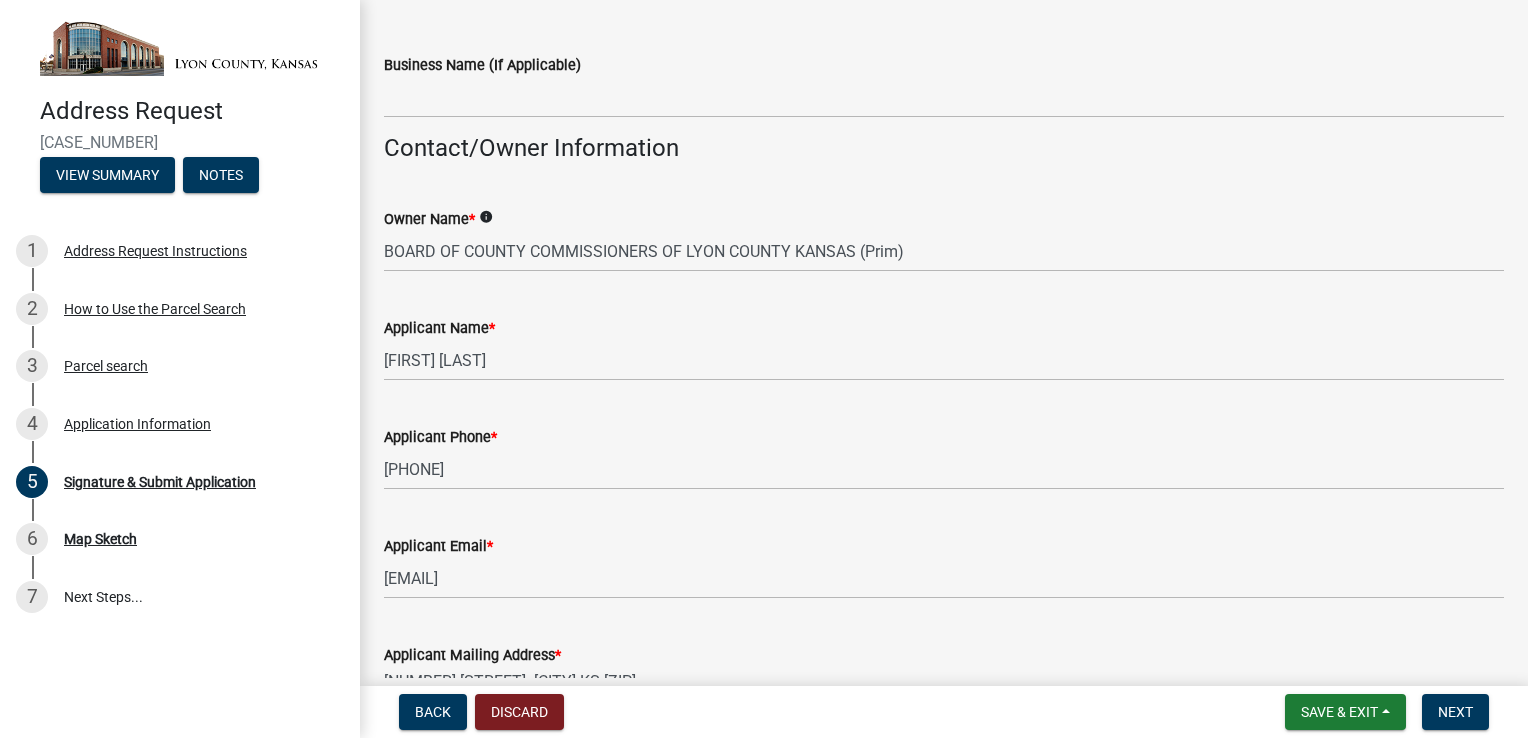 click on "info" 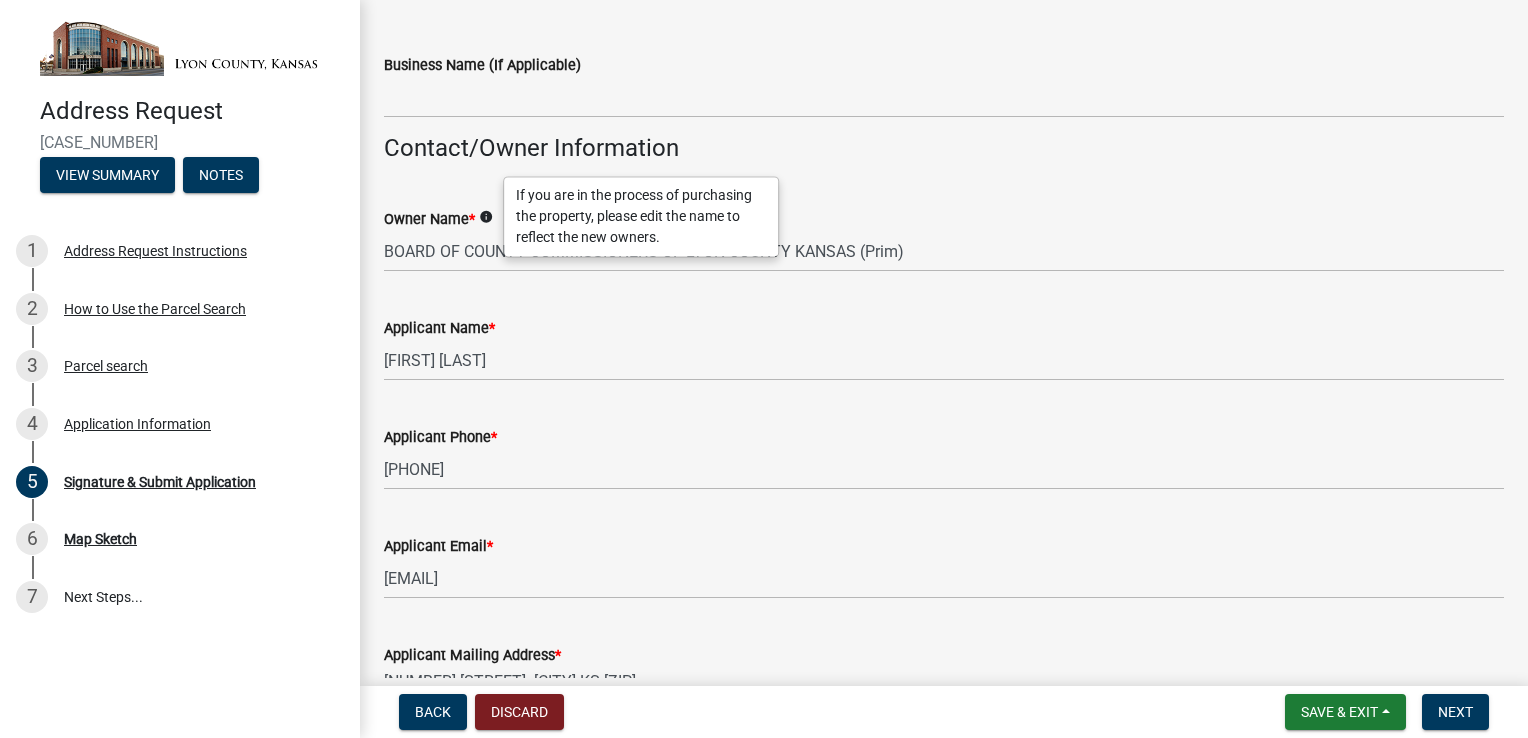 click on "info" 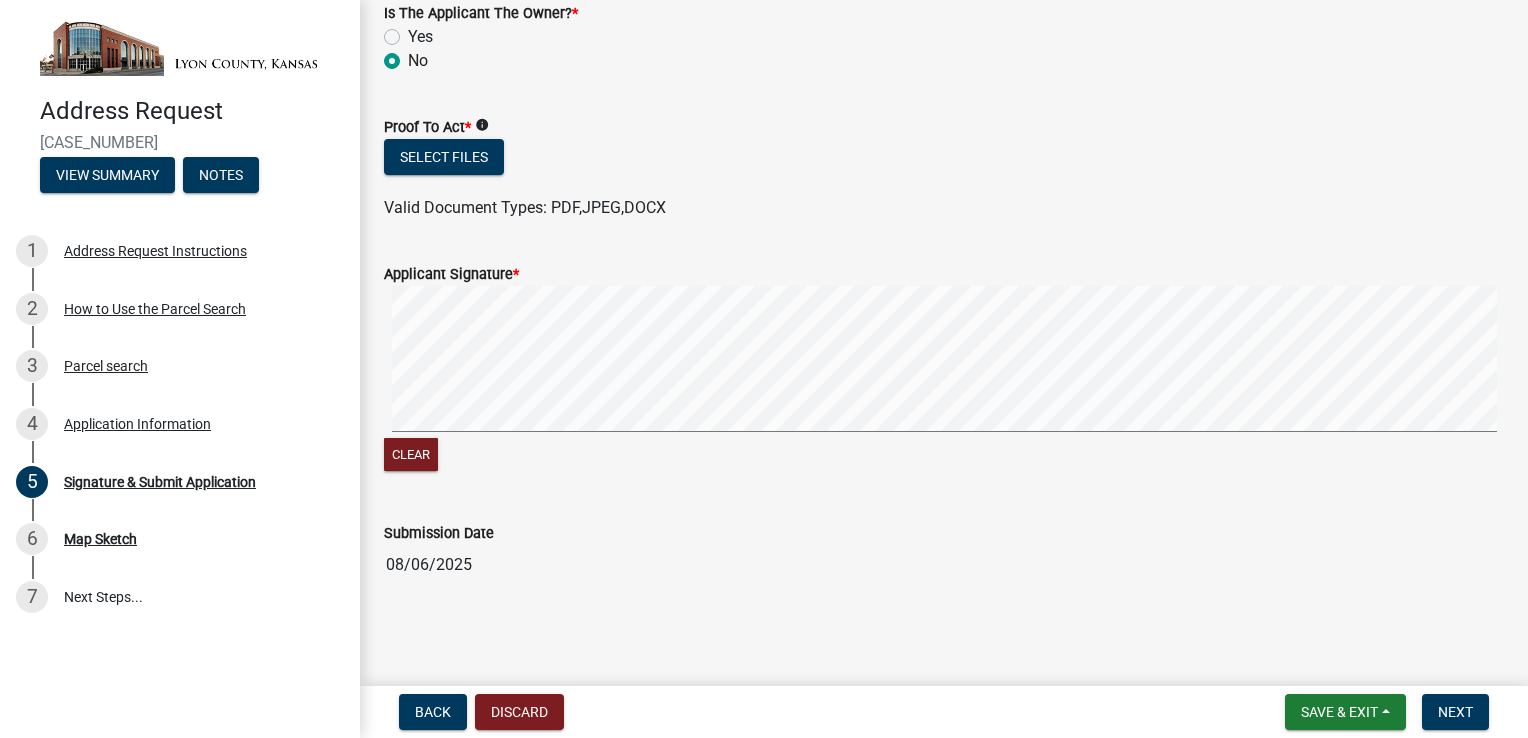 scroll, scrollTop: 787, scrollLeft: 0, axis: vertical 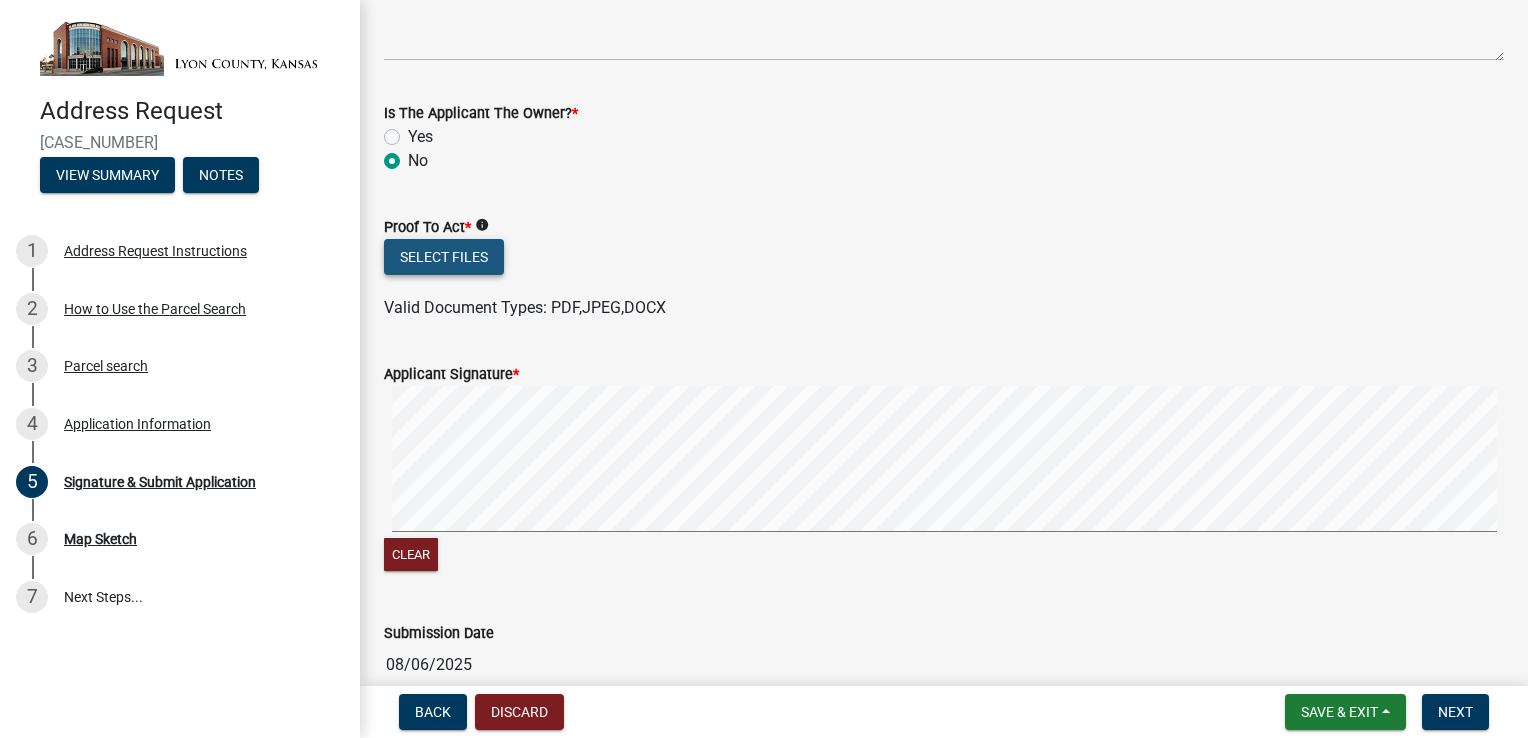 click on "Select files" 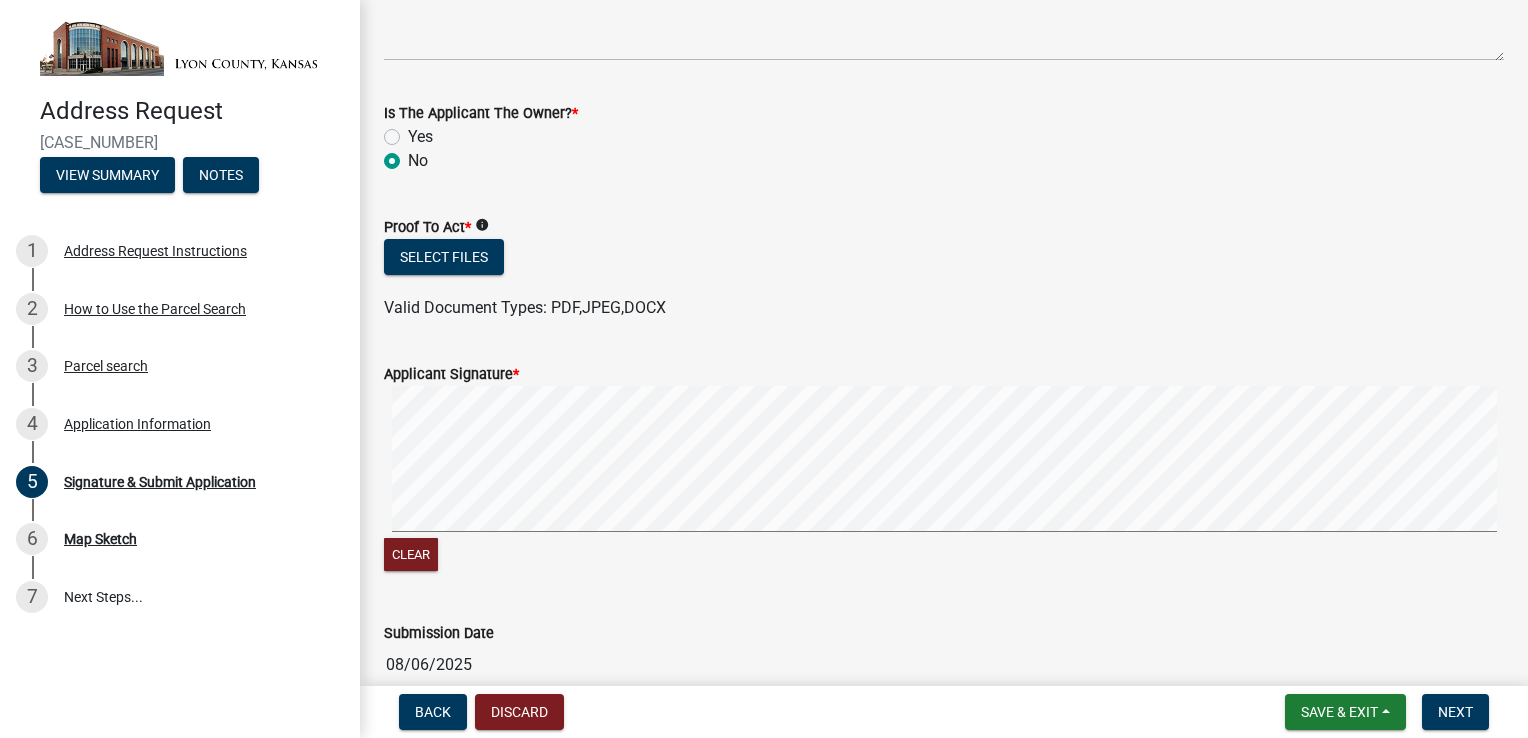 click on "info" 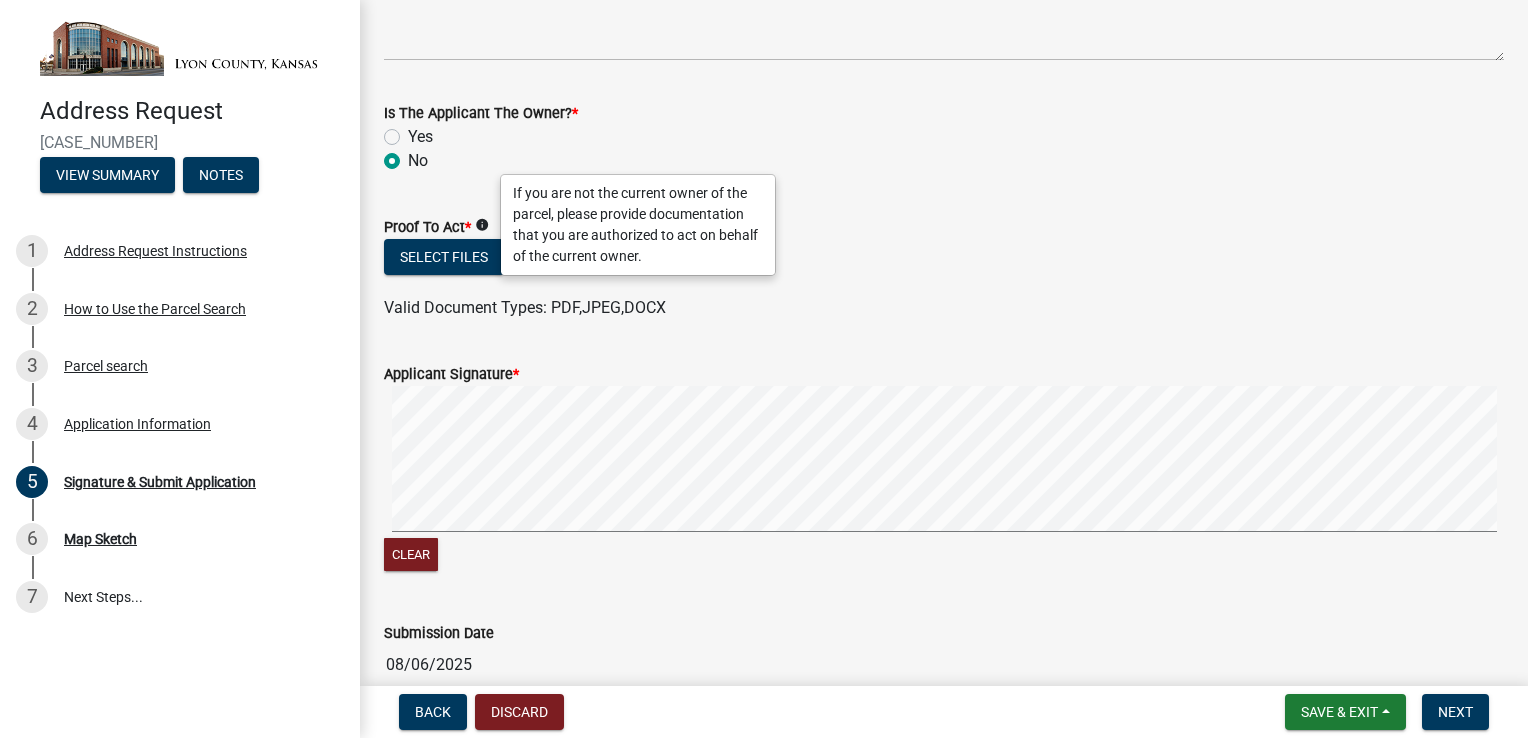 click on "info" 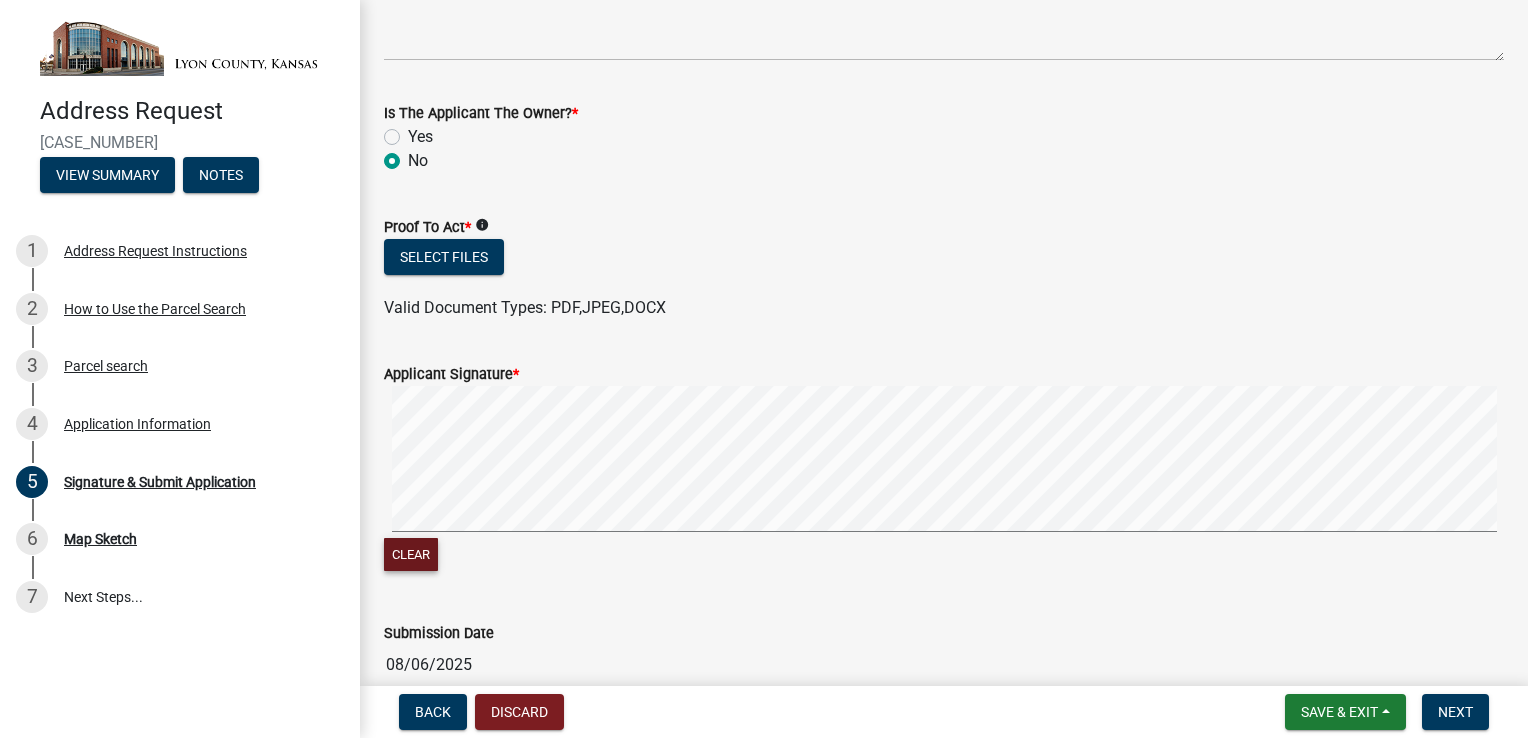 click on "Clear" 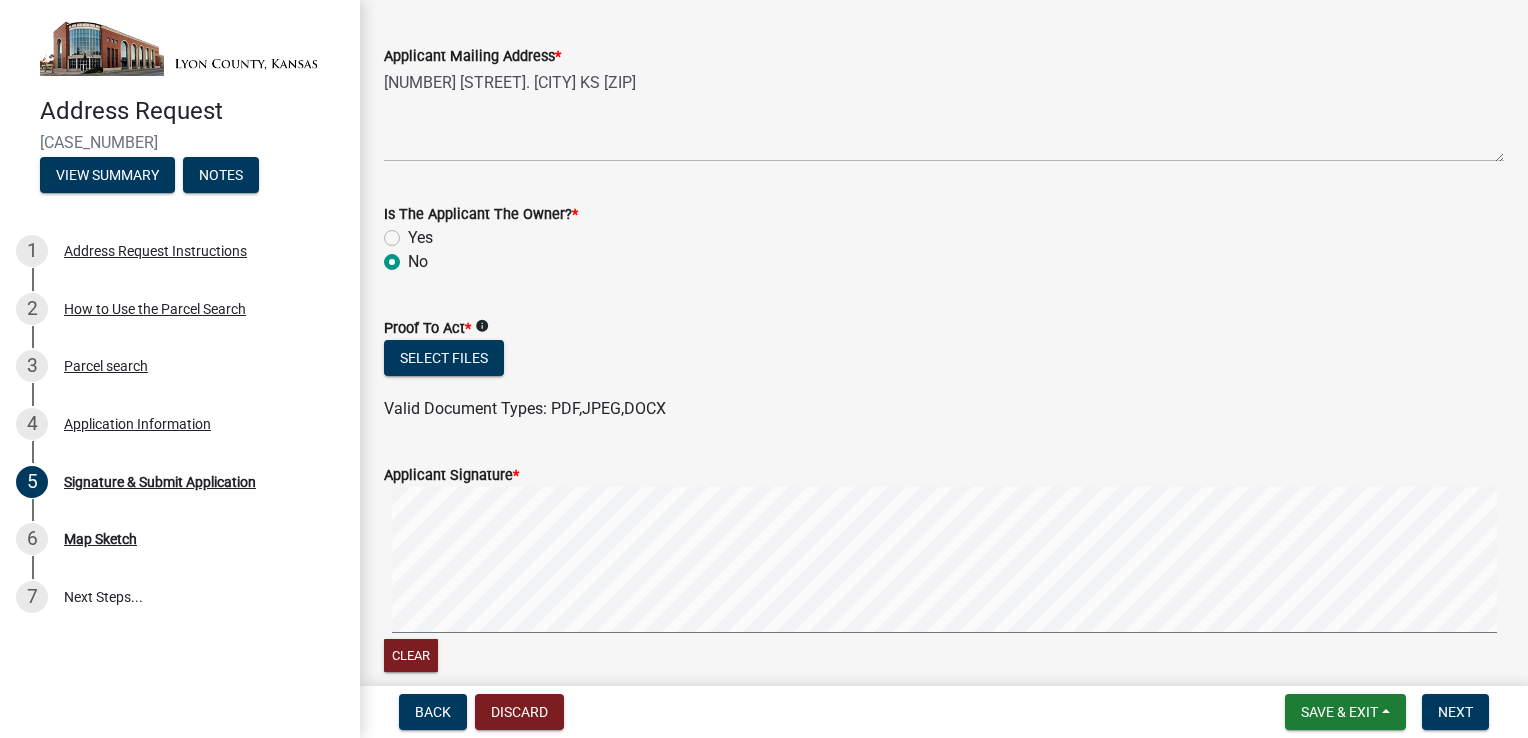 scroll, scrollTop: 687, scrollLeft: 0, axis: vertical 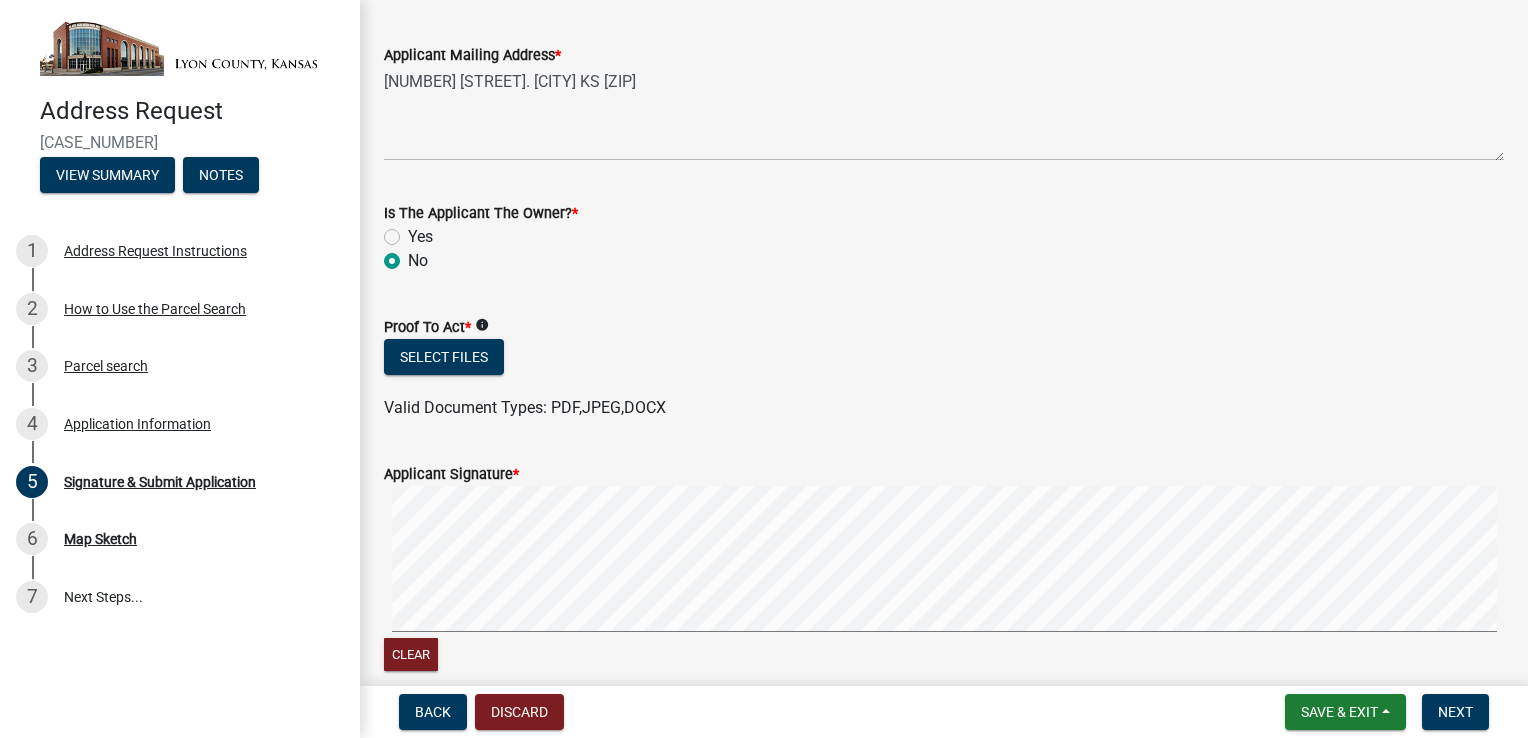 click on "info" 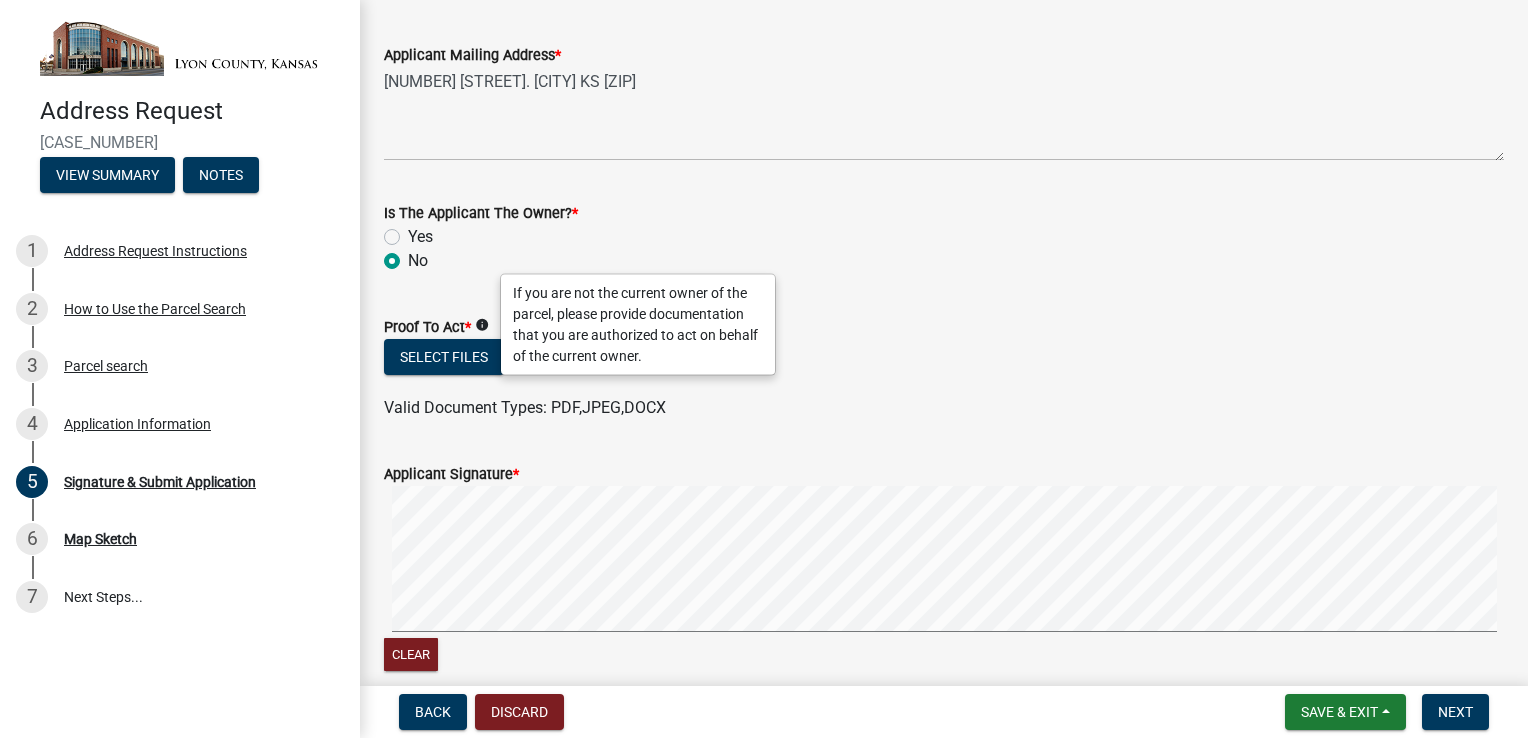 click on "Proof To Act  *  info" 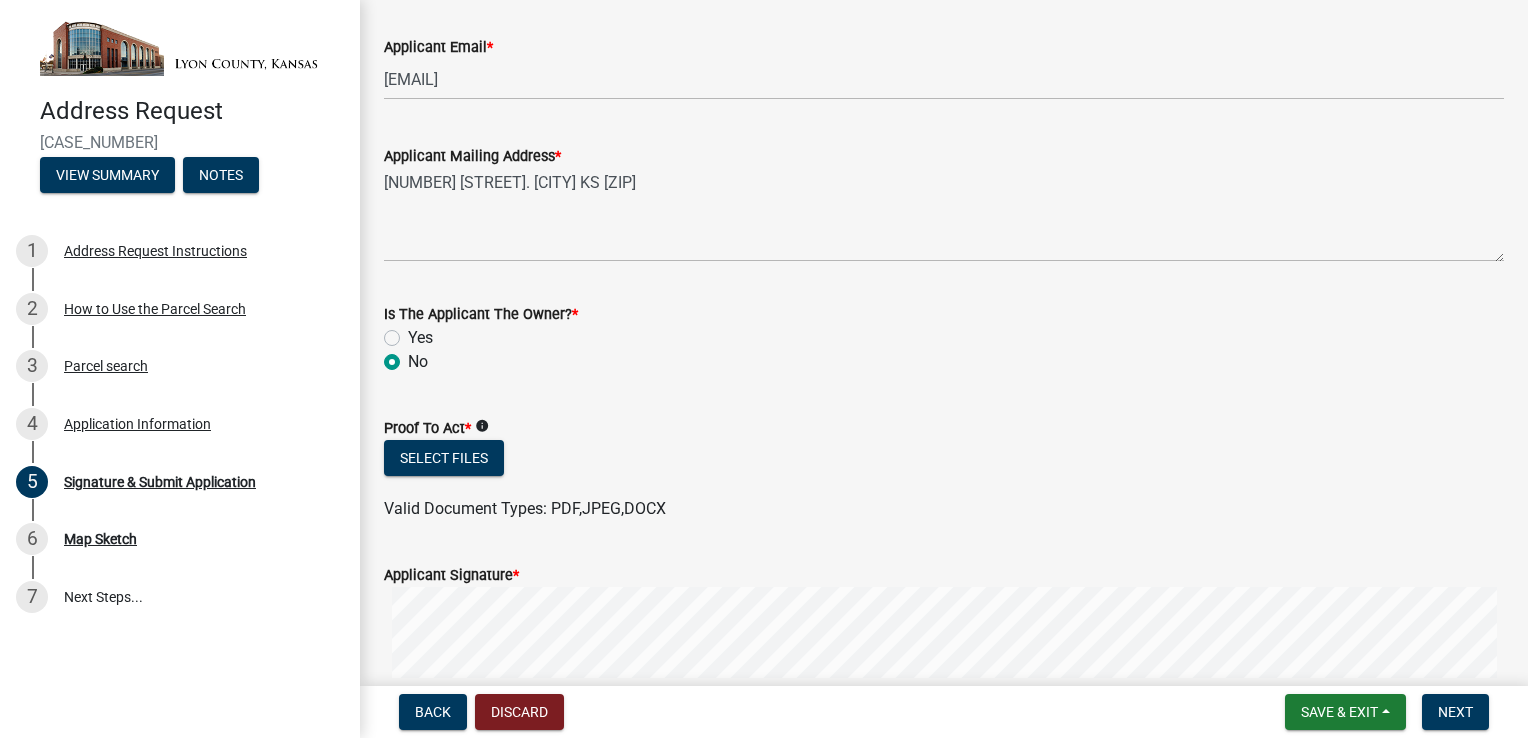 scroll, scrollTop: 587, scrollLeft: 0, axis: vertical 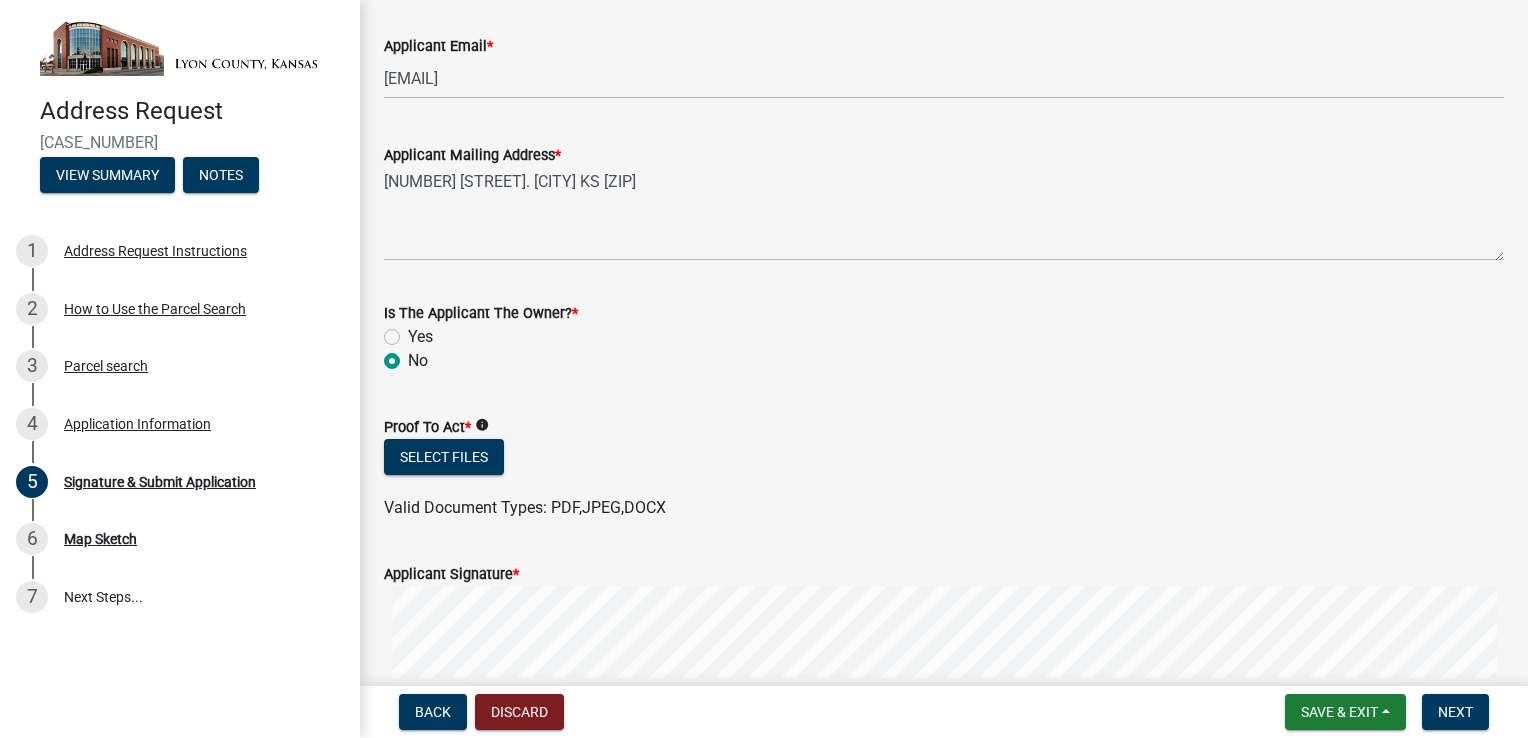 click on "info" 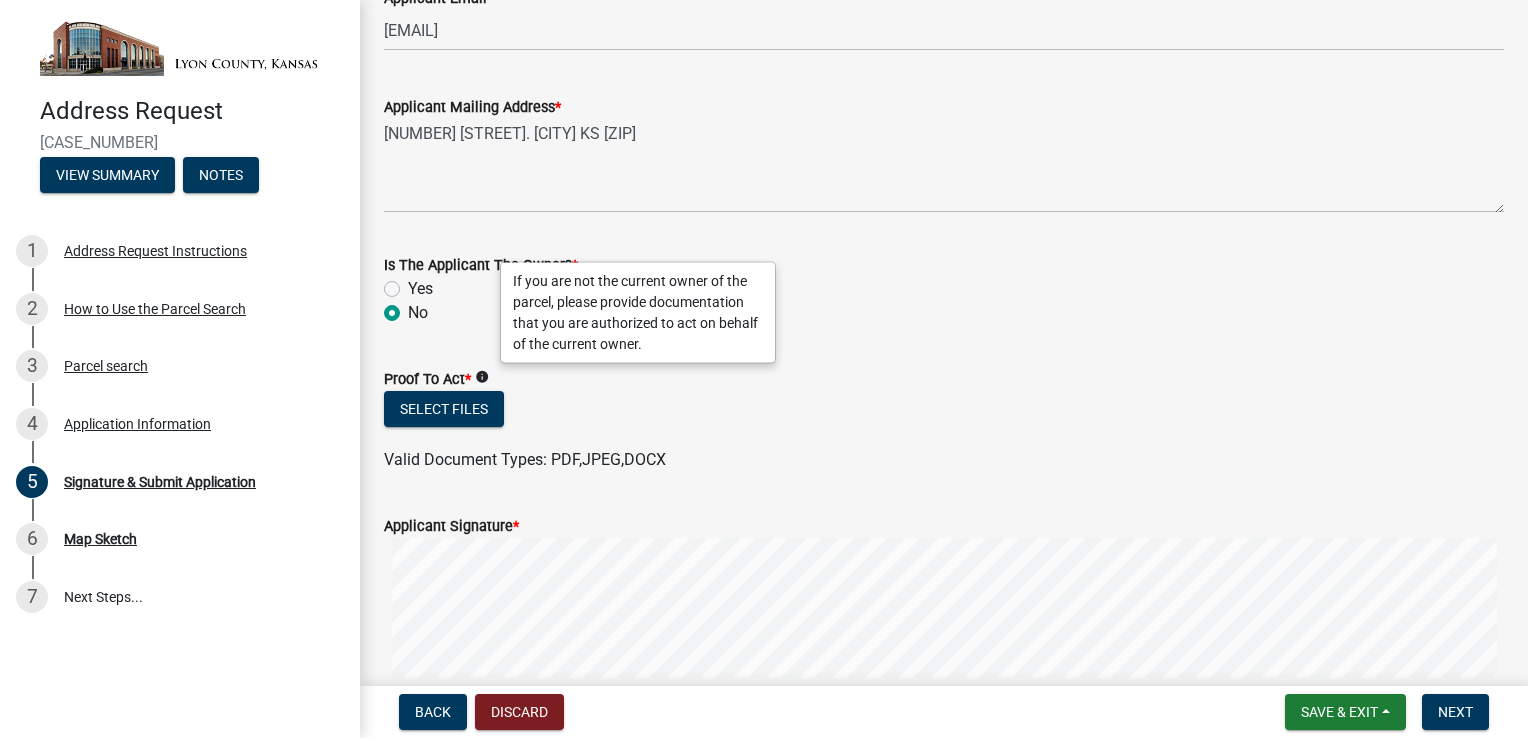 scroll, scrollTop: 700, scrollLeft: 0, axis: vertical 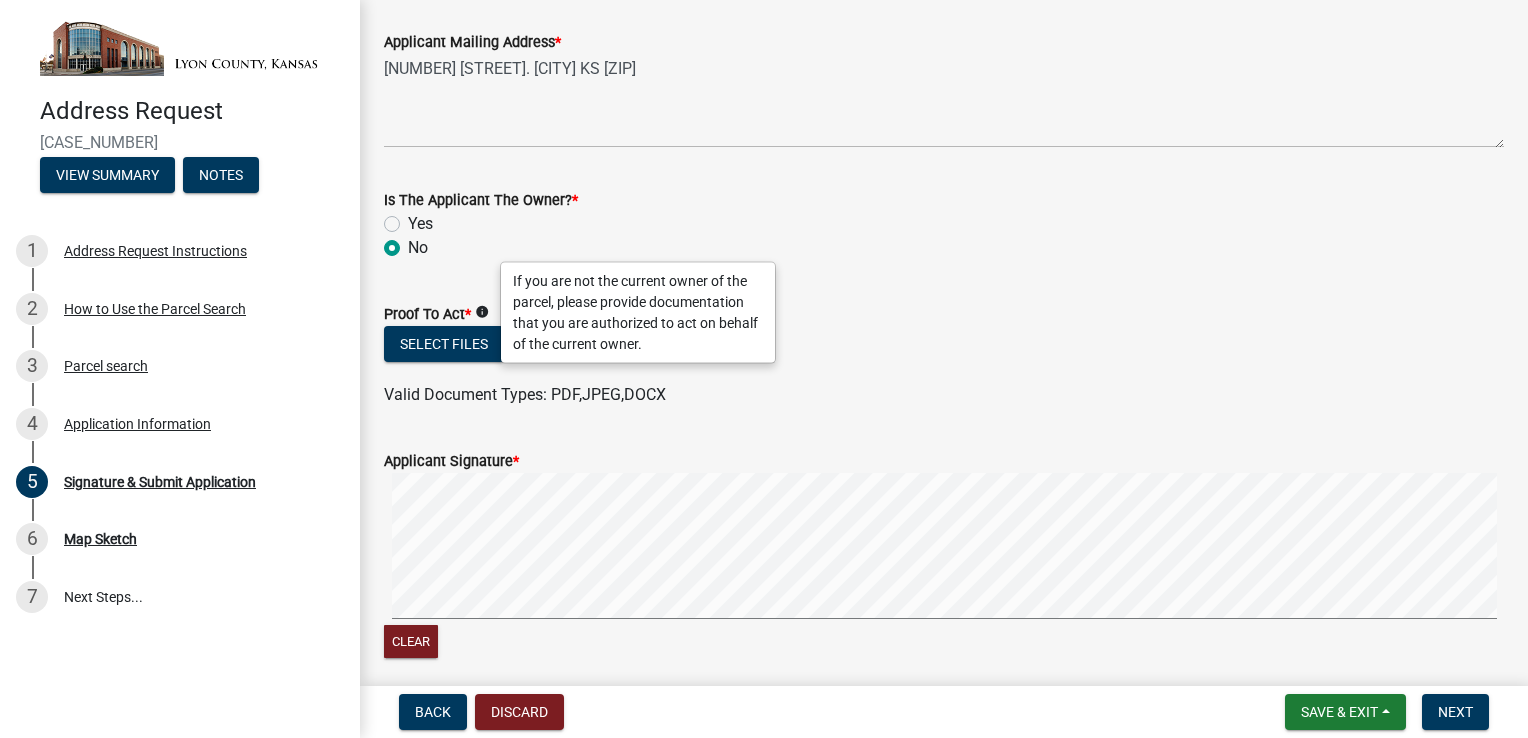 drag, startPoint x: 892, startPoint y: 410, endPoint x: 881, endPoint y: 413, distance: 11.401754 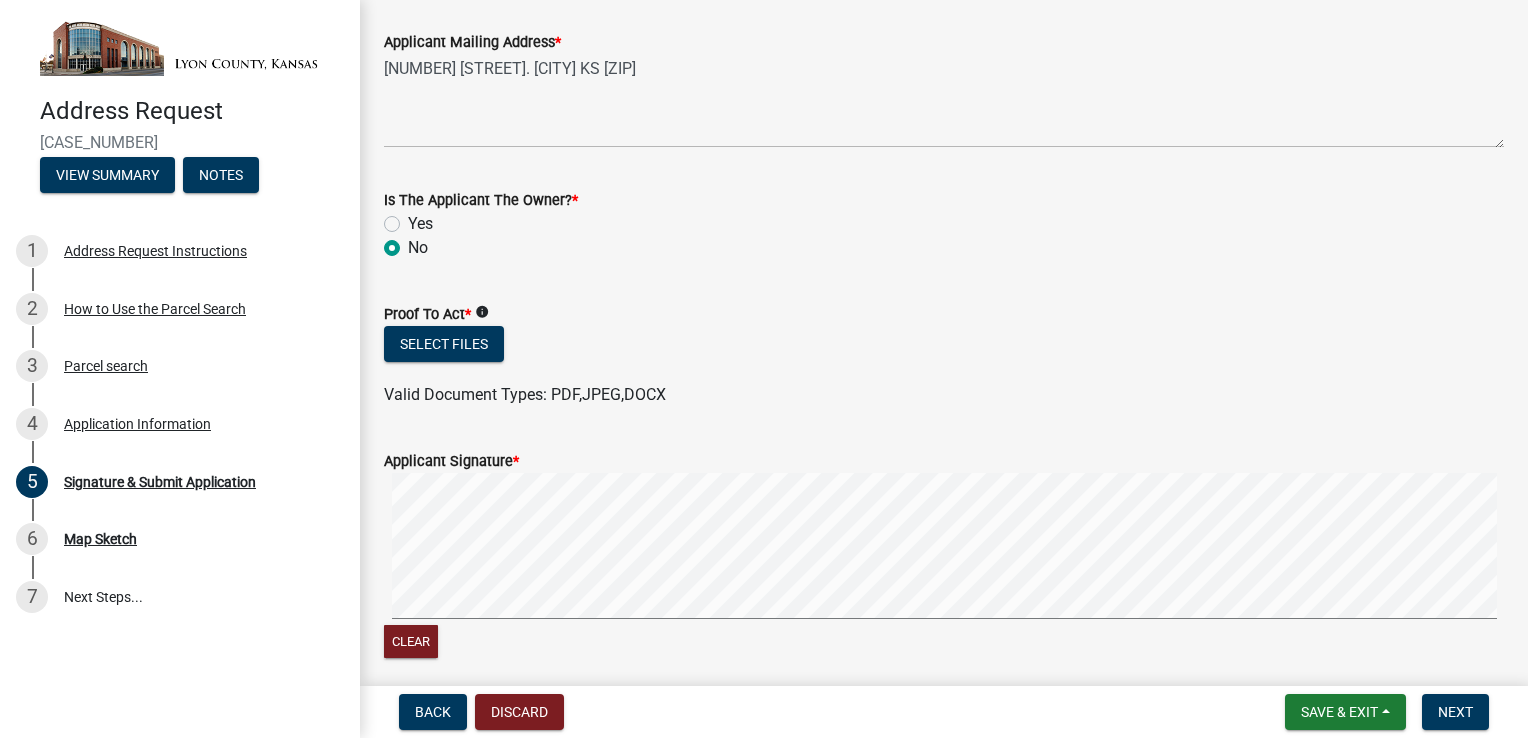 click 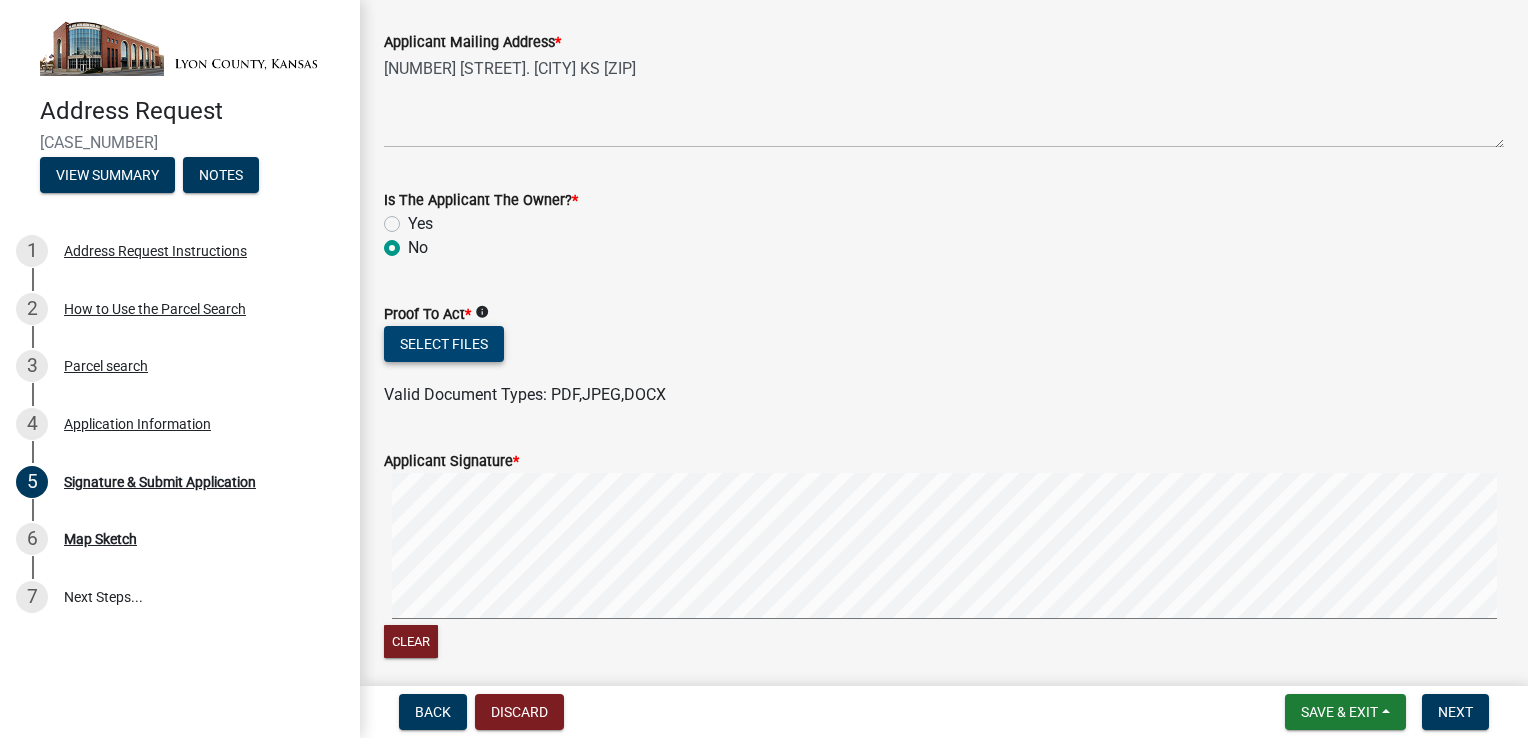 click on "Select files" 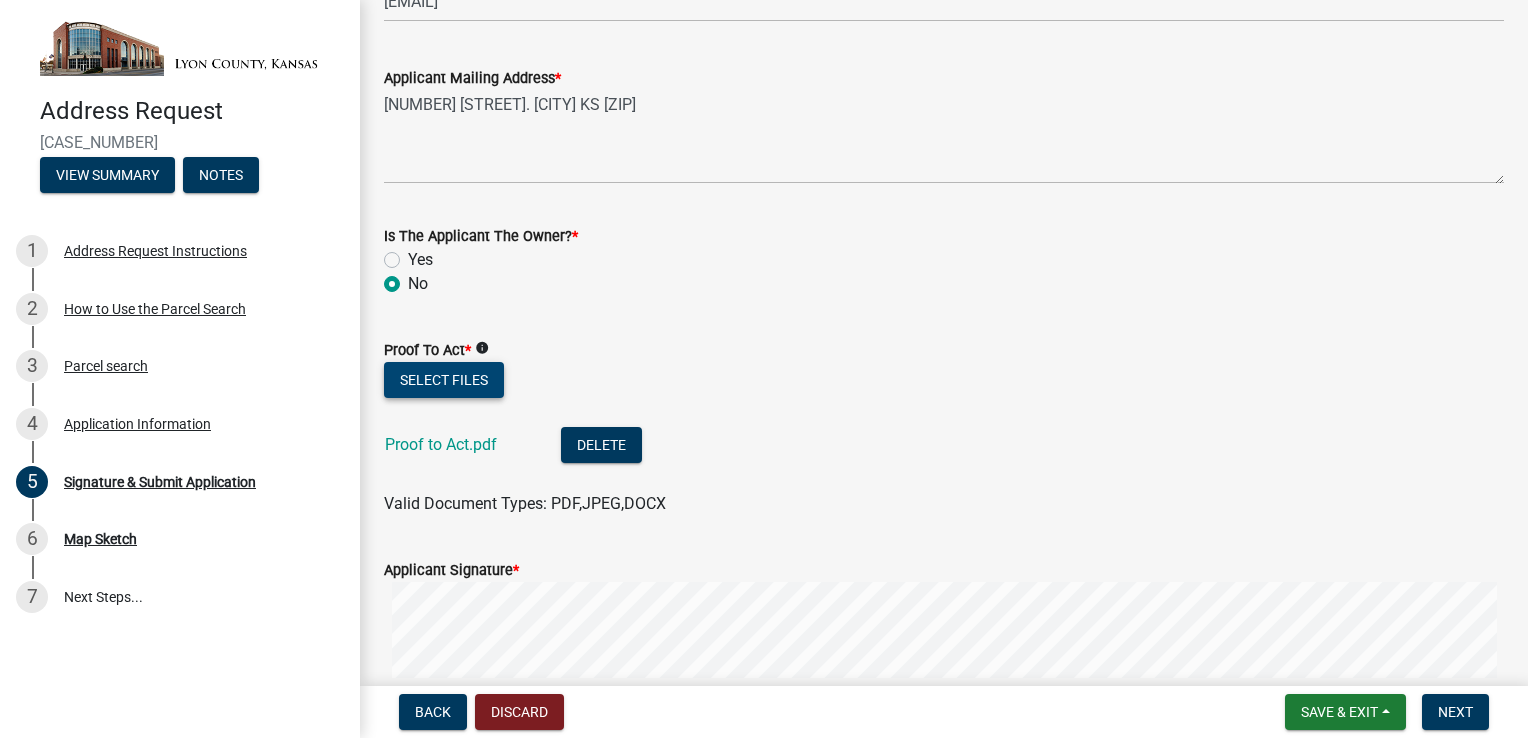 scroll, scrollTop: 660, scrollLeft: 0, axis: vertical 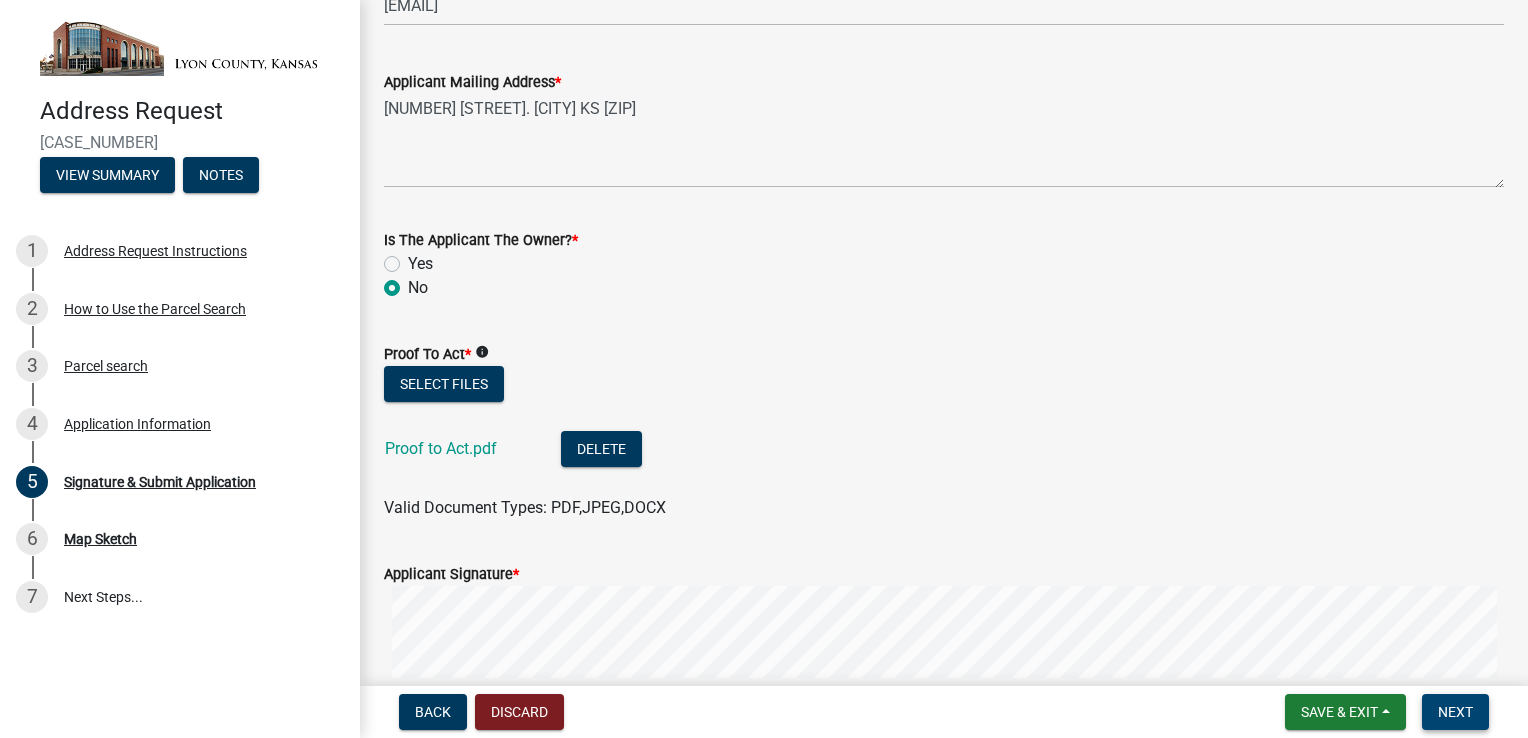 click on "Next" at bounding box center (1455, 712) 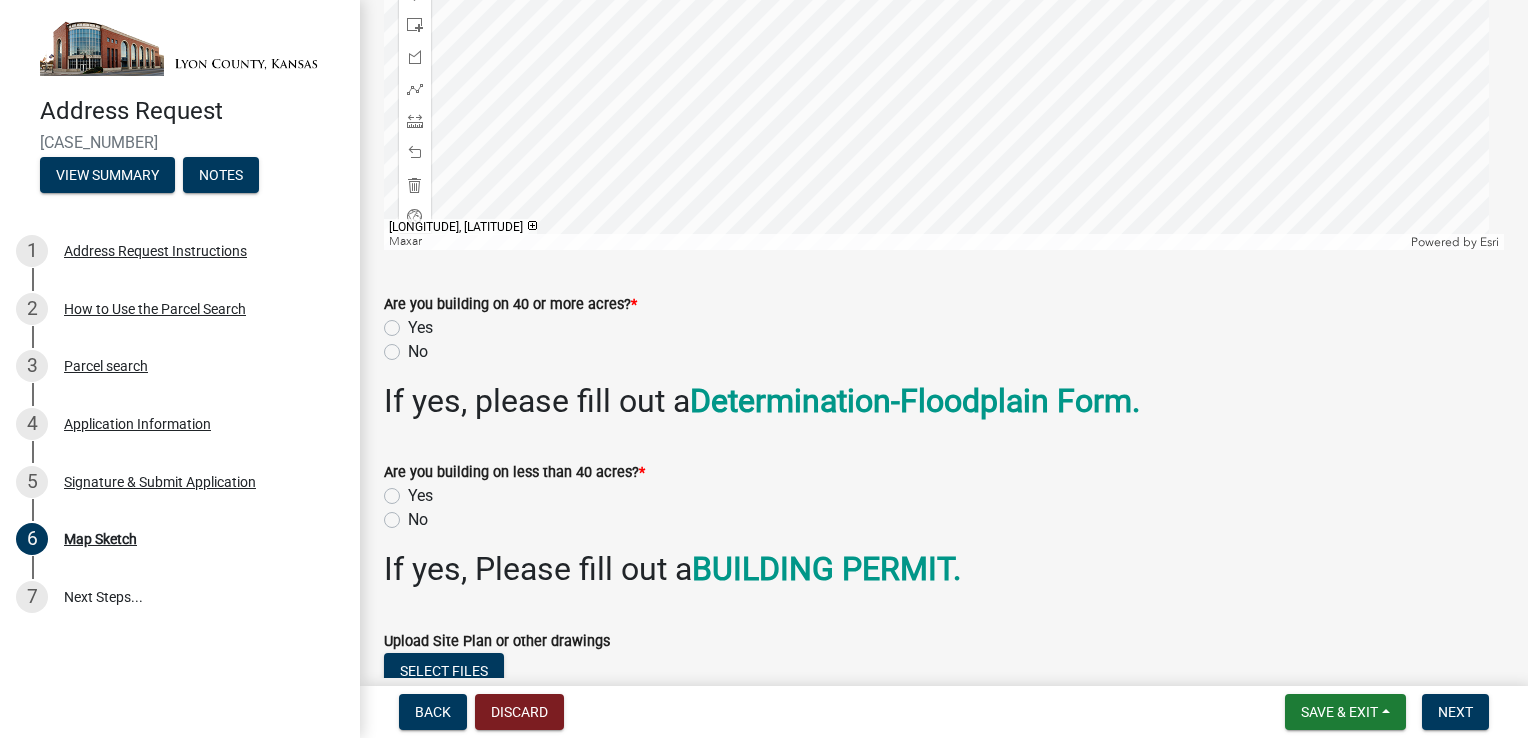 scroll, scrollTop: 800, scrollLeft: 0, axis: vertical 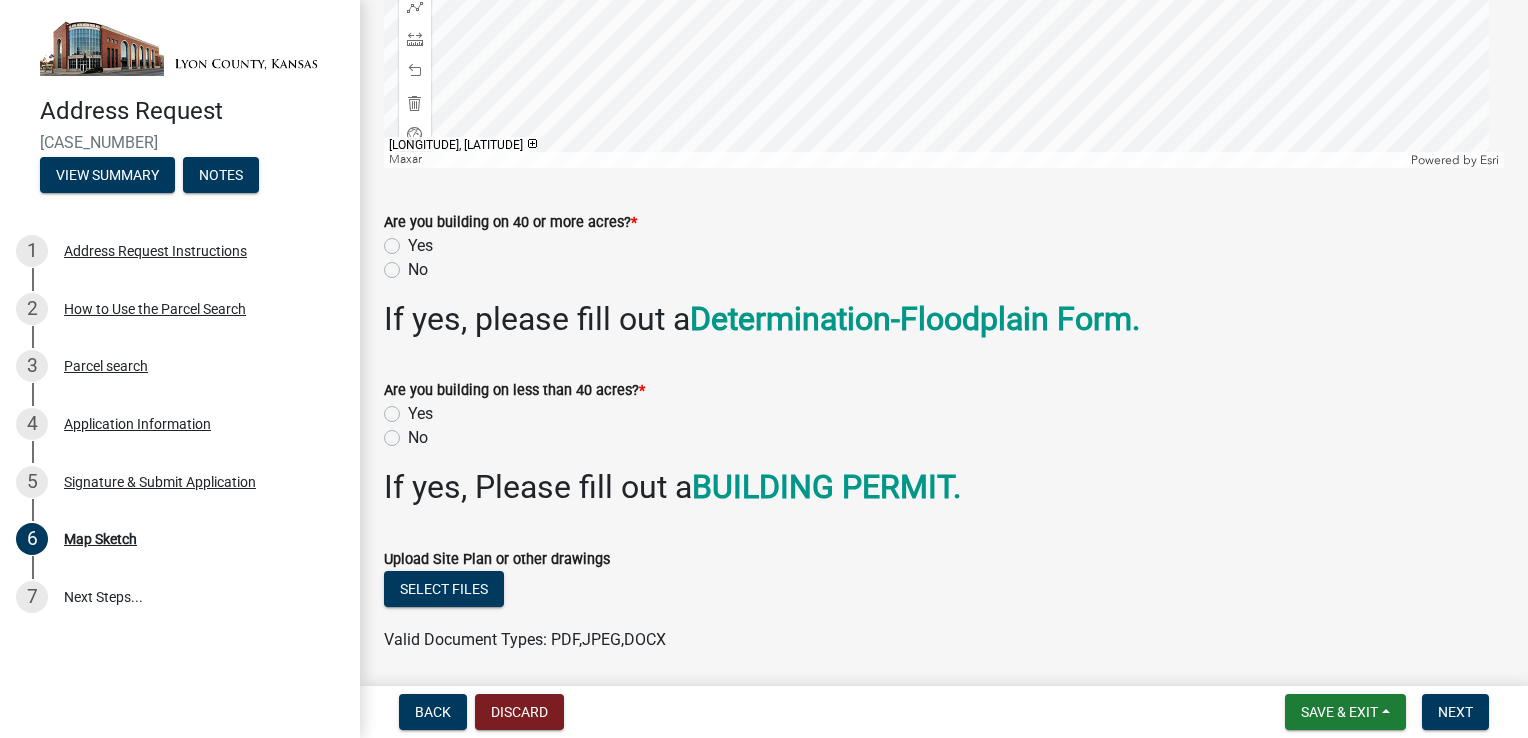 click on "No" 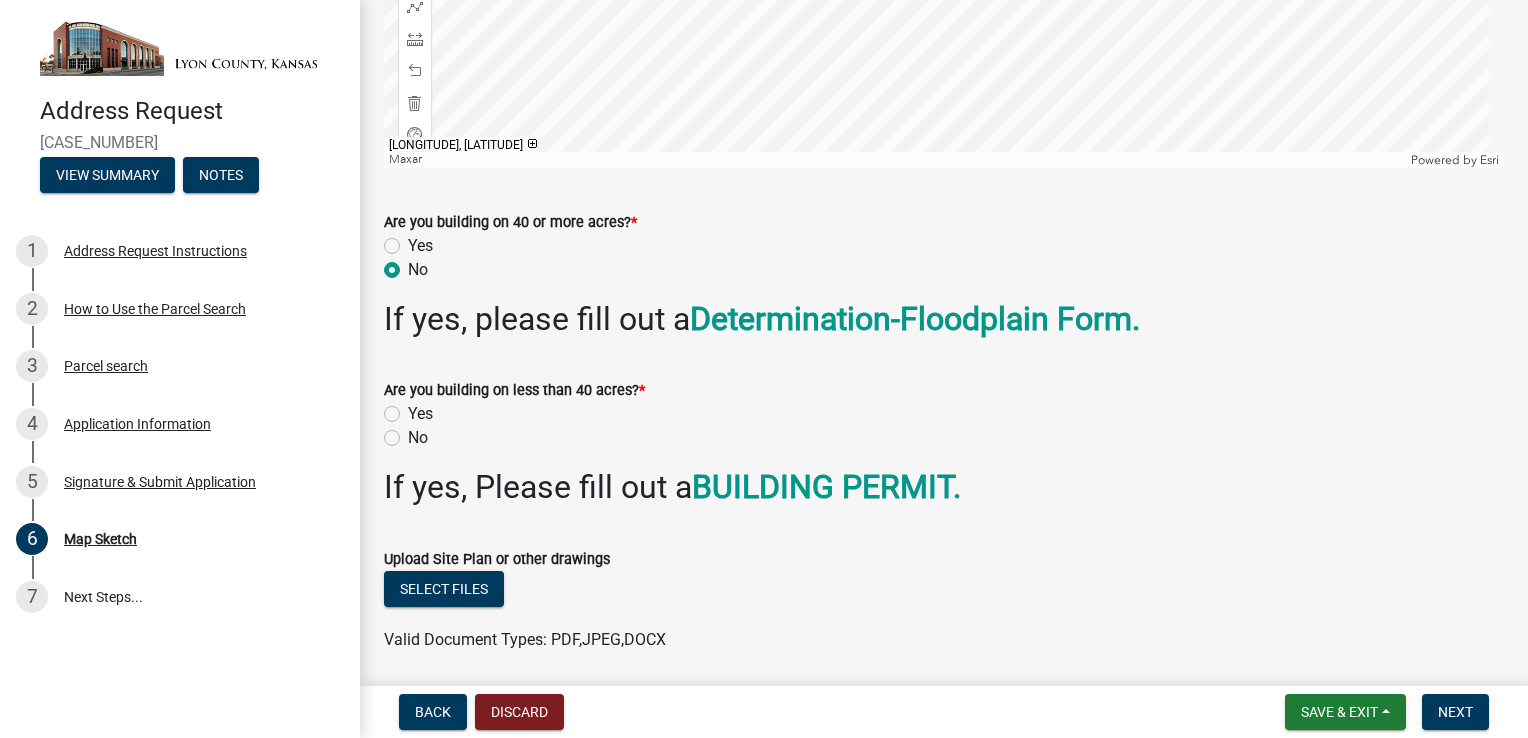 radio on "true" 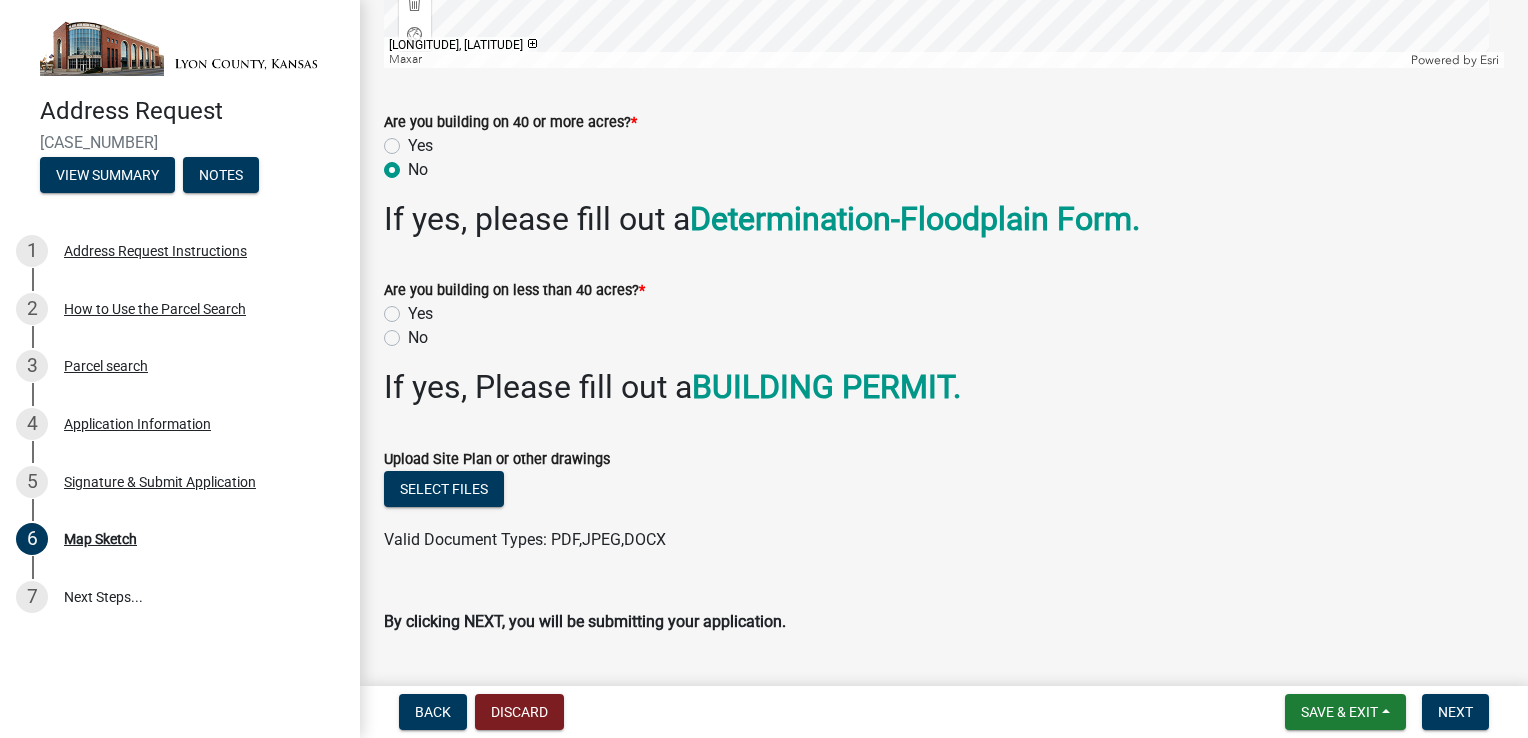 click on "Yes" 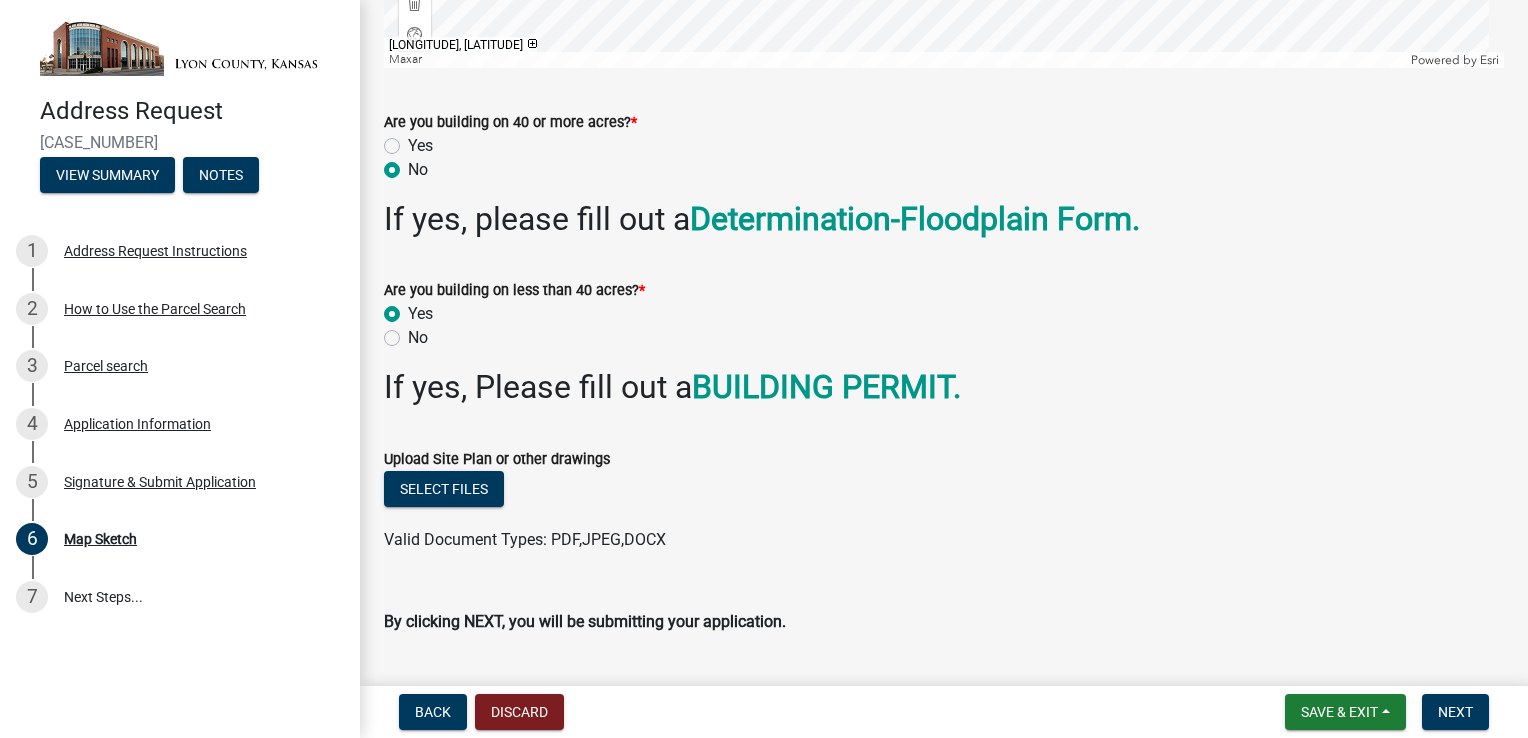 radio on "true" 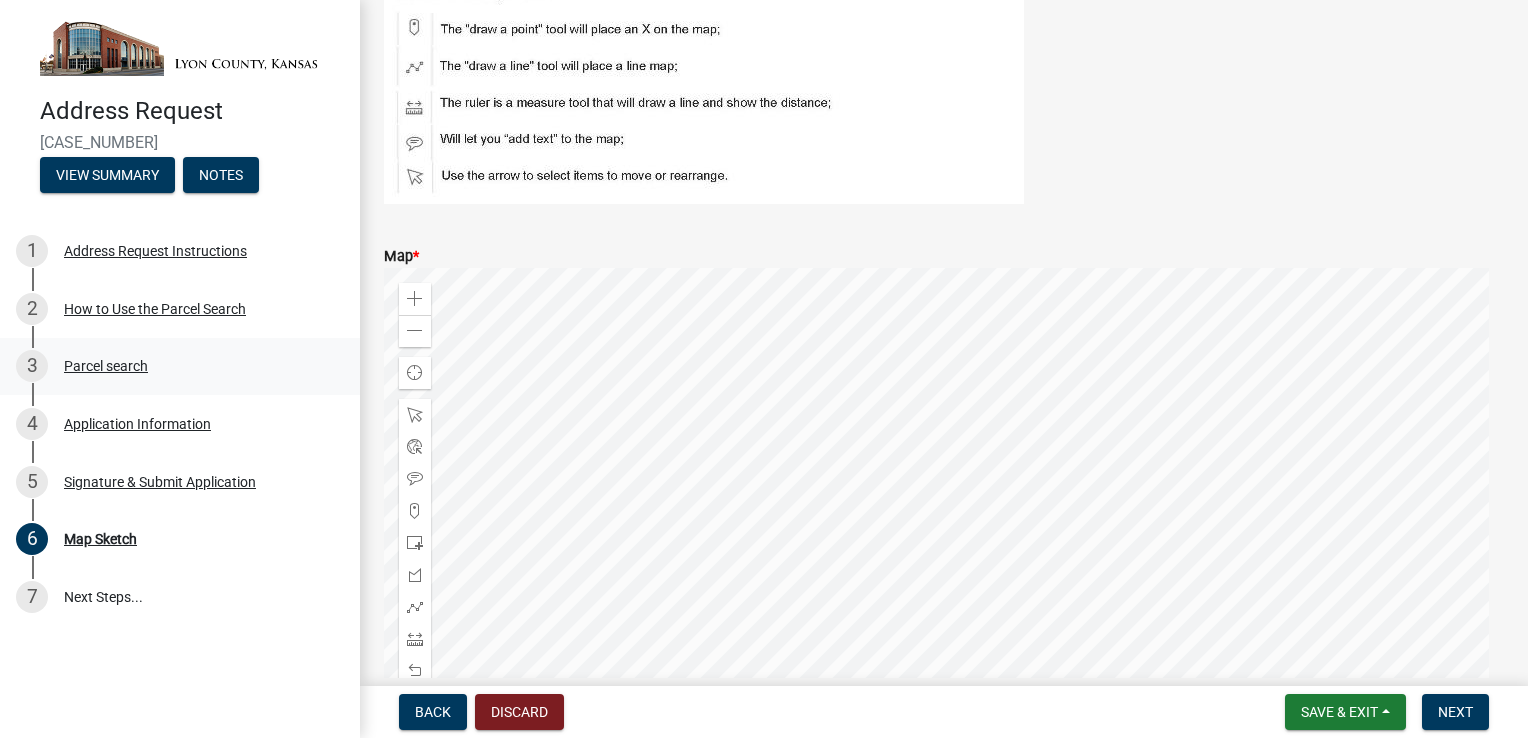 scroll, scrollTop: 400, scrollLeft: 0, axis: vertical 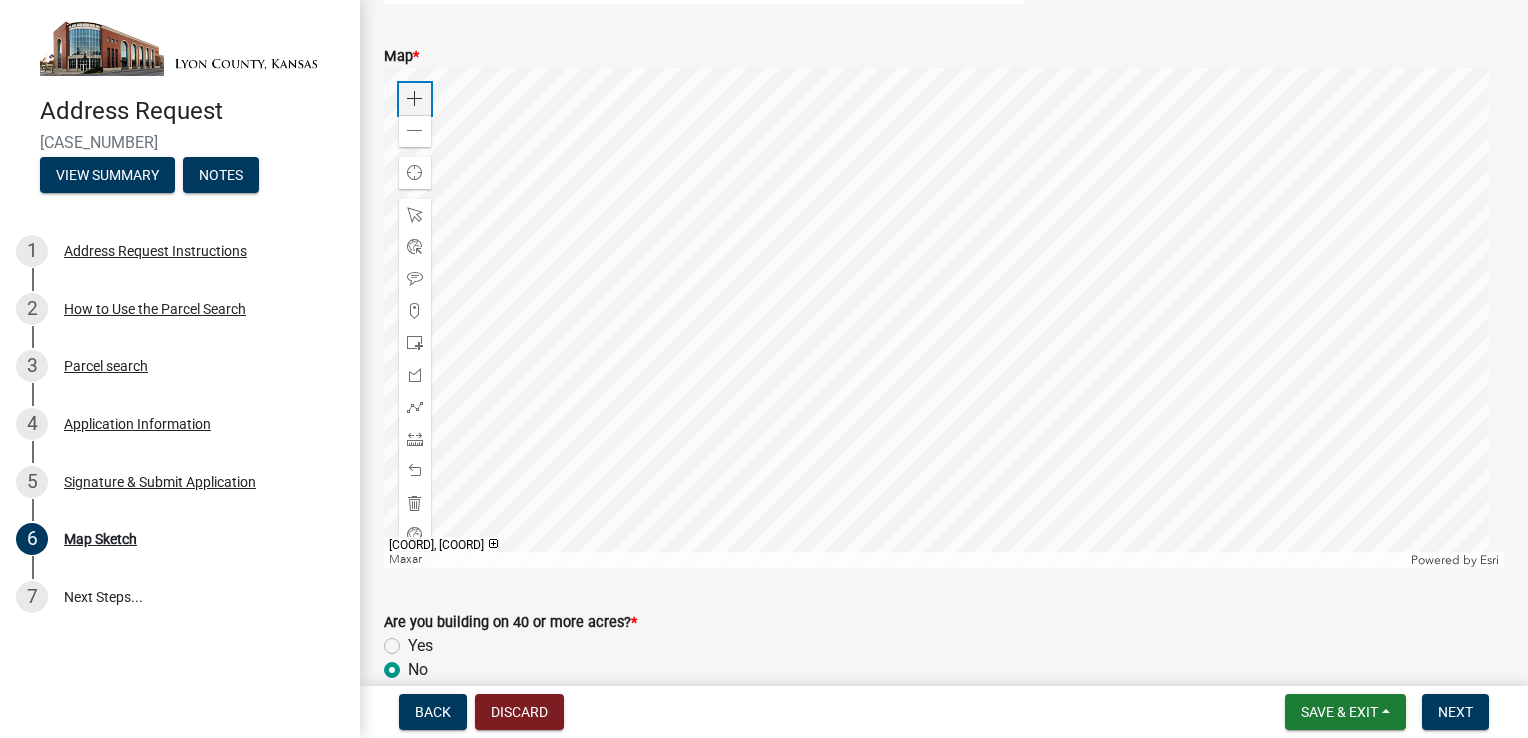 click on "Zoom in" 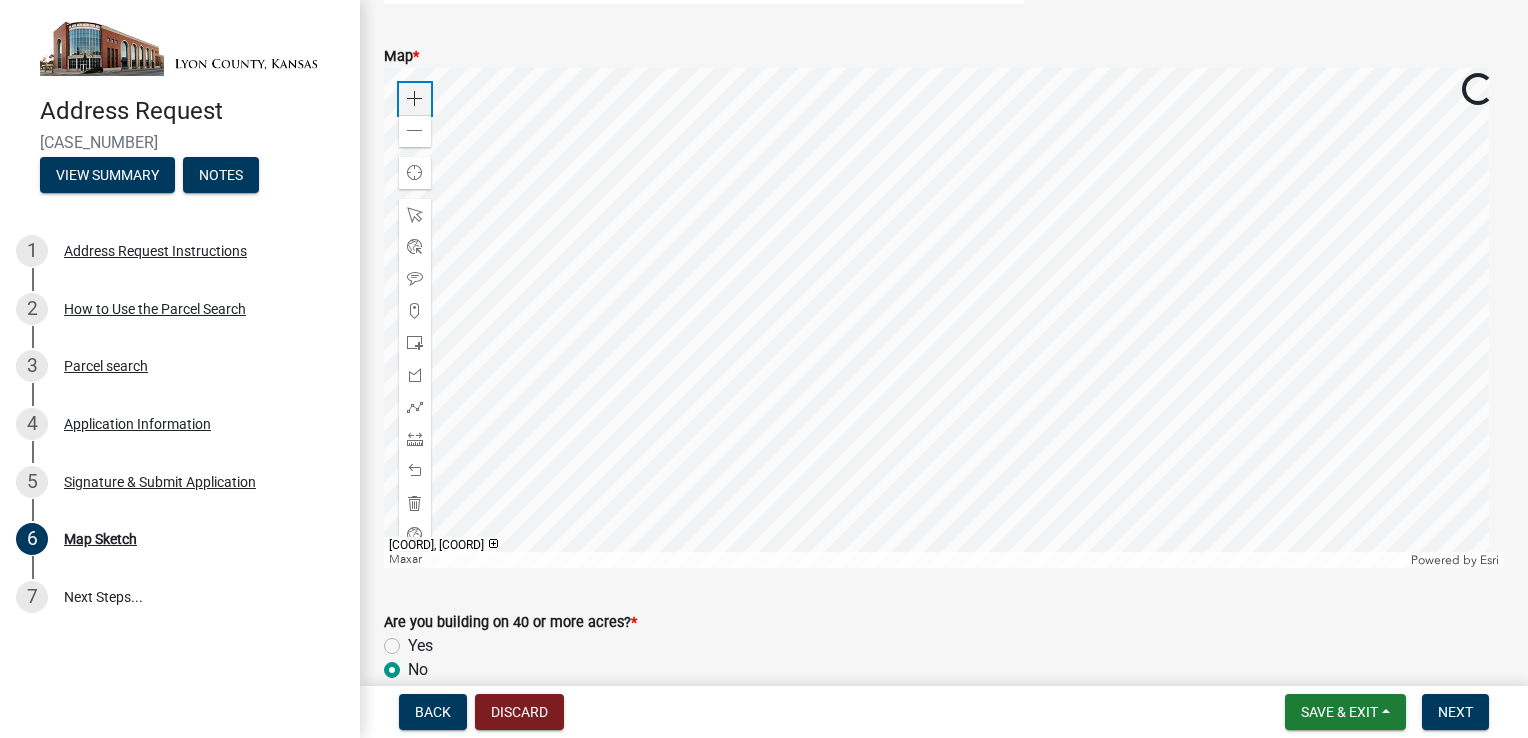 click on "Zoom in" 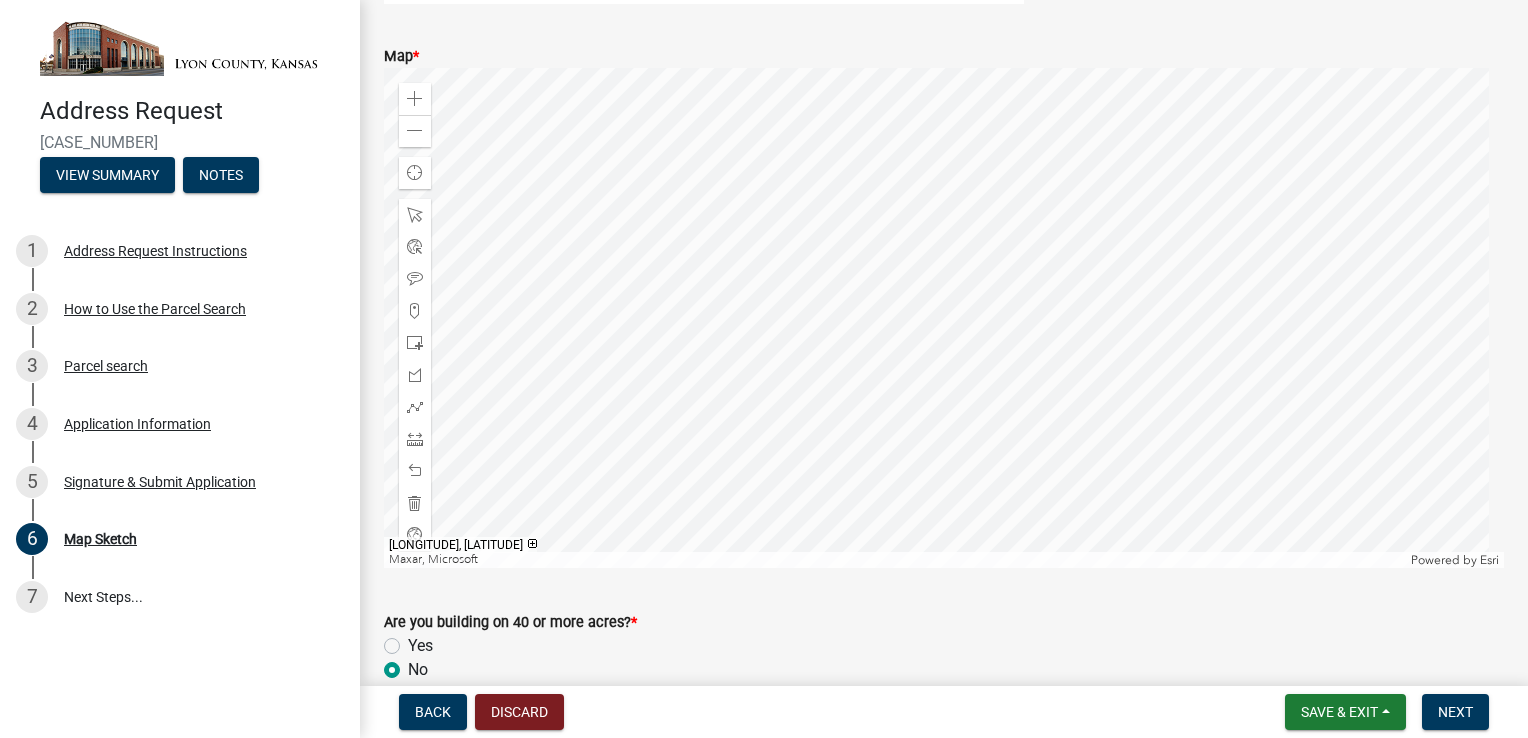 click 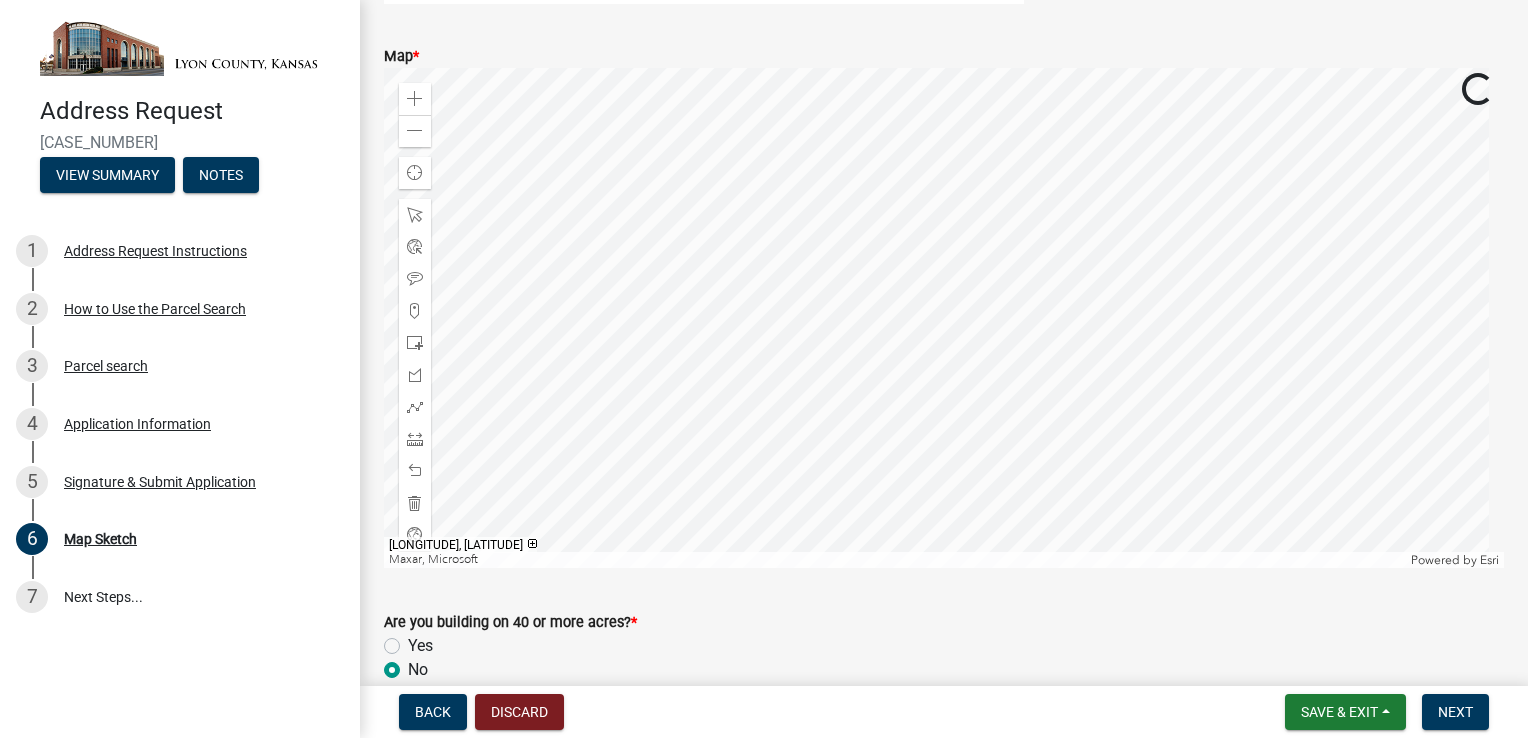 click 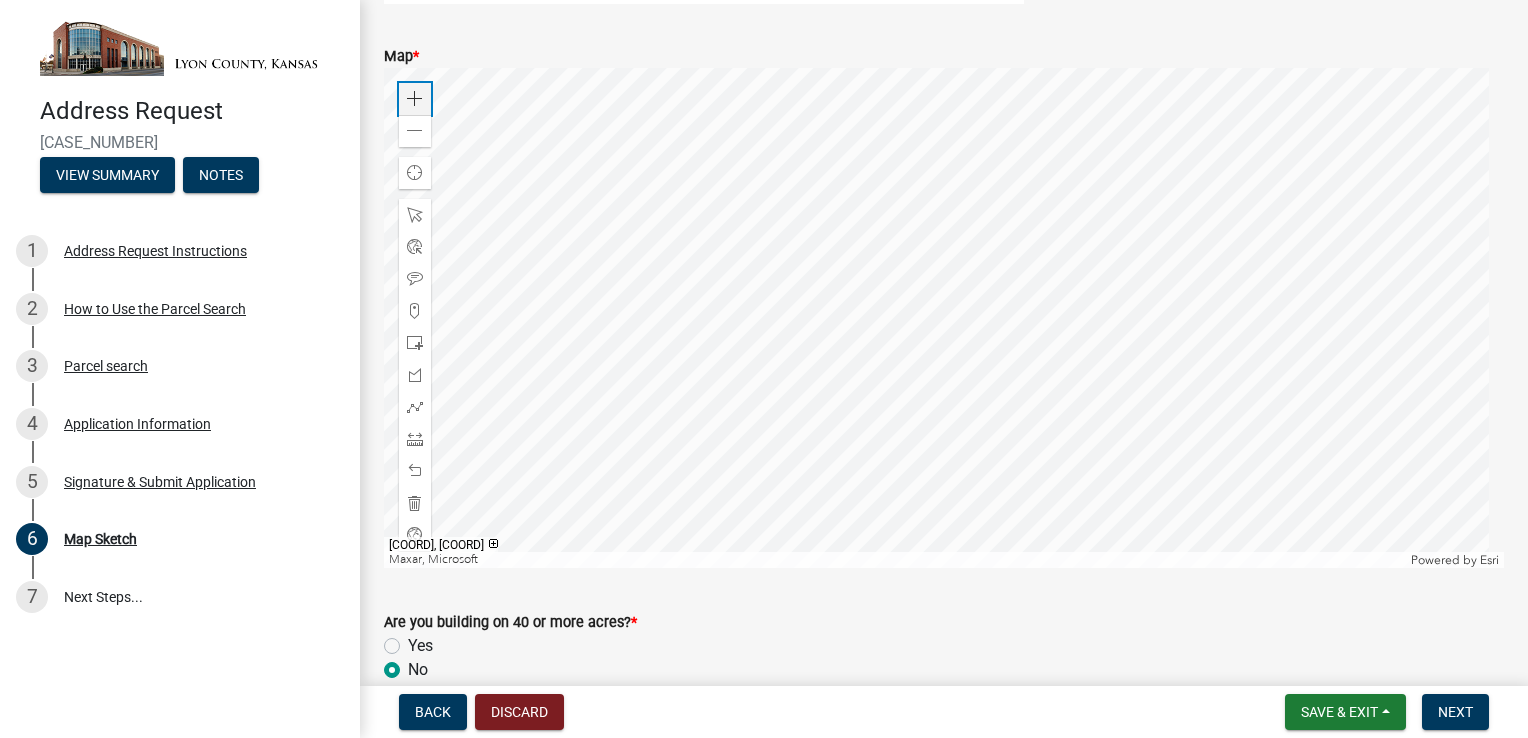 click 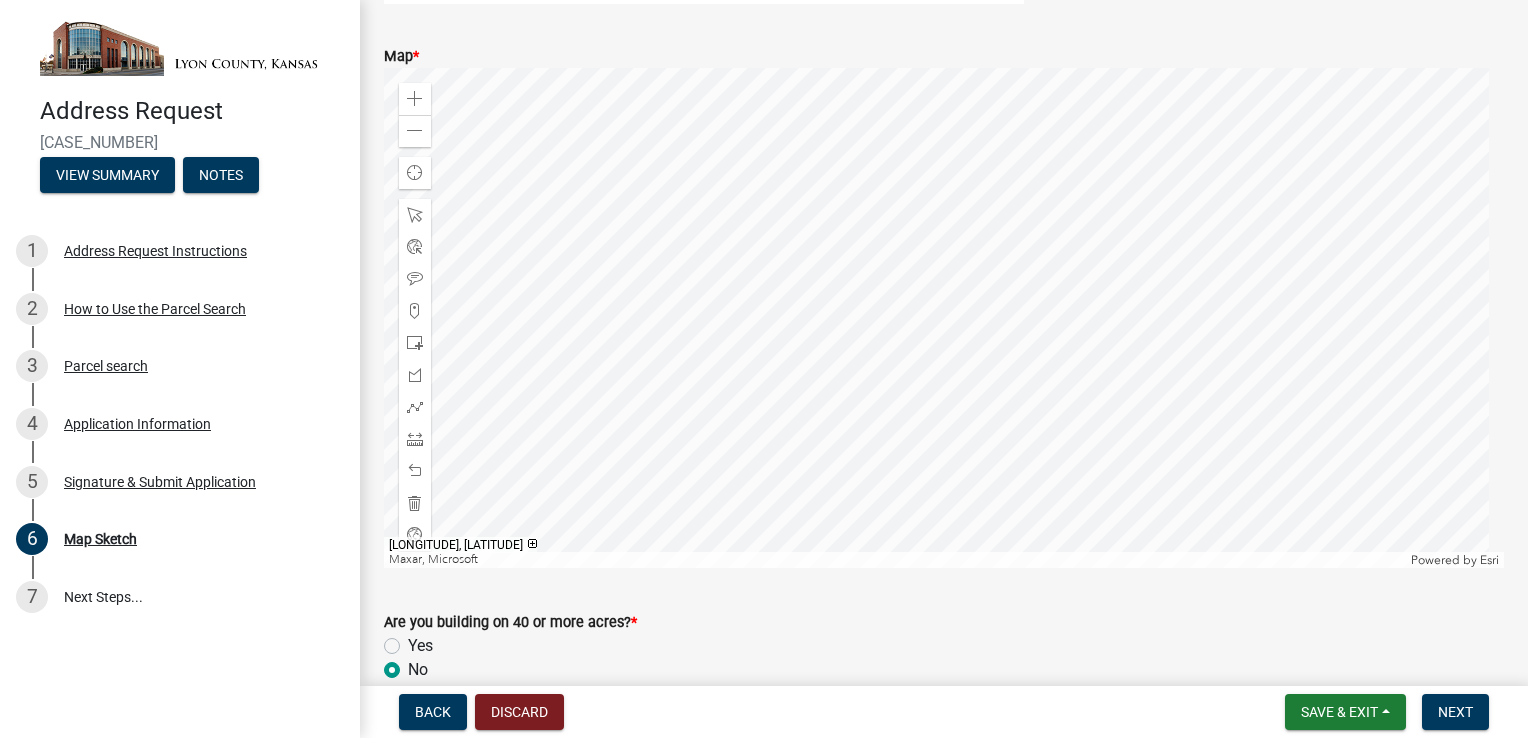 click 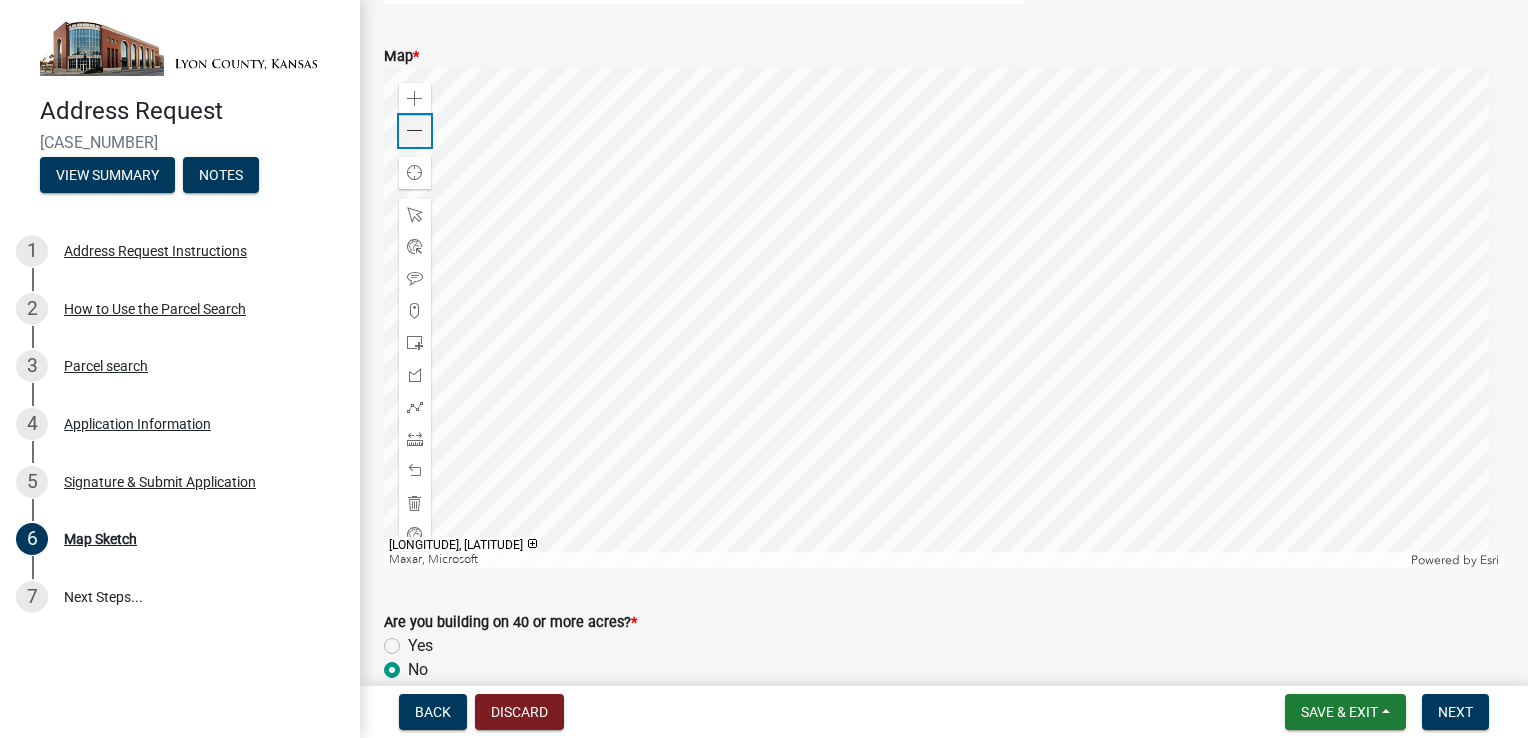 click on "Zoom out" 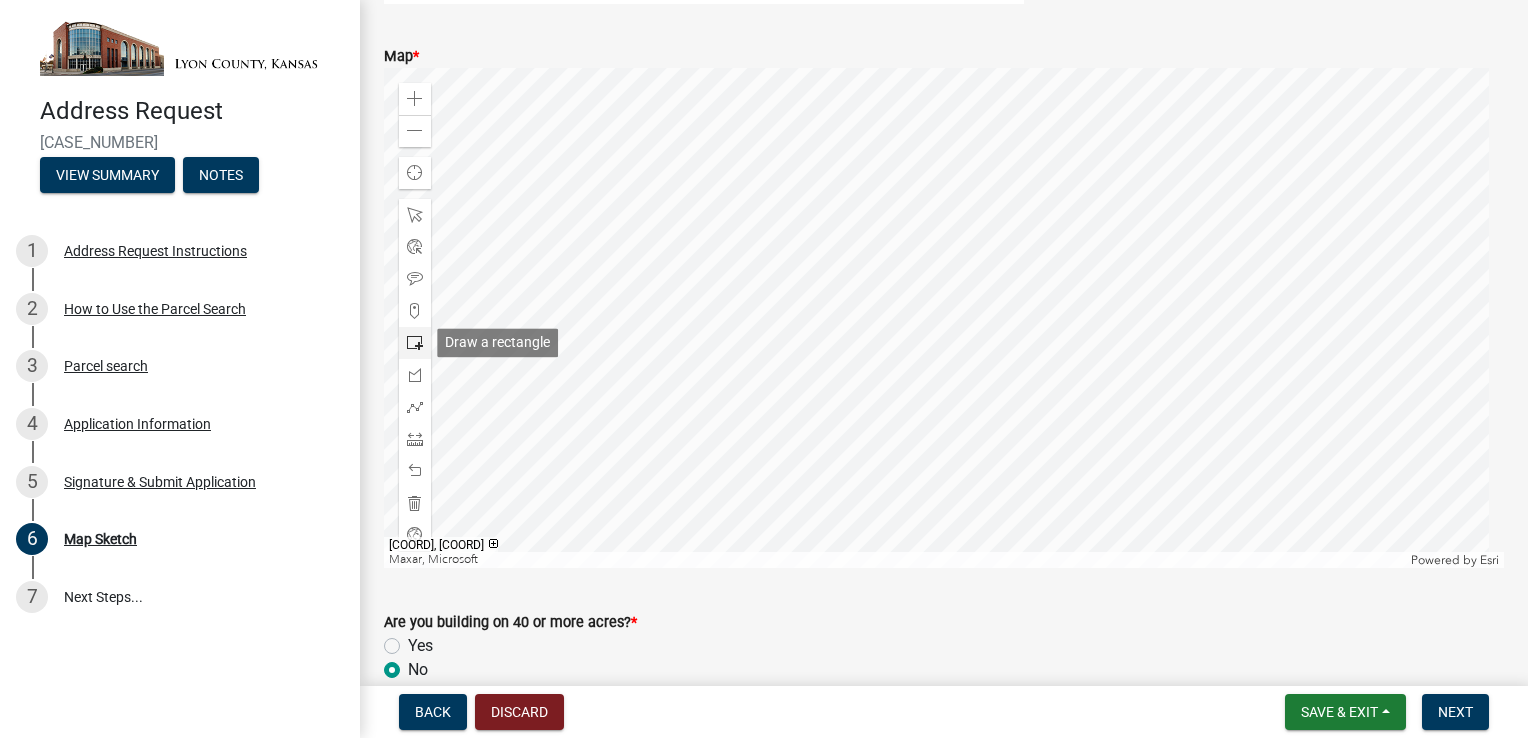 click 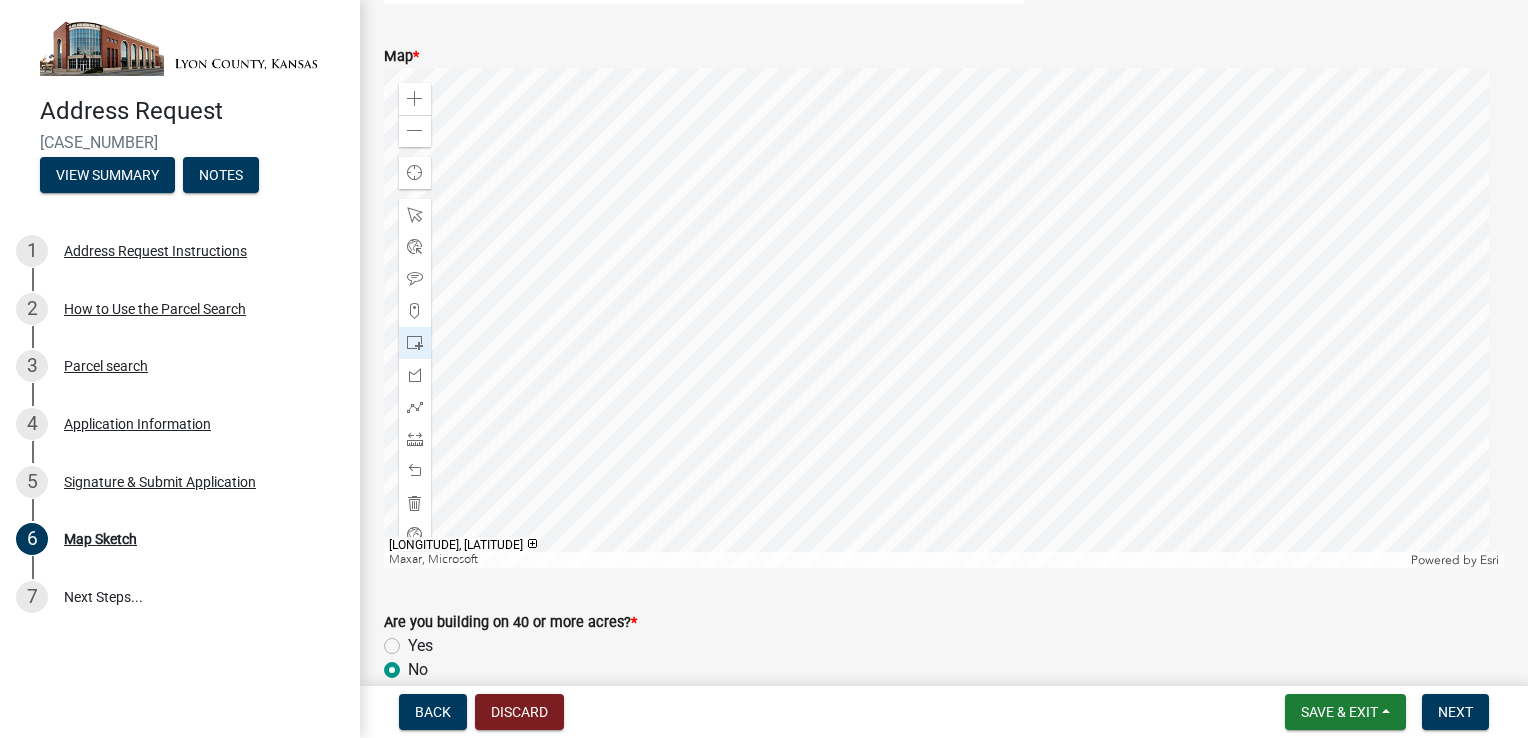 click 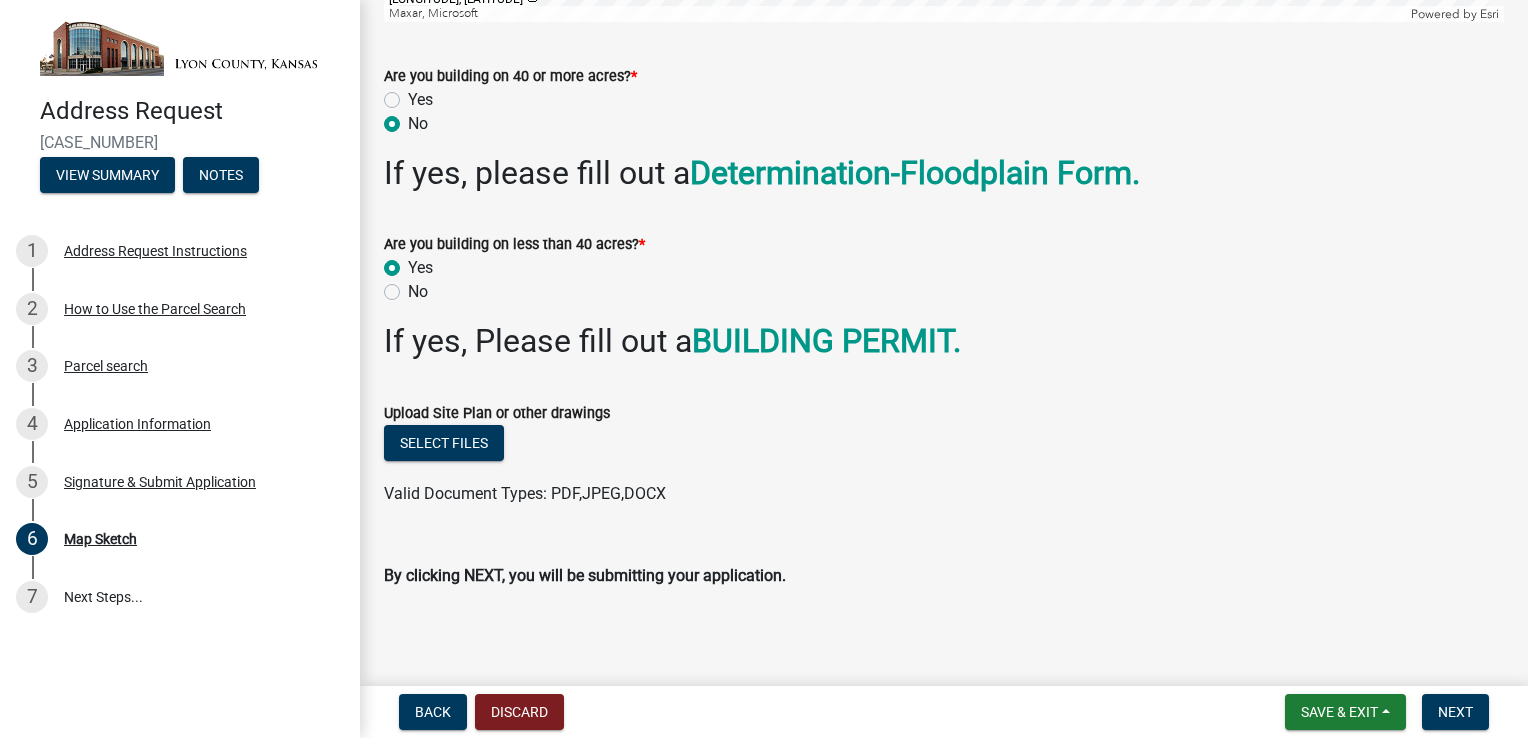 scroll, scrollTop: 949, scrollLeft: 0, axis: vertical 